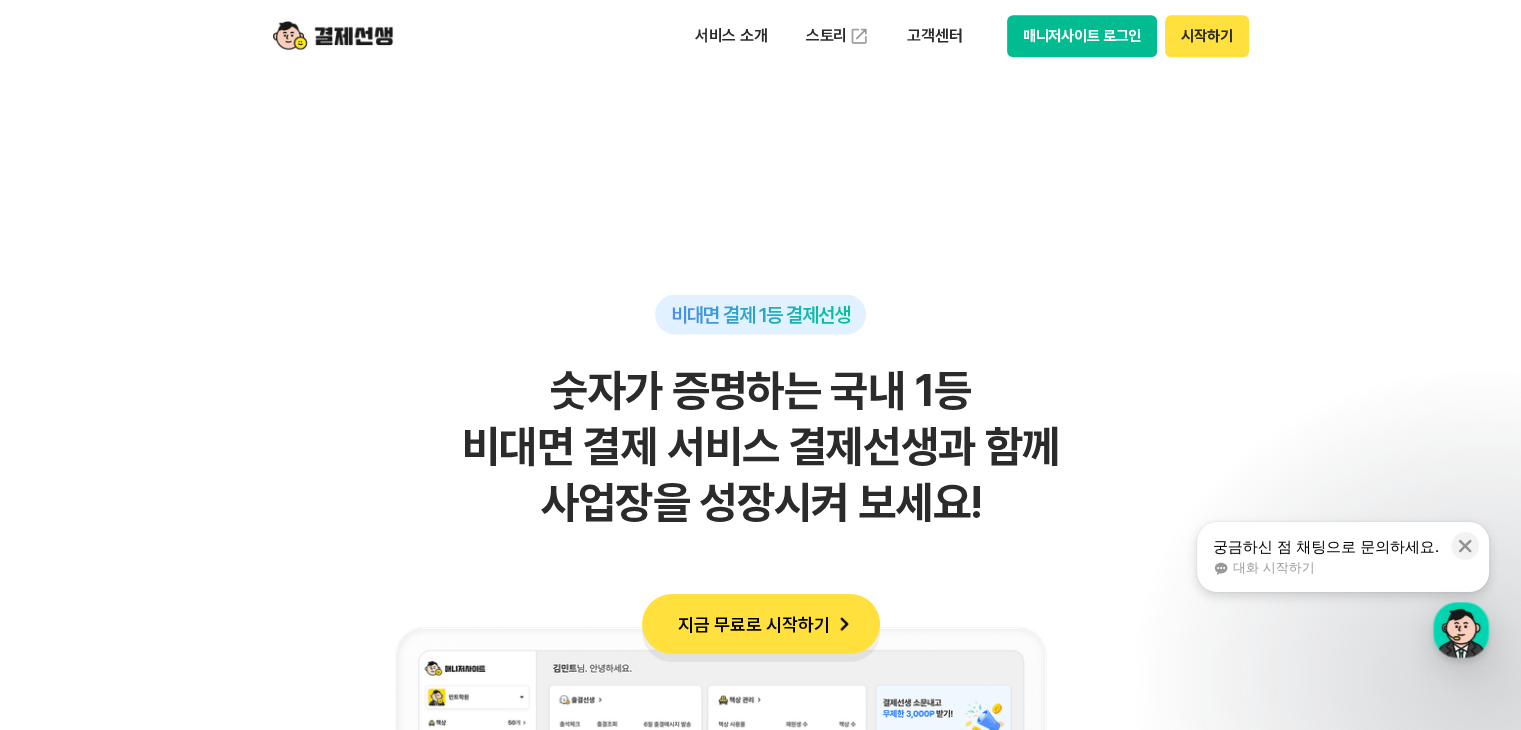 scroll, scrollTop: 0, scrollLeft: 0, axis: both 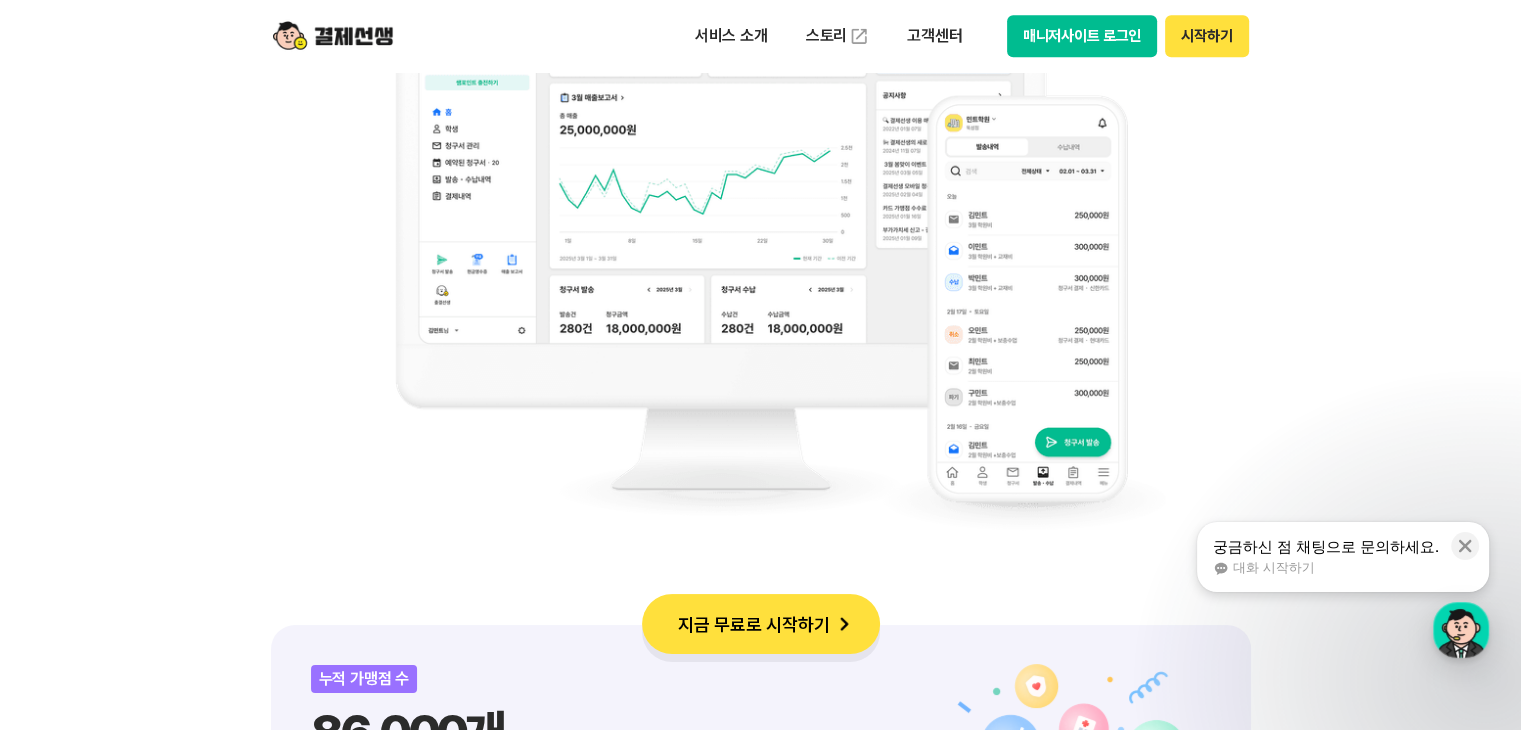 click on "비대면 결제 1등 결제선생 숫자가 증명하는 국내 1등  비대면 결제 서비스 결제선생과 함께  사업장을 성장시켜 보세요! 누적 가맹점 수 86,000개 누적 고객 수 225만명 월 청구서 발송건 158만건 월 거래 금액 3,000억원 누적 거래액 7조원 * 2025년 2분기 기준  여러 언론에서도 주목하며  스마트금융 분야에서 혁신성을  인정받았습니다. 동아일보 2024.12.16 “결제 구조 단순화해 중소상공인 수수료 年 100억원 줄여” 동아일보 2024.12.12 “결제 수수료 아끼자” 가맹점들 PG 건너뛴 서비스 이용 붐” 전자신문 2024.09.19 카카오페이, 자회사 페이민트 ‘결제선생’ 가맹점에 카카오페이 결제 서비스 제공 뉴스 더보기 하이서울기업 지정 서울특별시장 2021.01~2024.12 서울파이넨스위크 IR 컴피티션 서울특별시장 2020.11.06 한경핀테크대상 대상 금융감독원장상 2020.10.07 매경핀테크어워드" at bounding box center (760, 1124) 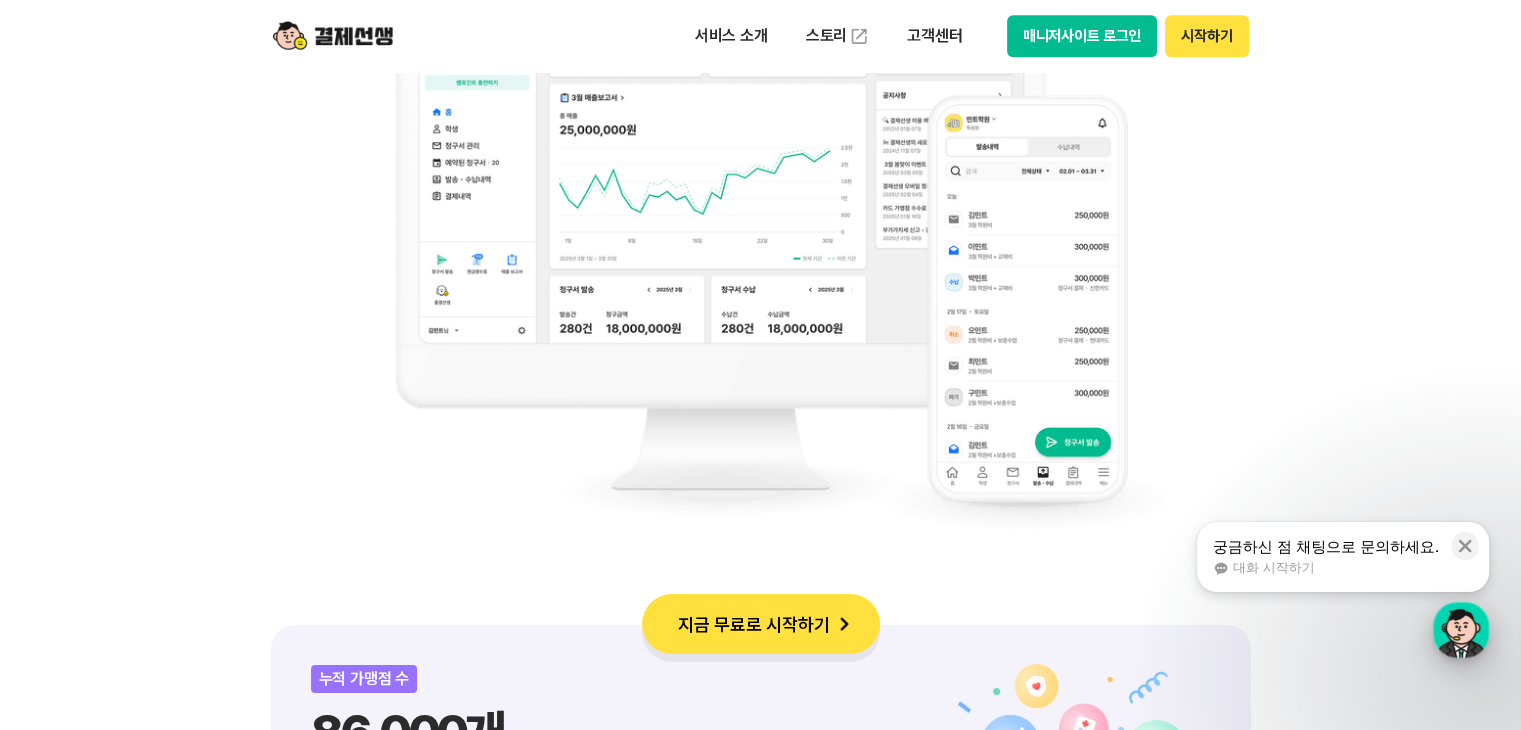 click at bounding box center [1461, 630] 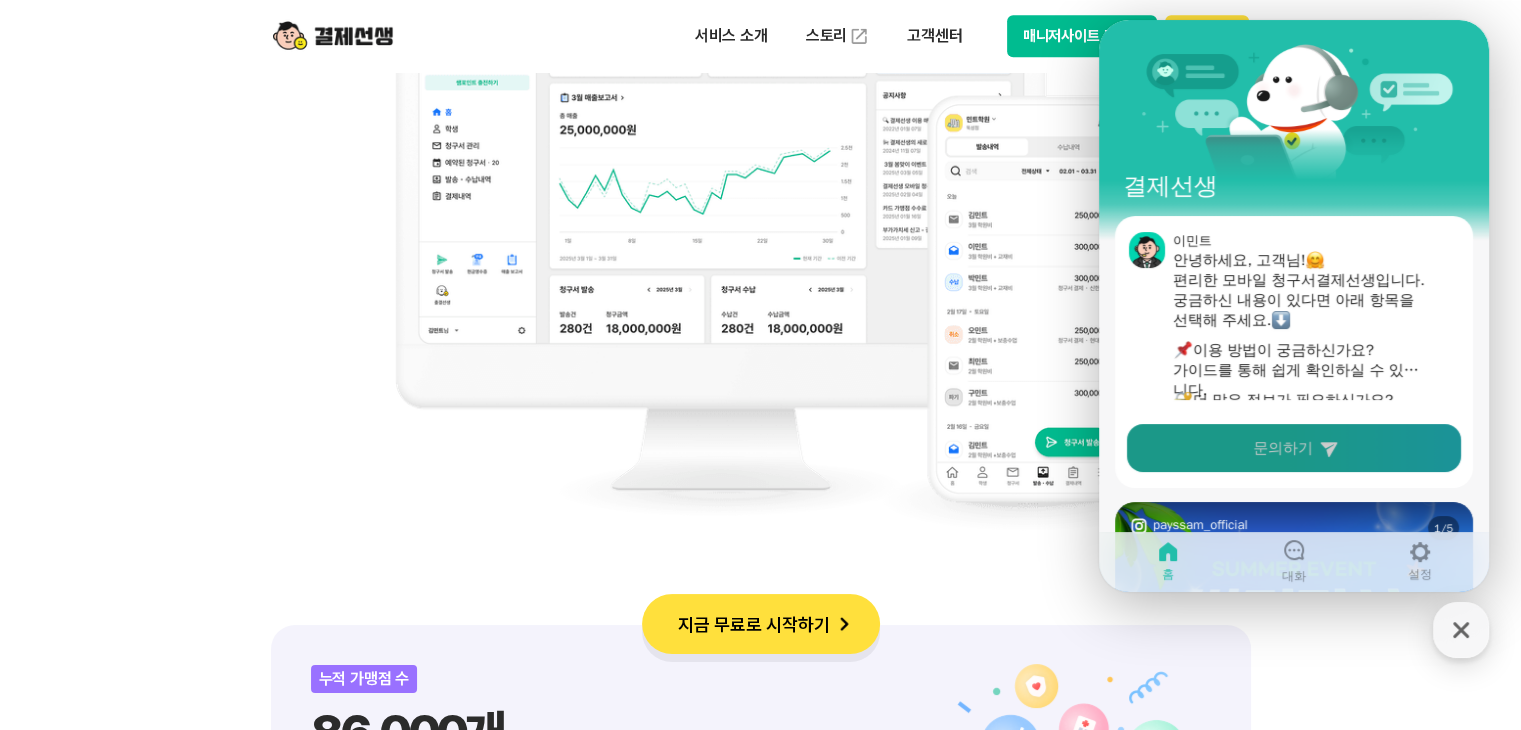 click on "문의하기" at bounding box center [1294, 448] 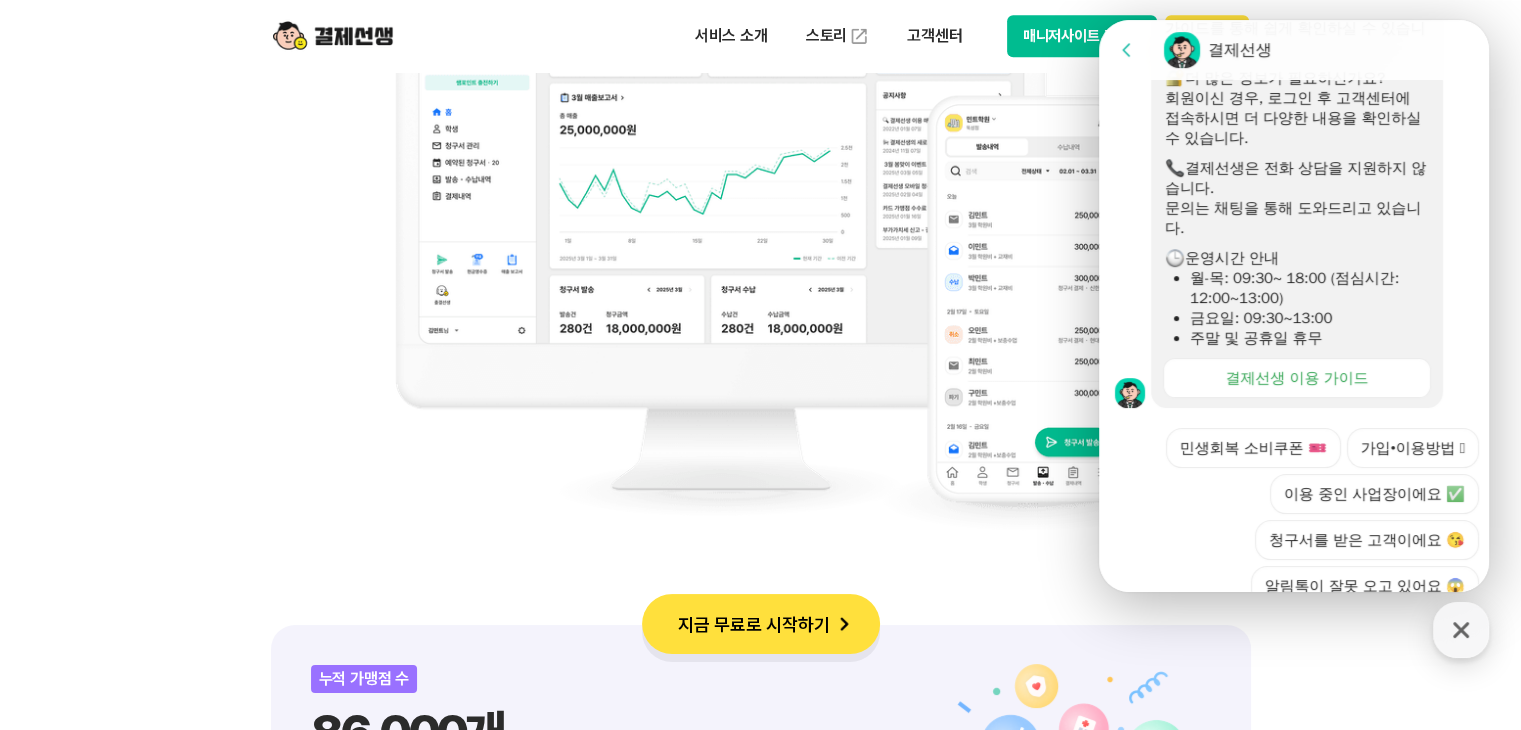 scroll, scrollTop: 719, scrollLeft: 0, axis: vertical 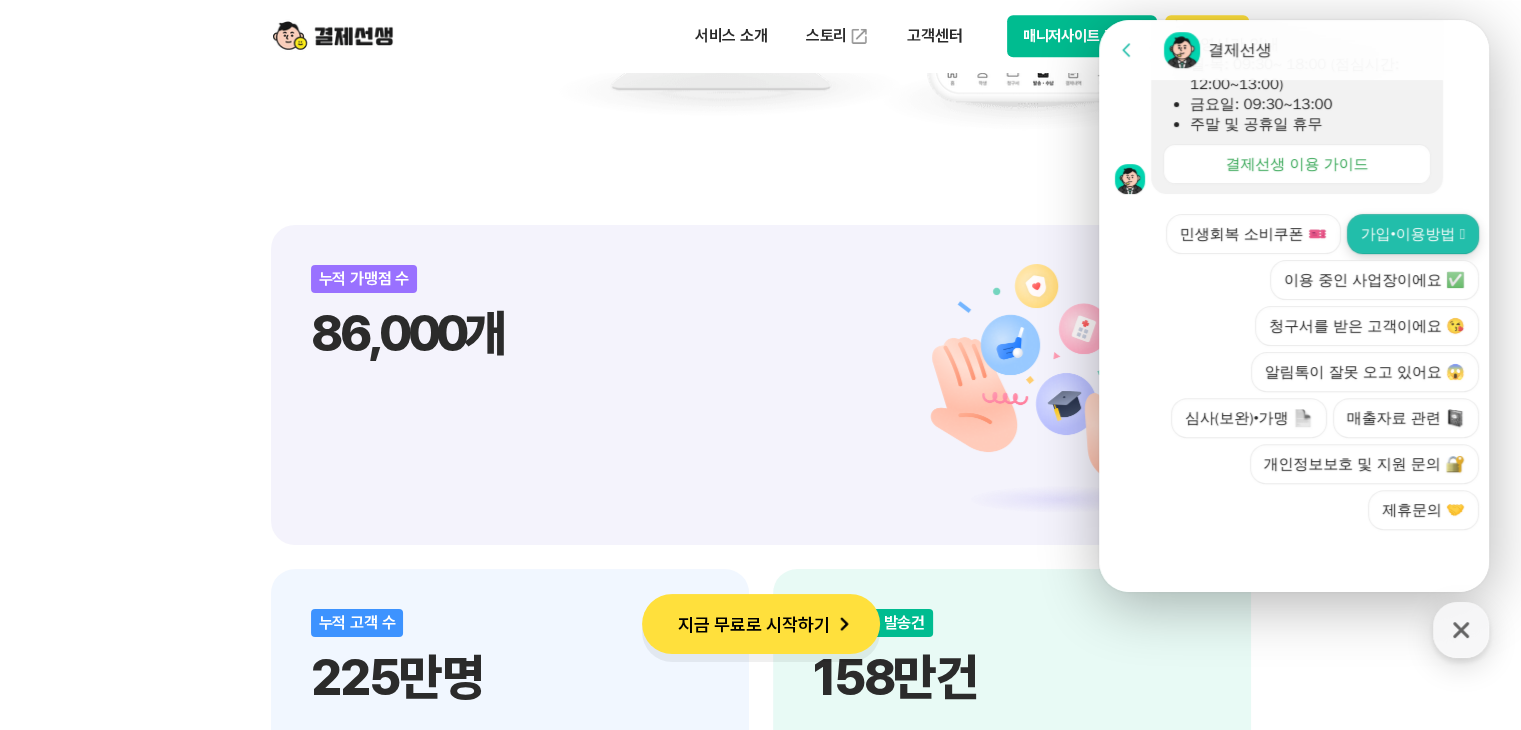 click on "가입•이용방법 🫶" at bounding box center (1413, 234) 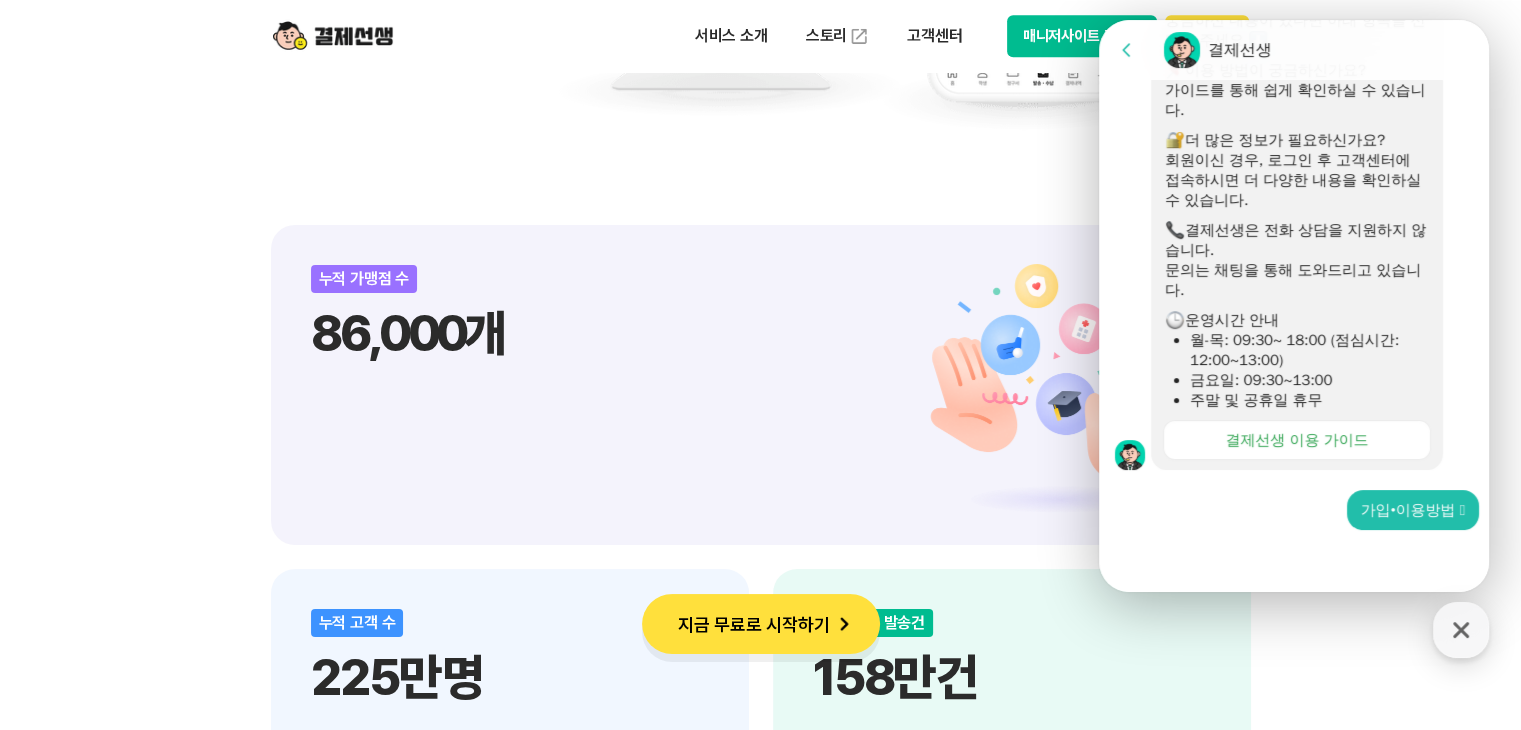 scroll, scrollTop: 400, scrollLeft: 0, axis: vertical 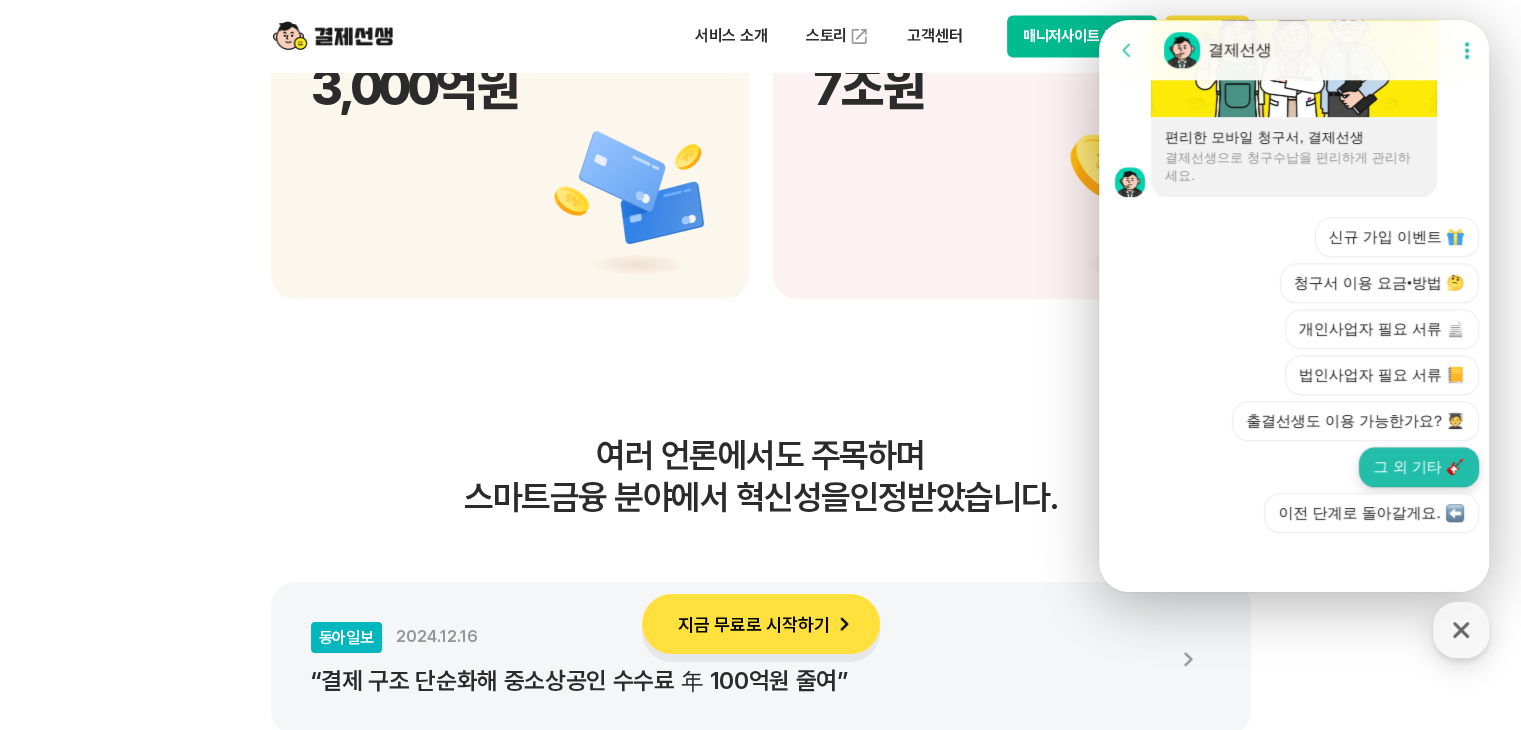 click on "그 외 기타 🎸" at bounding box center [1419, 467] 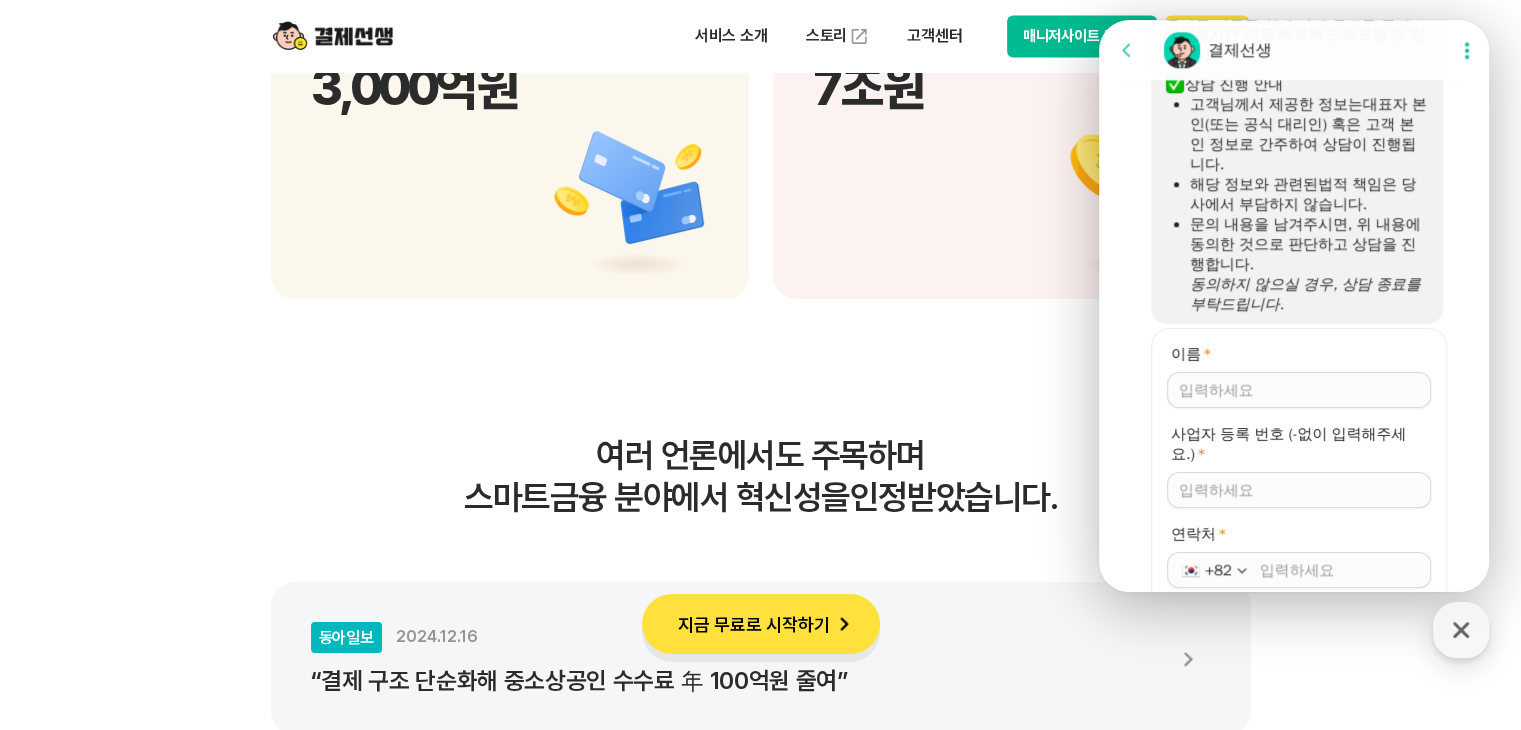 scroll, scrollTop: 2071, scrollLeft: 0, axis: vertical 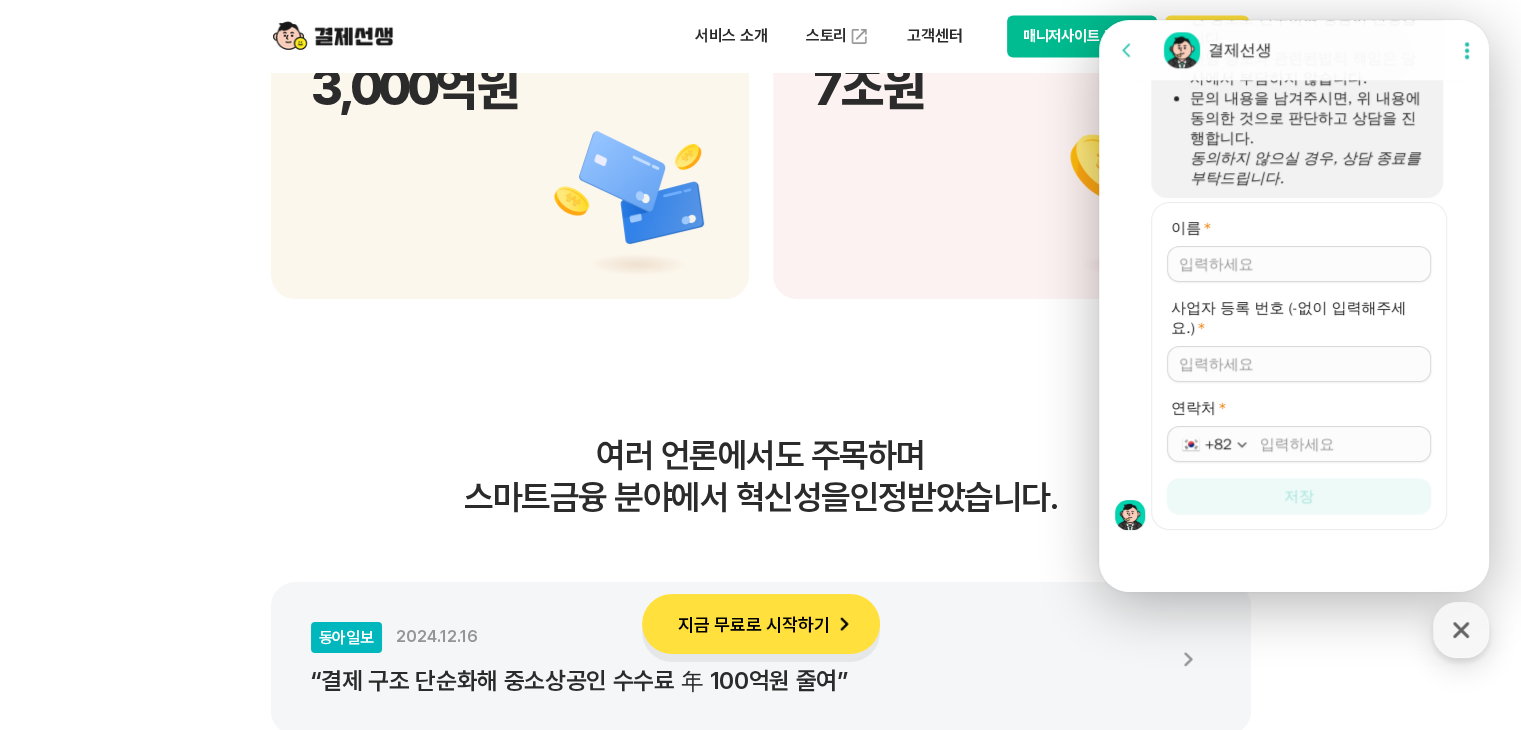 click on "이름 *" at bounding box center [1299, 264] 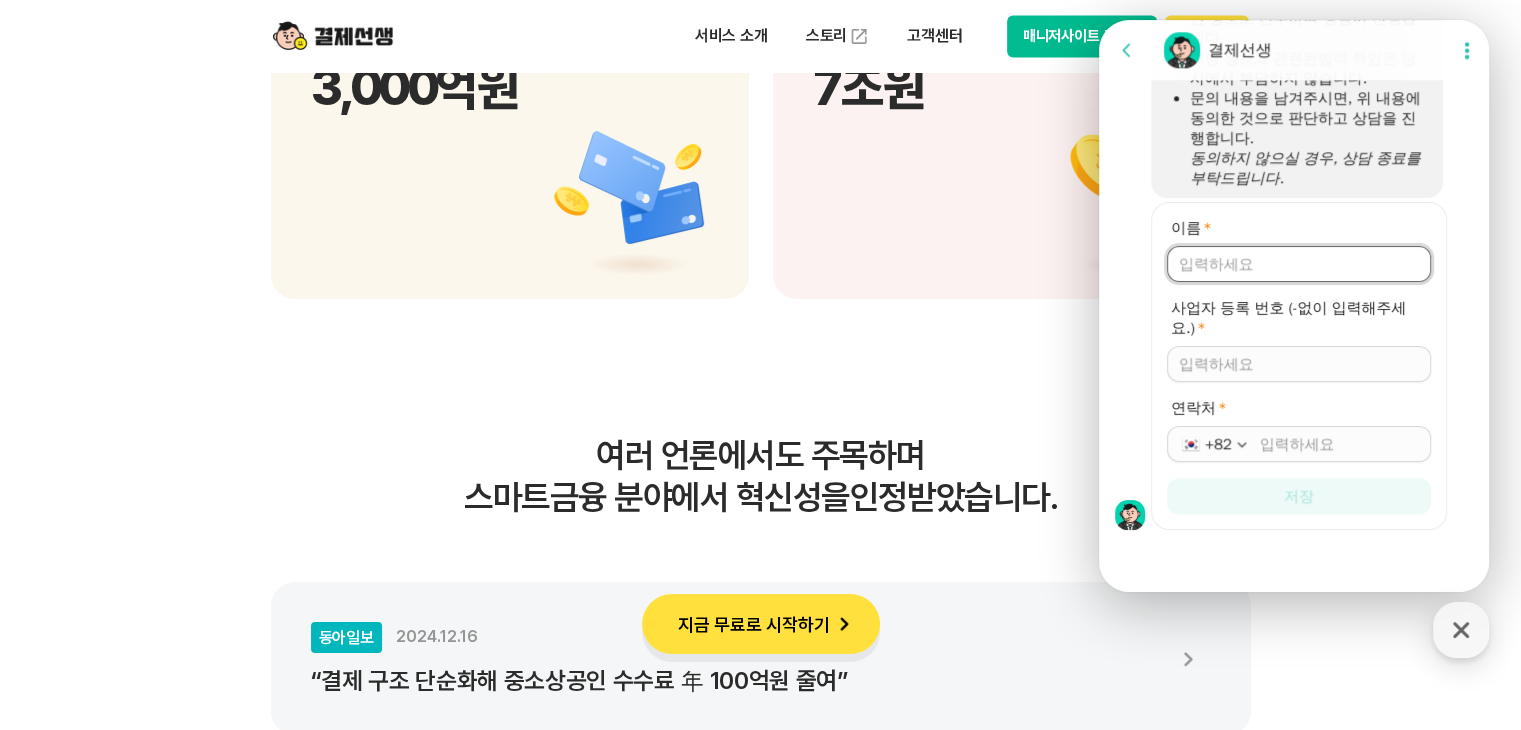 type on "[FIRST] [LAST]" 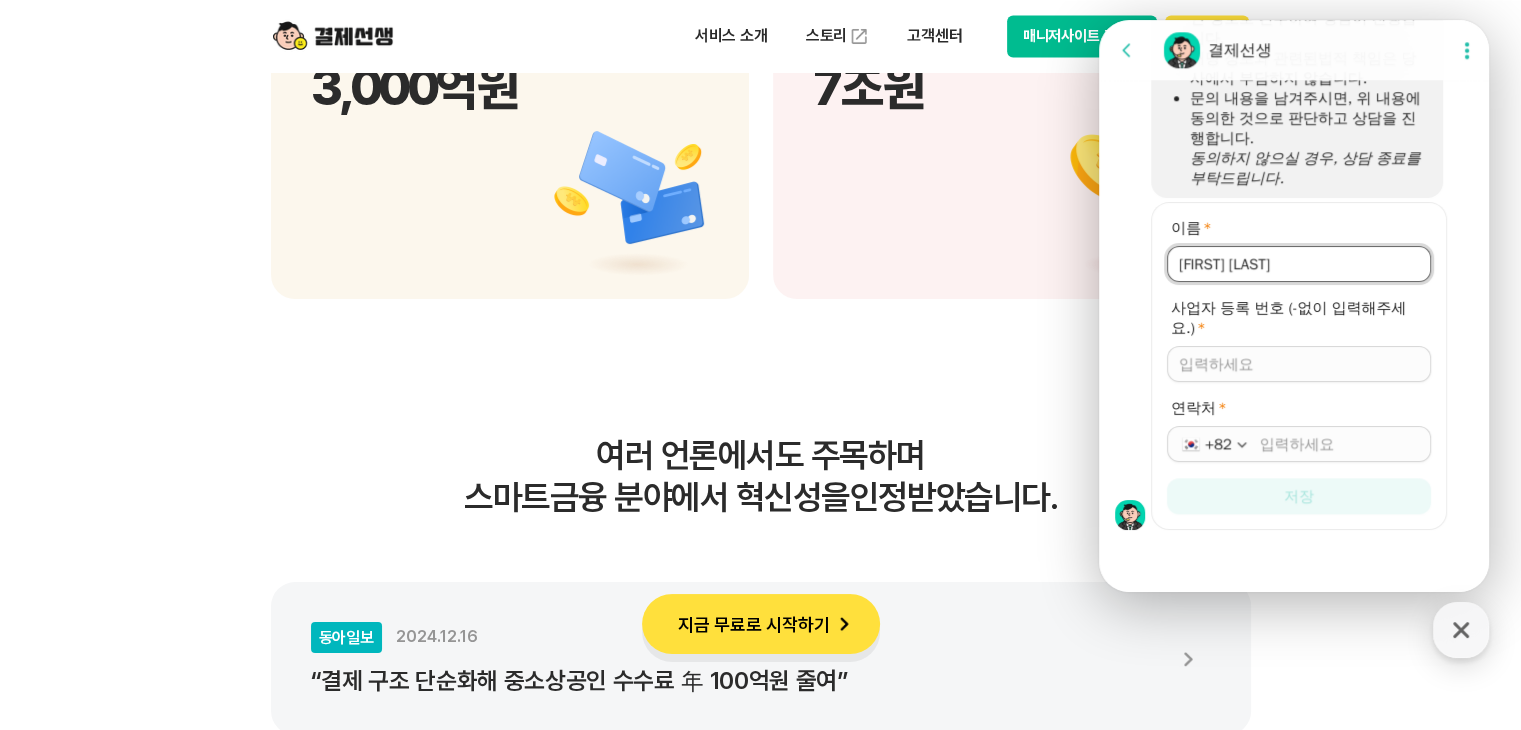 click on "사업자 등록 번호 (-없이 입력해주세요.) *" at bounding box center (1299, 364) 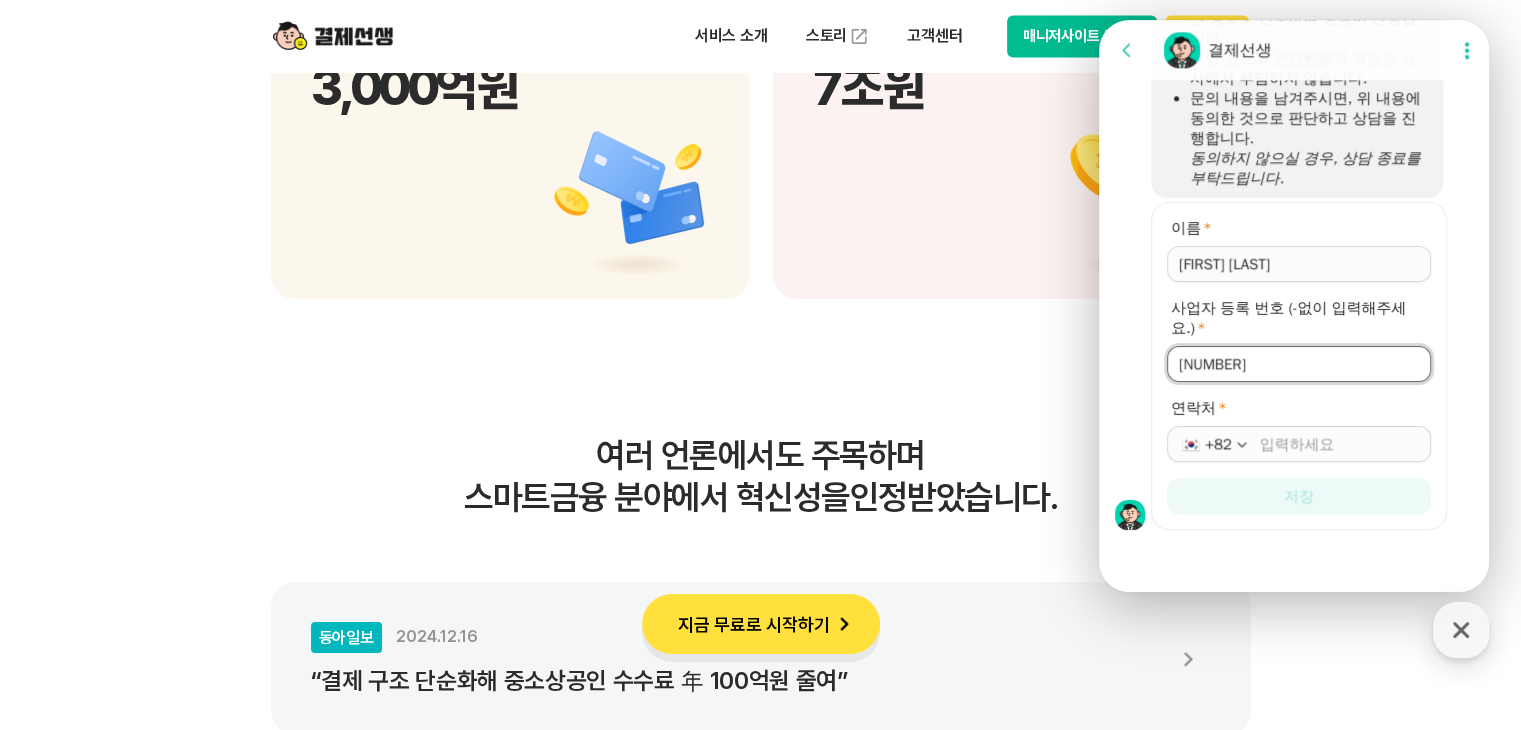 type on "[NUMBER]" 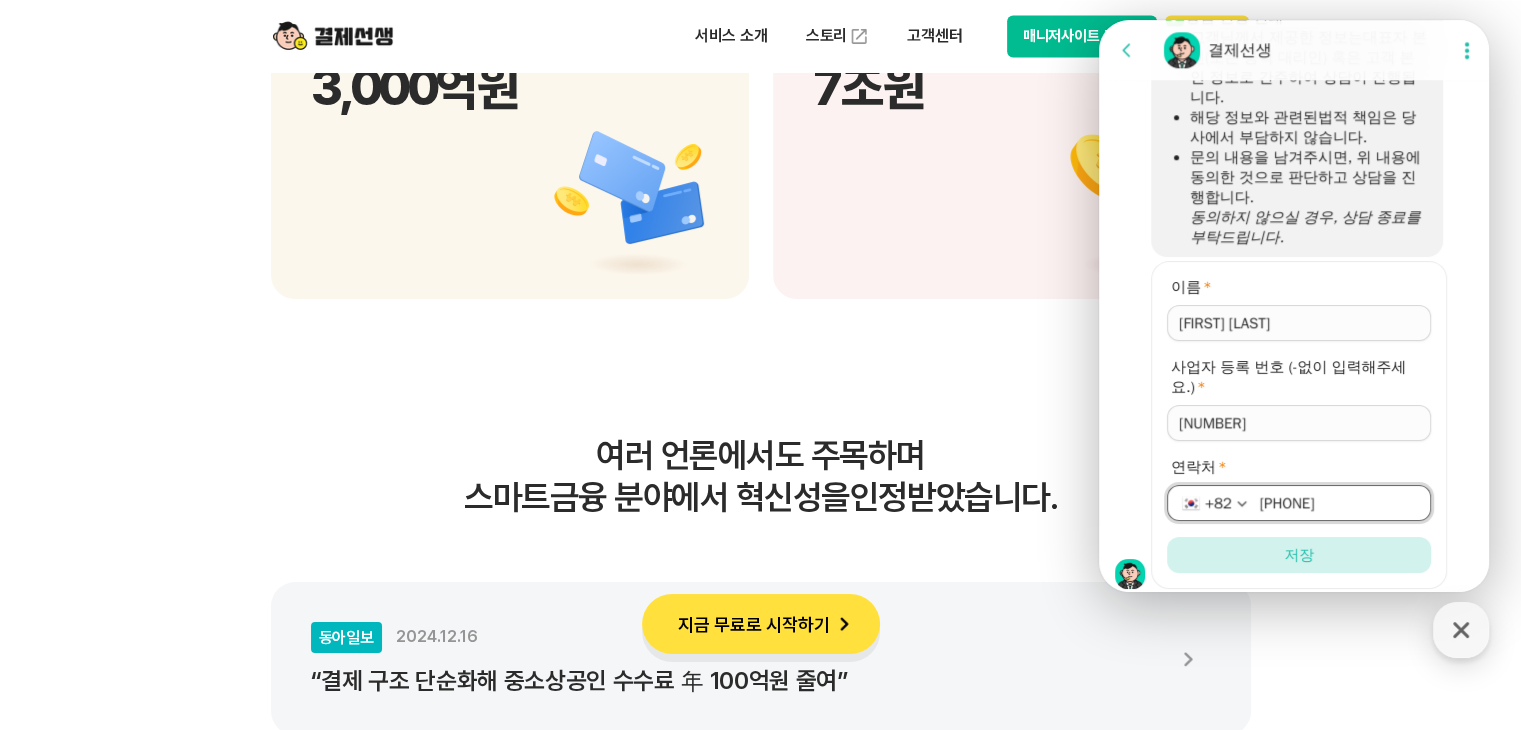 scroll, scrollTop: 2071, scrollLeft: 0, axis: vertical 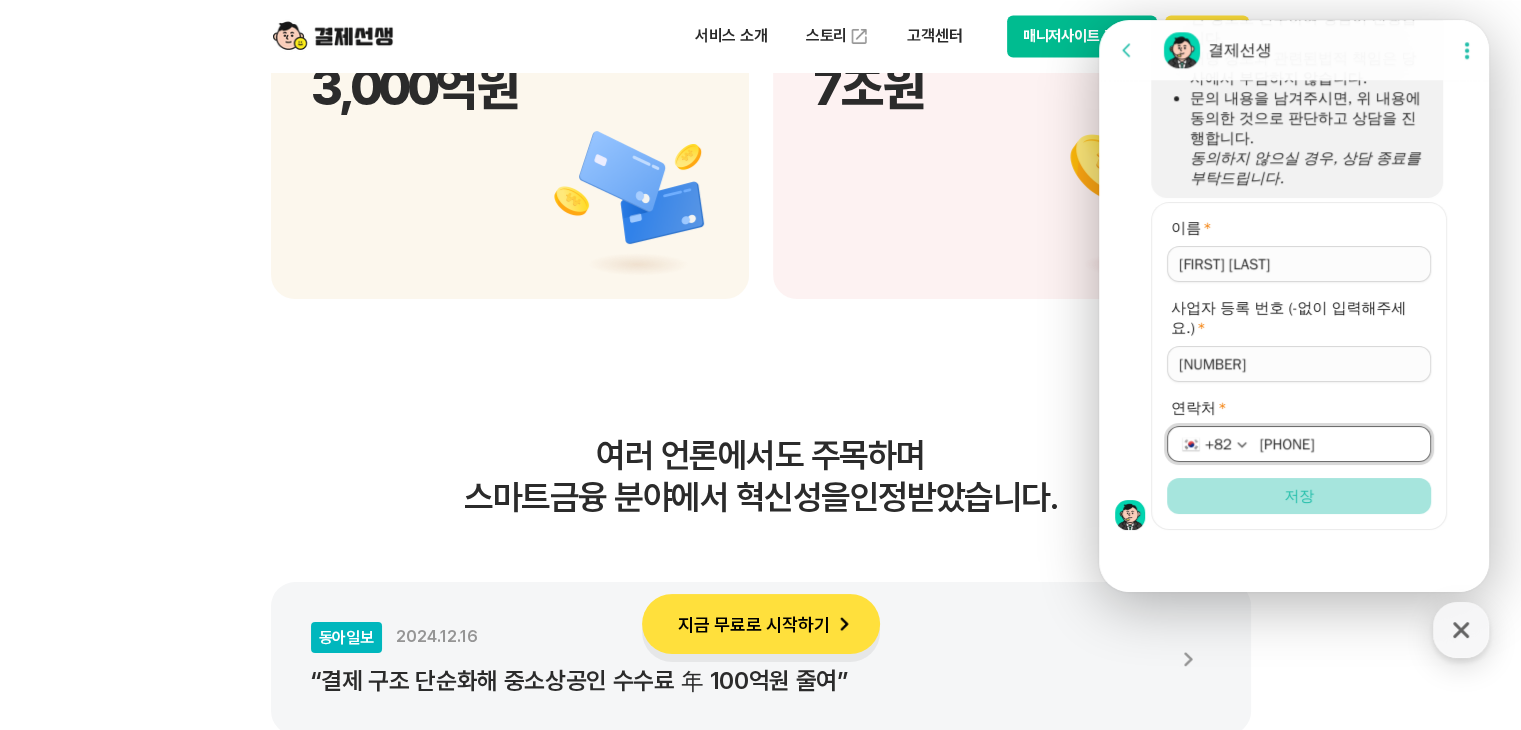 type on "[PHONE]" 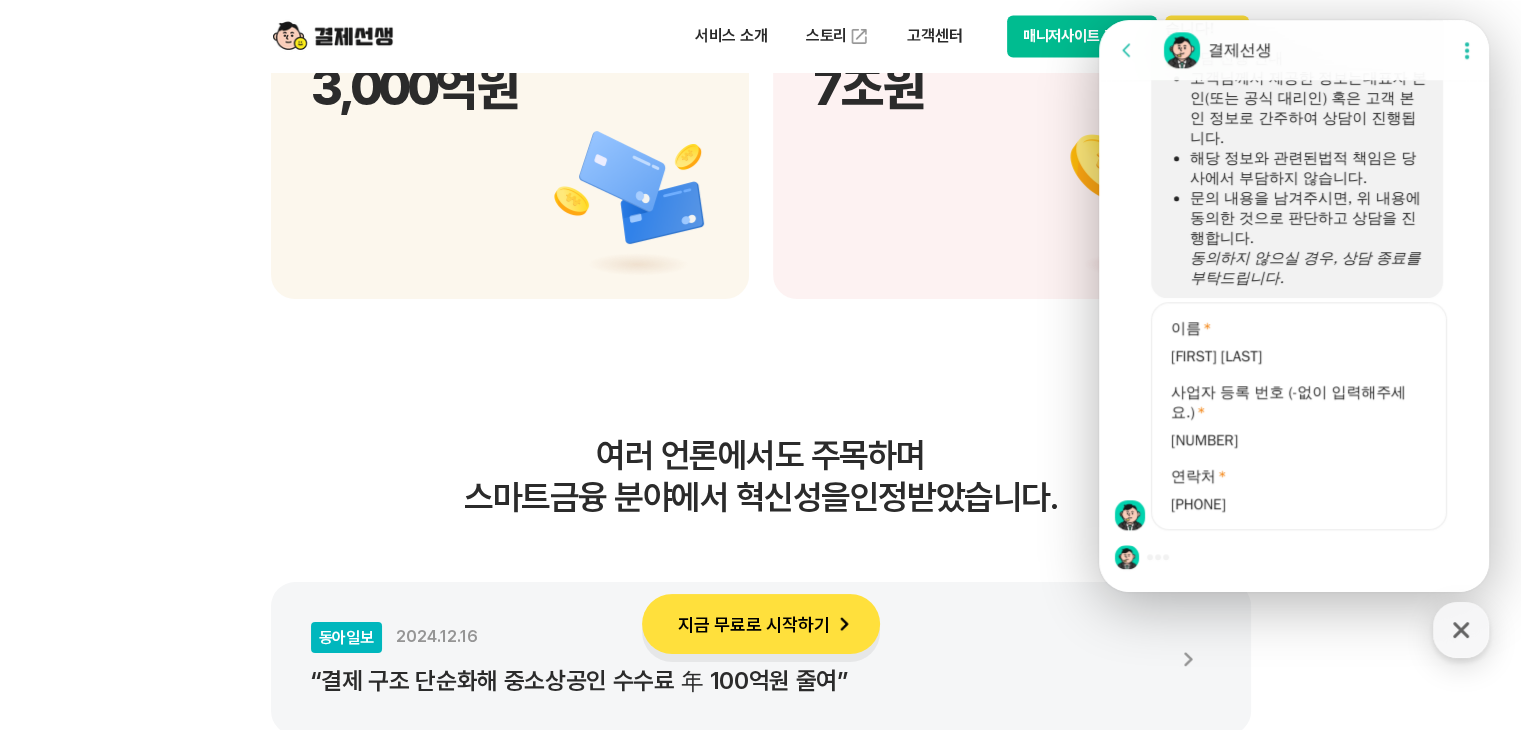 scroll, scrollTop: 1971, scrollLeft: 0, axis: vertical 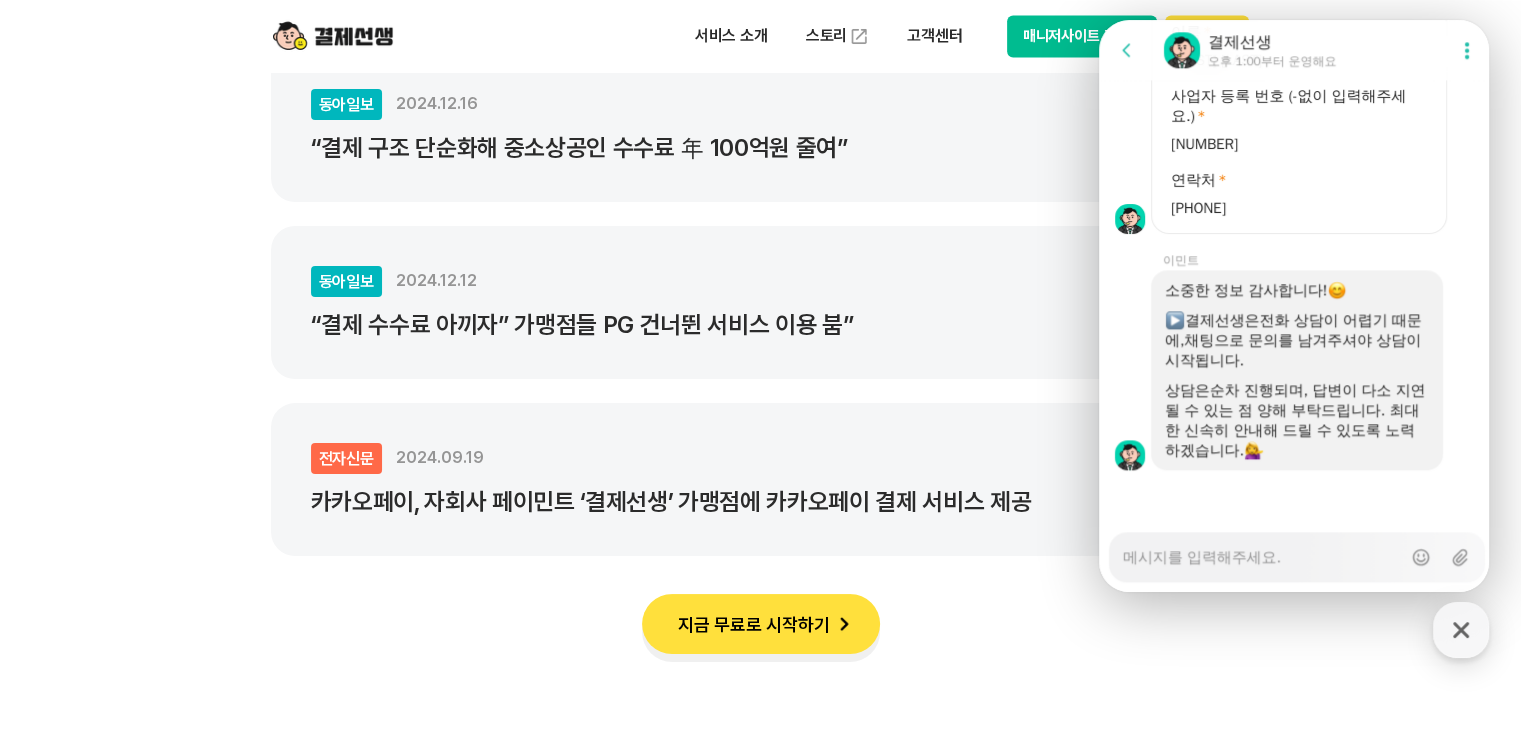 type on "x" 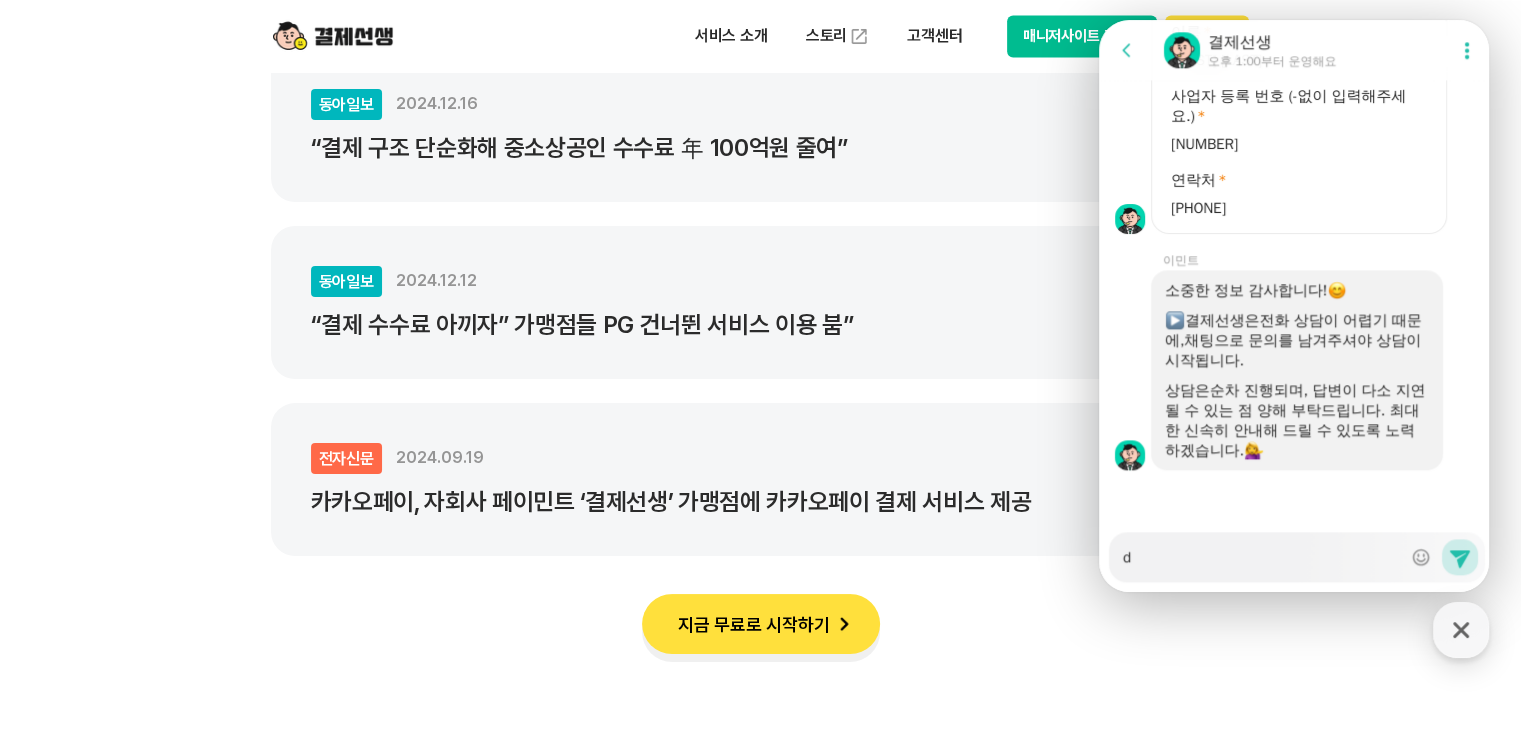 type on "x" 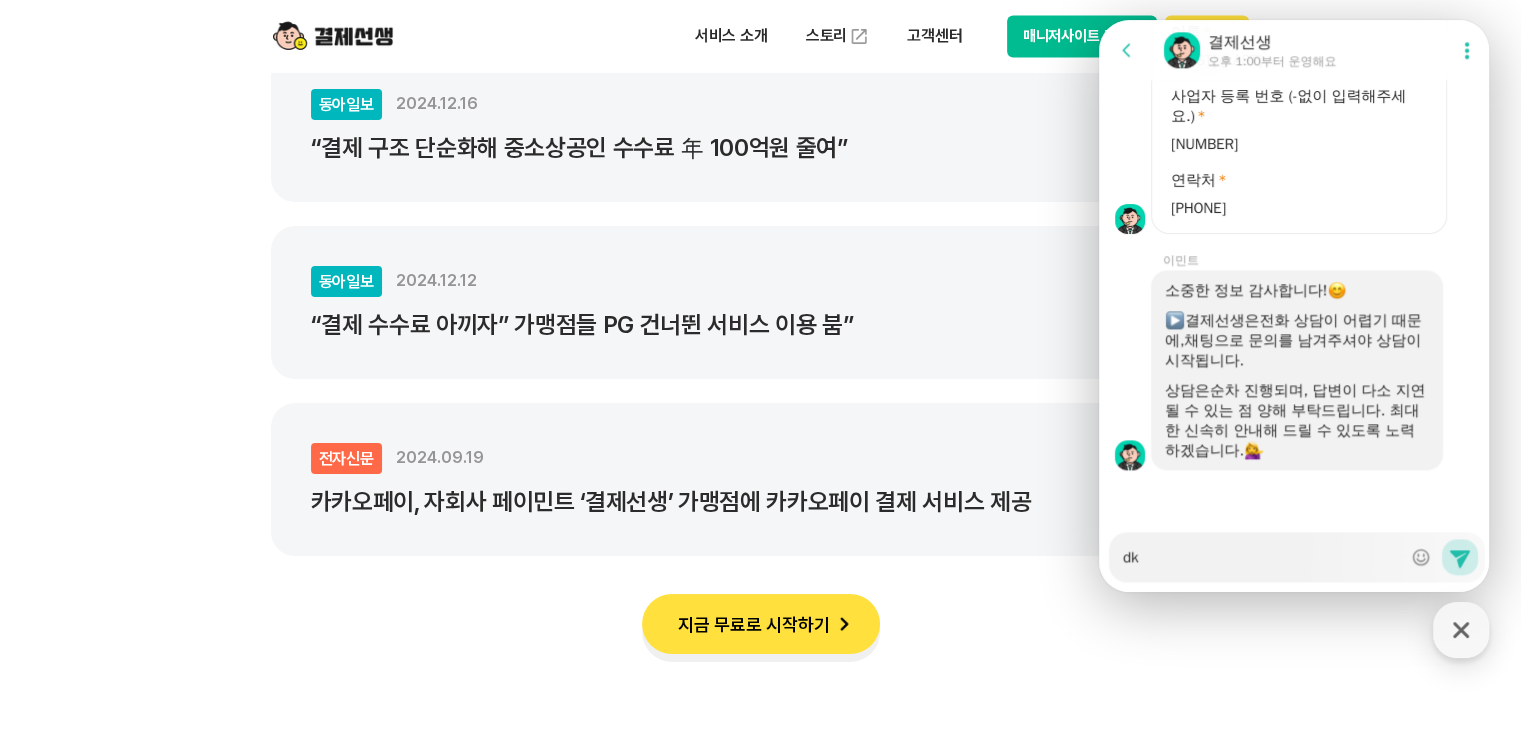 type on "x" 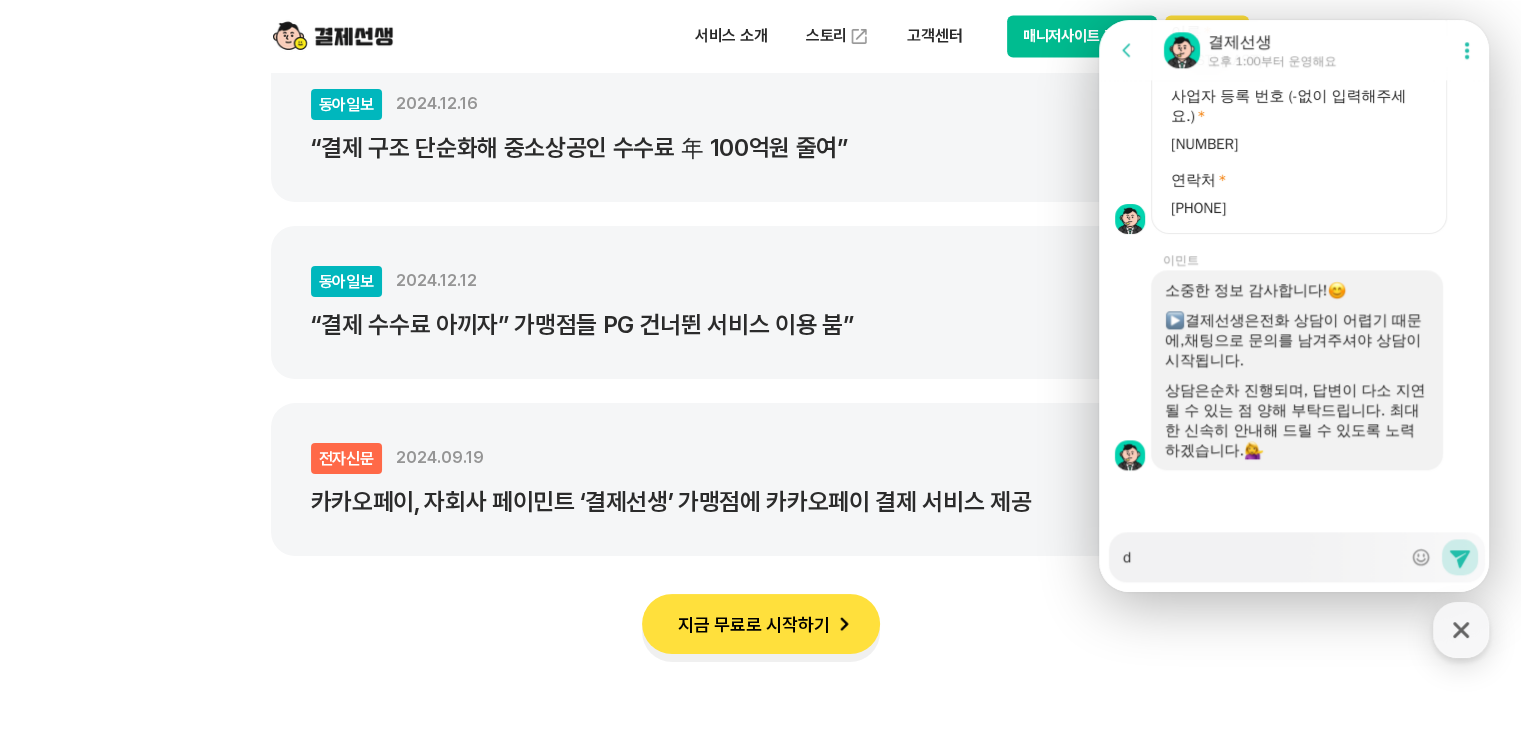 type on "x" 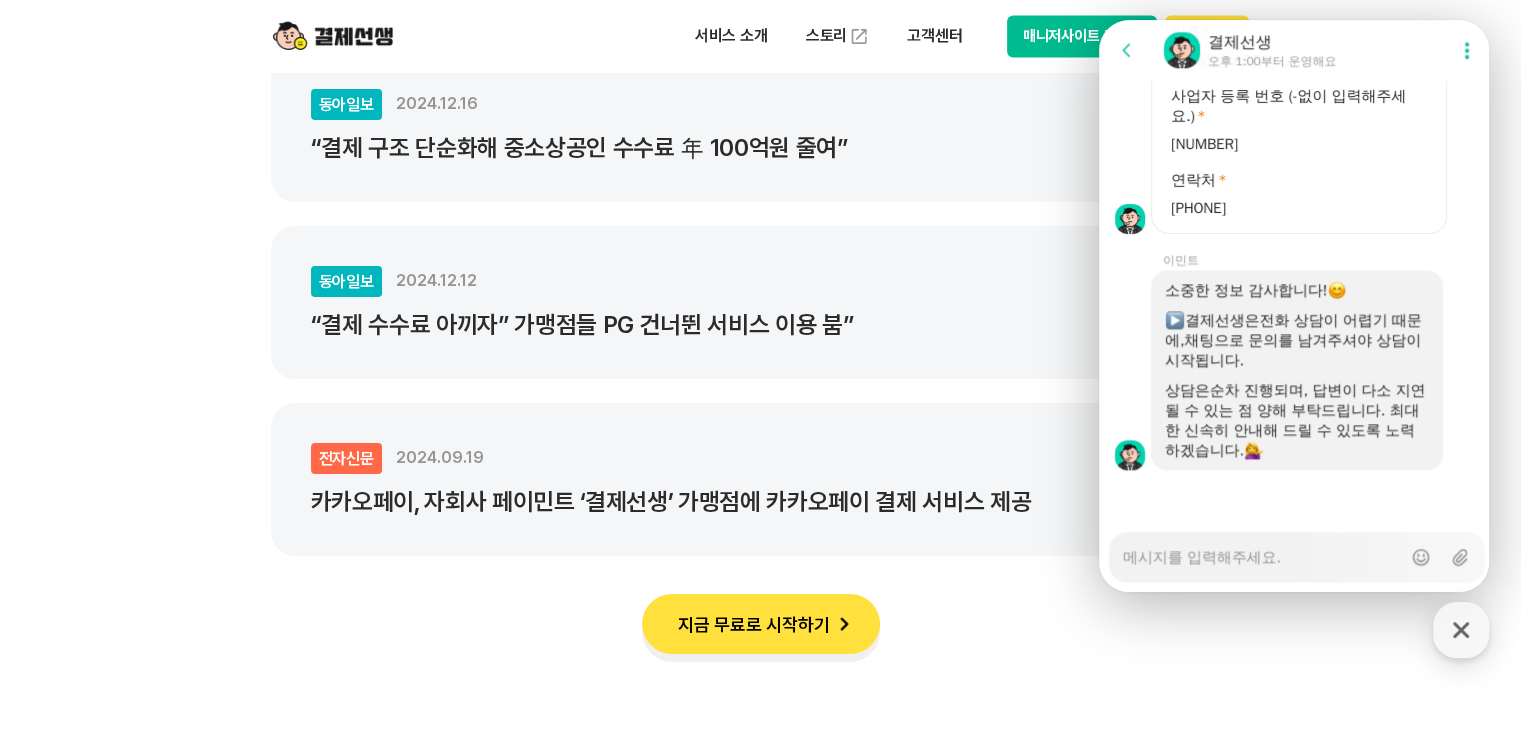 type on "x" 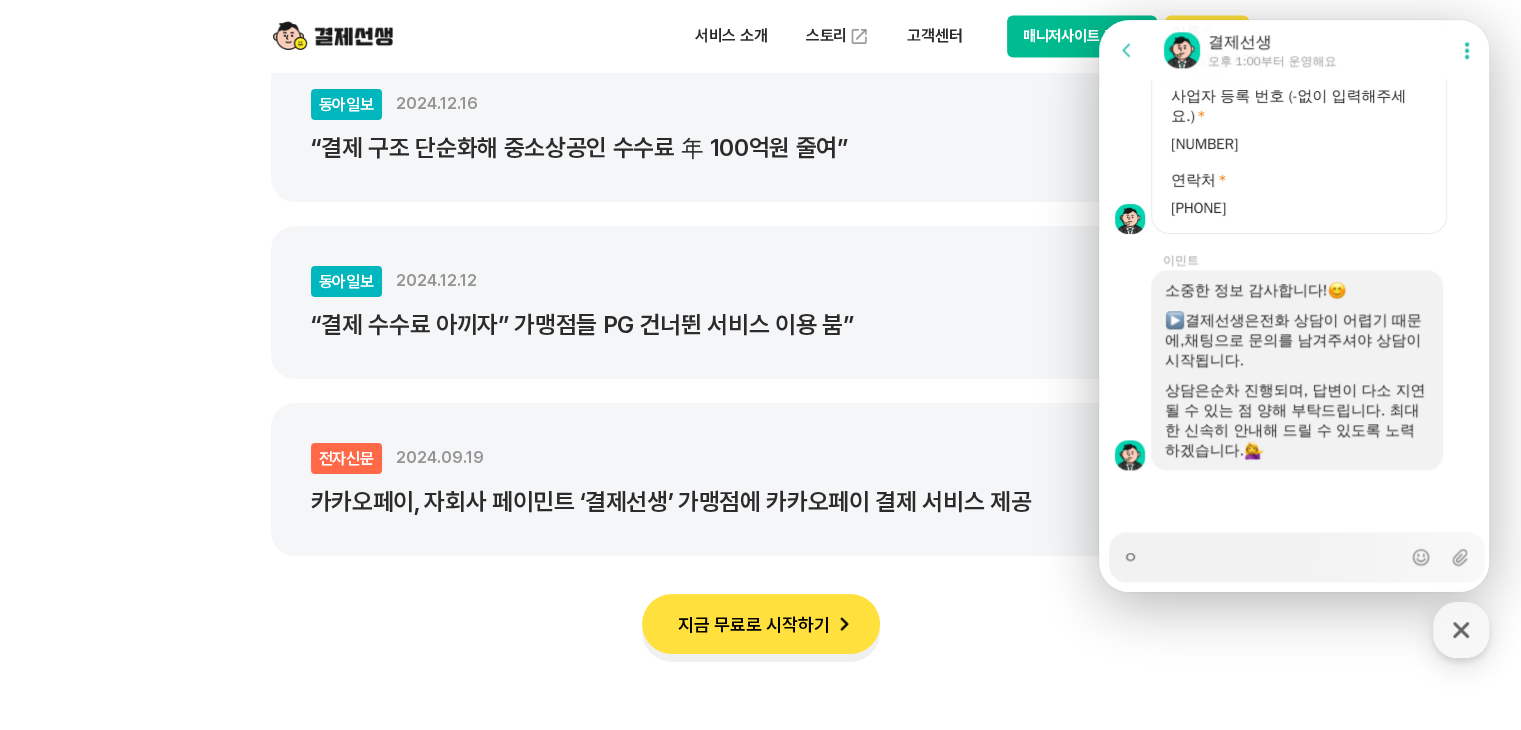 type on "x" 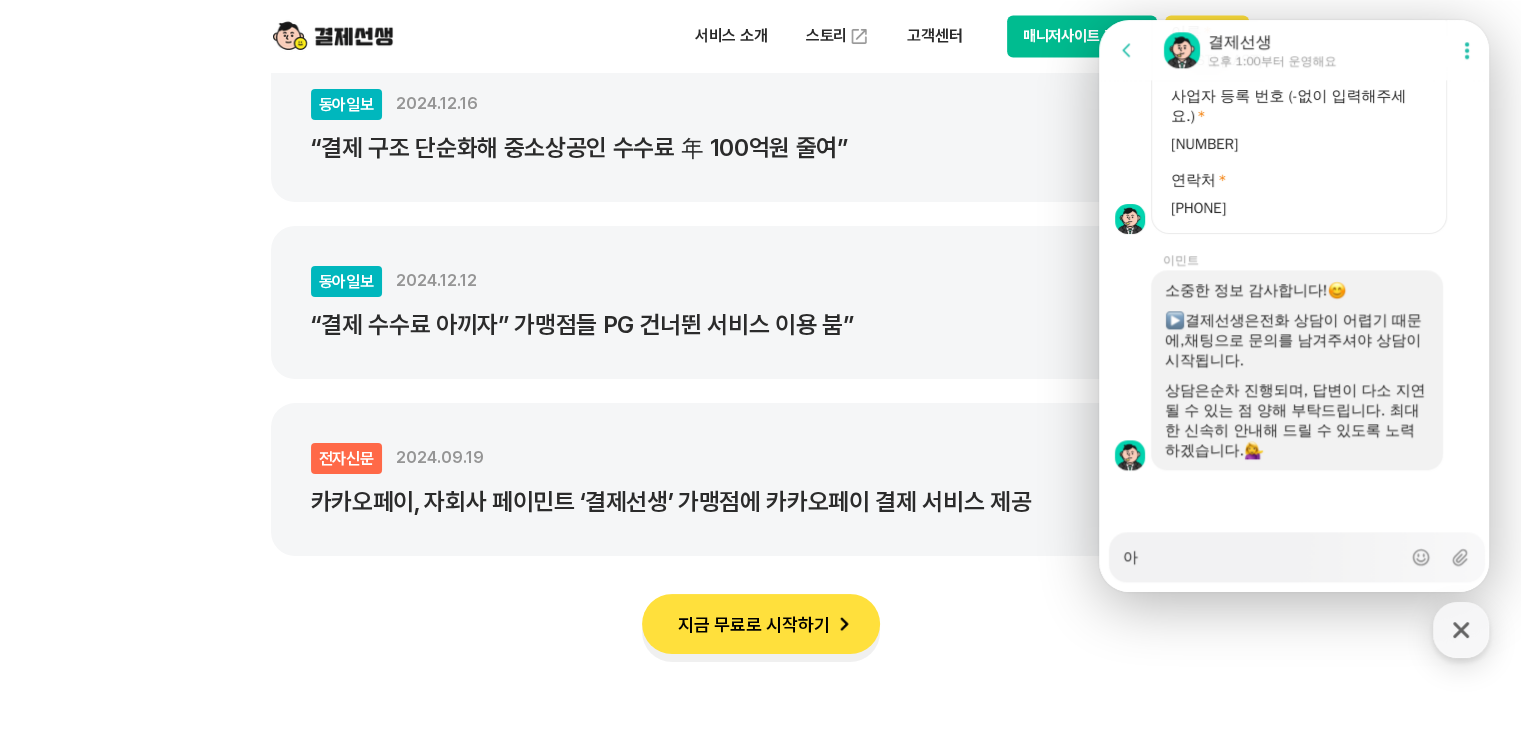 type on "x" 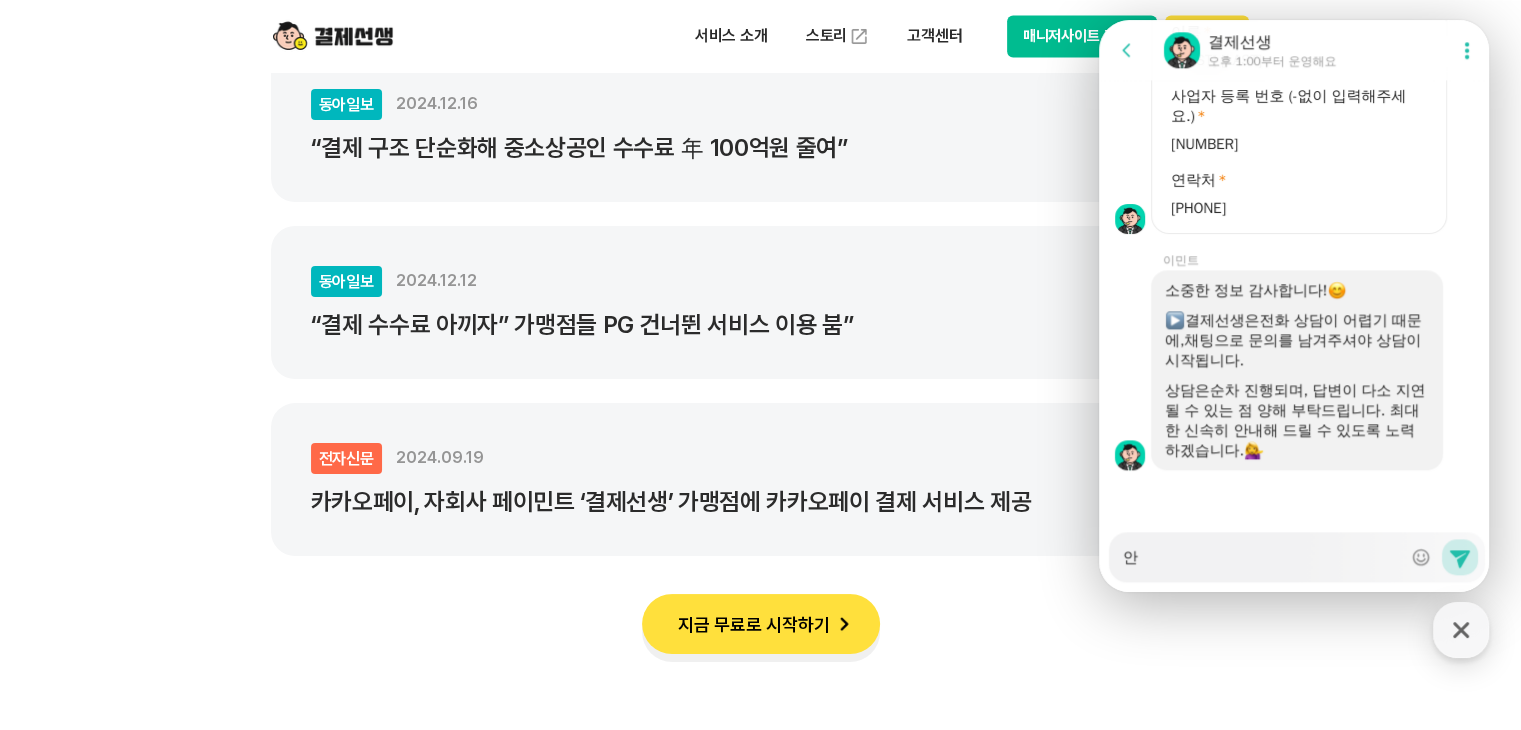 type on "x" 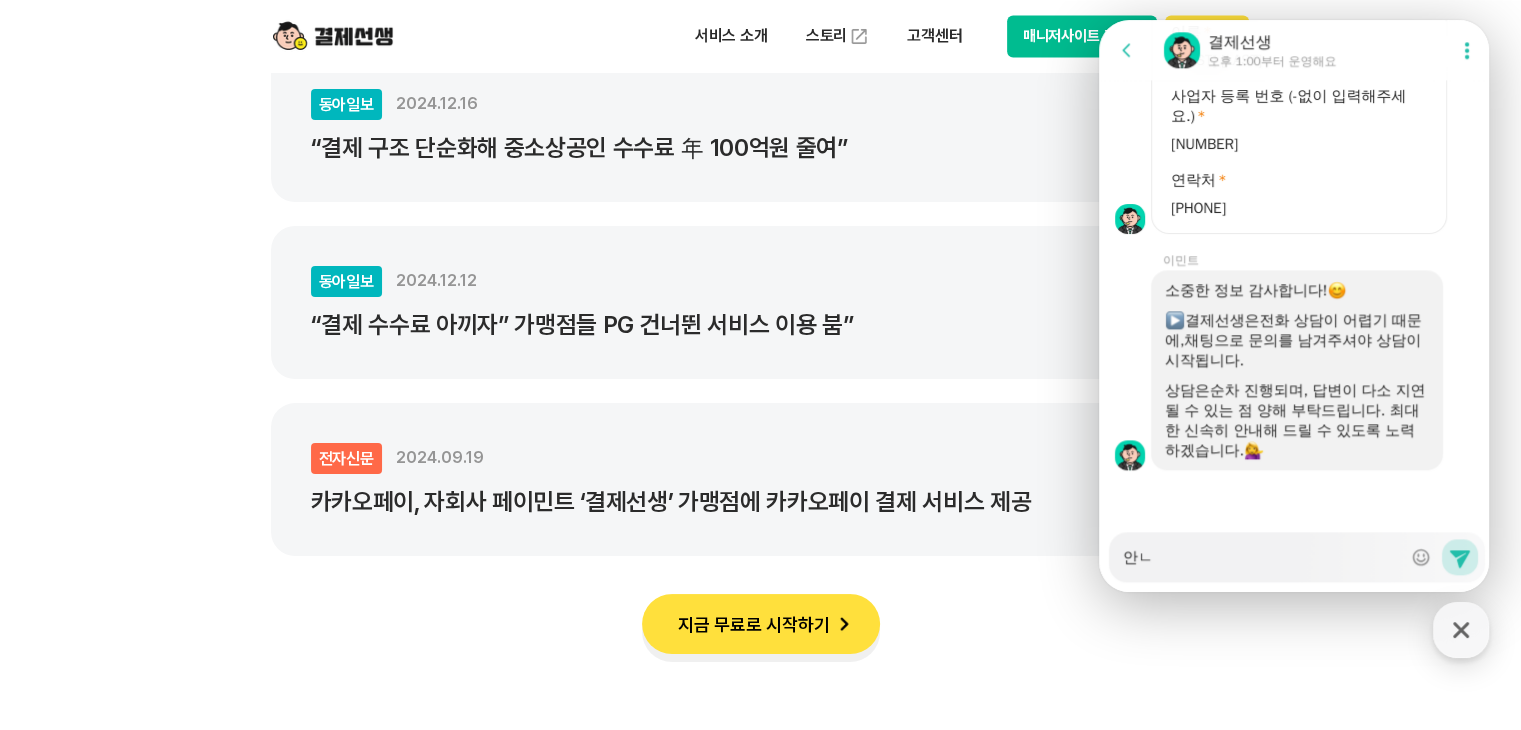 type on "x" 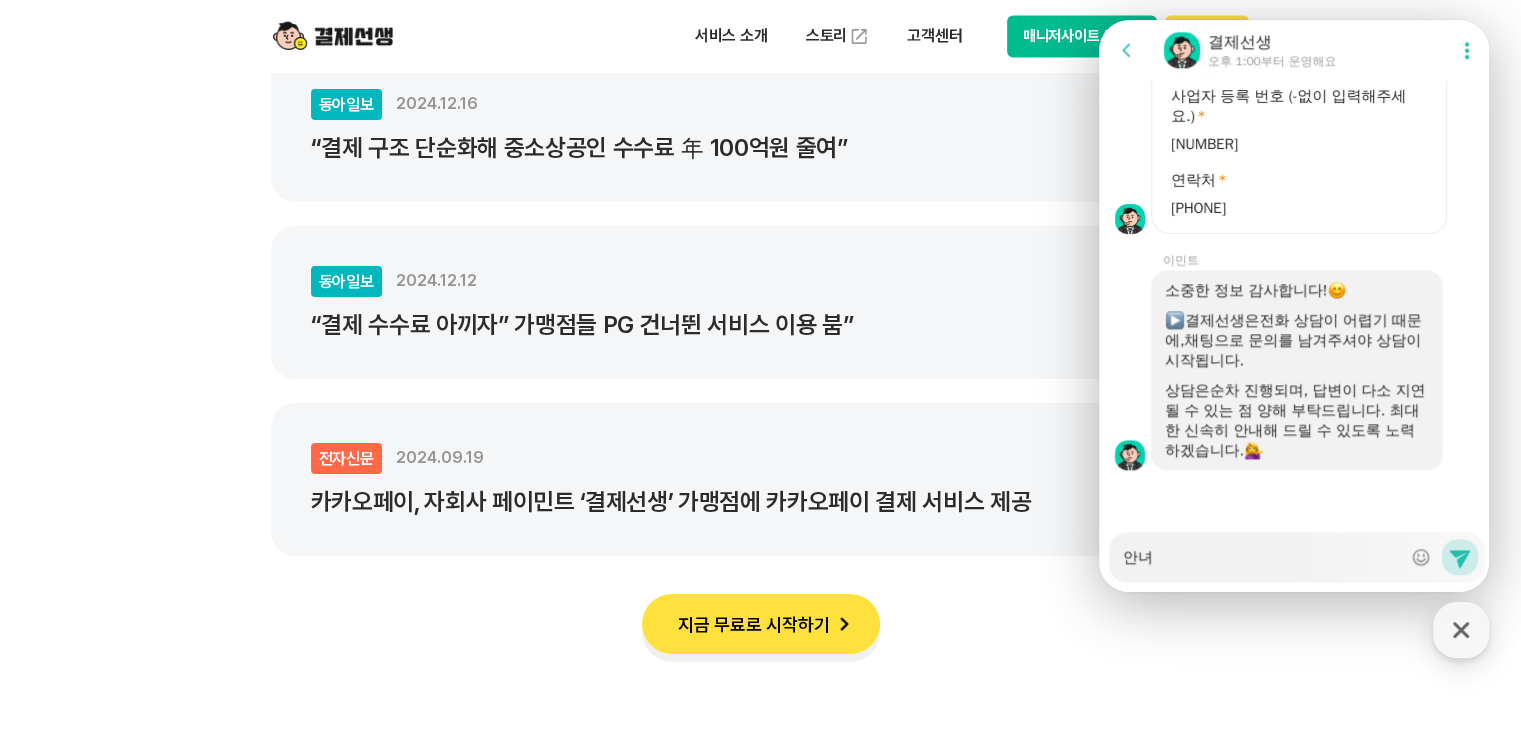 type on "x" 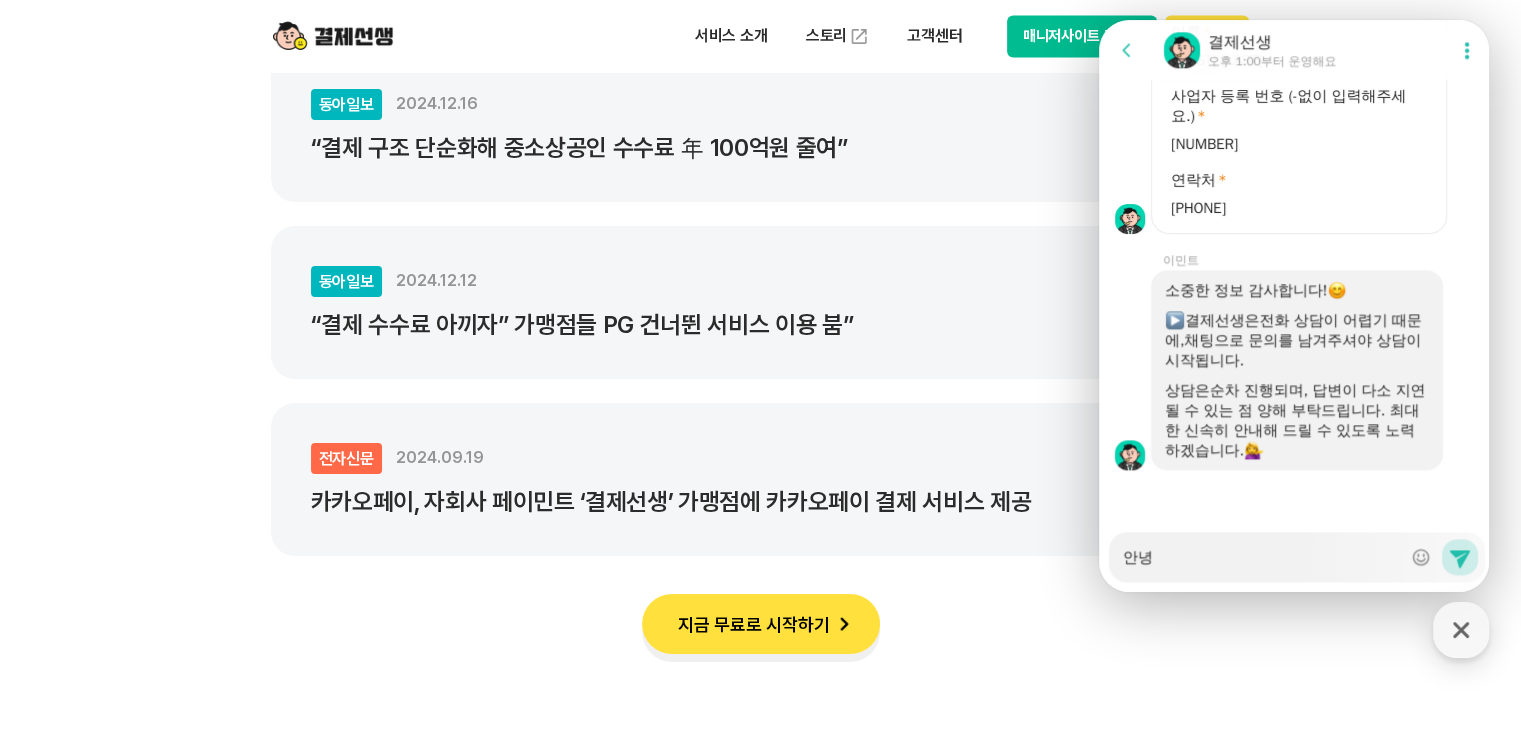 type on "x" 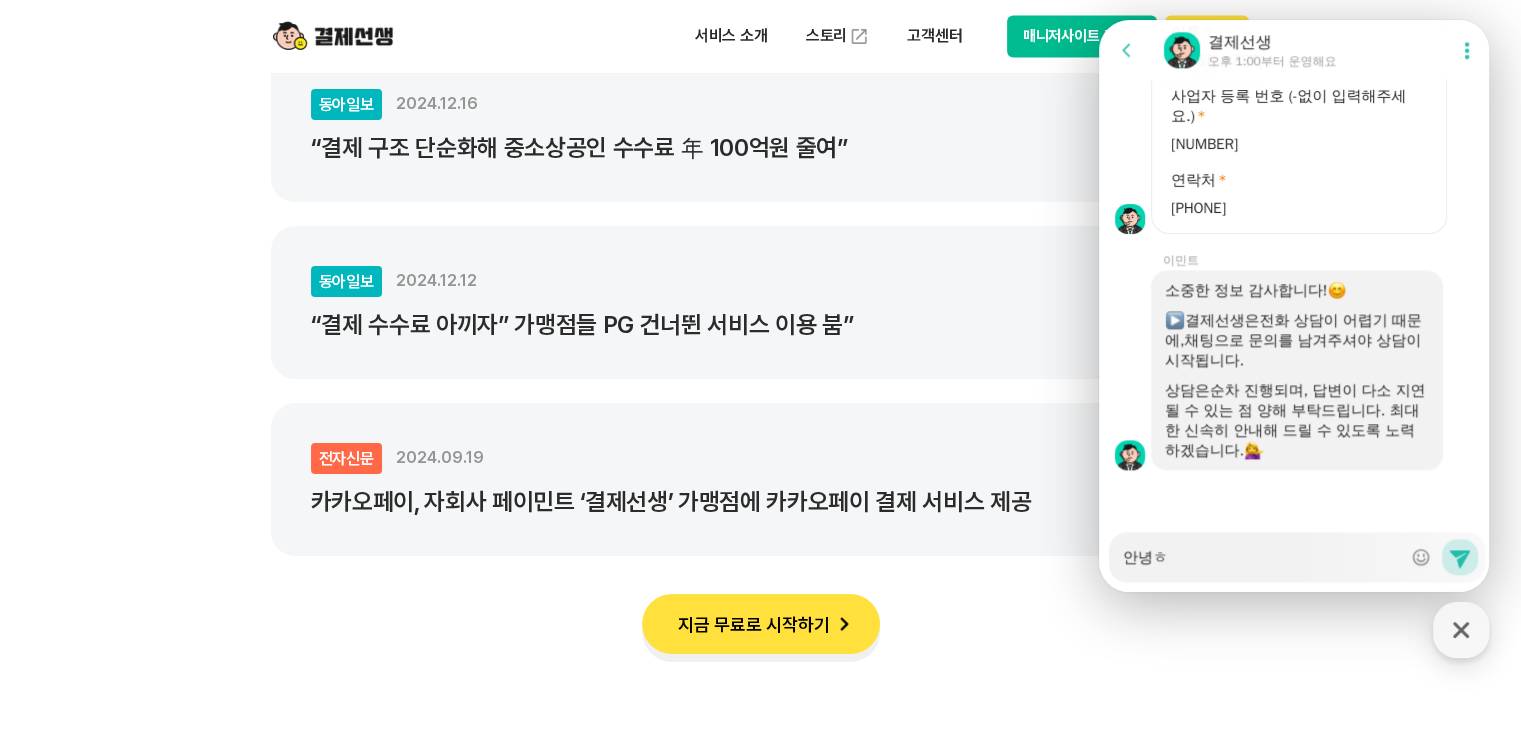 type on "x" 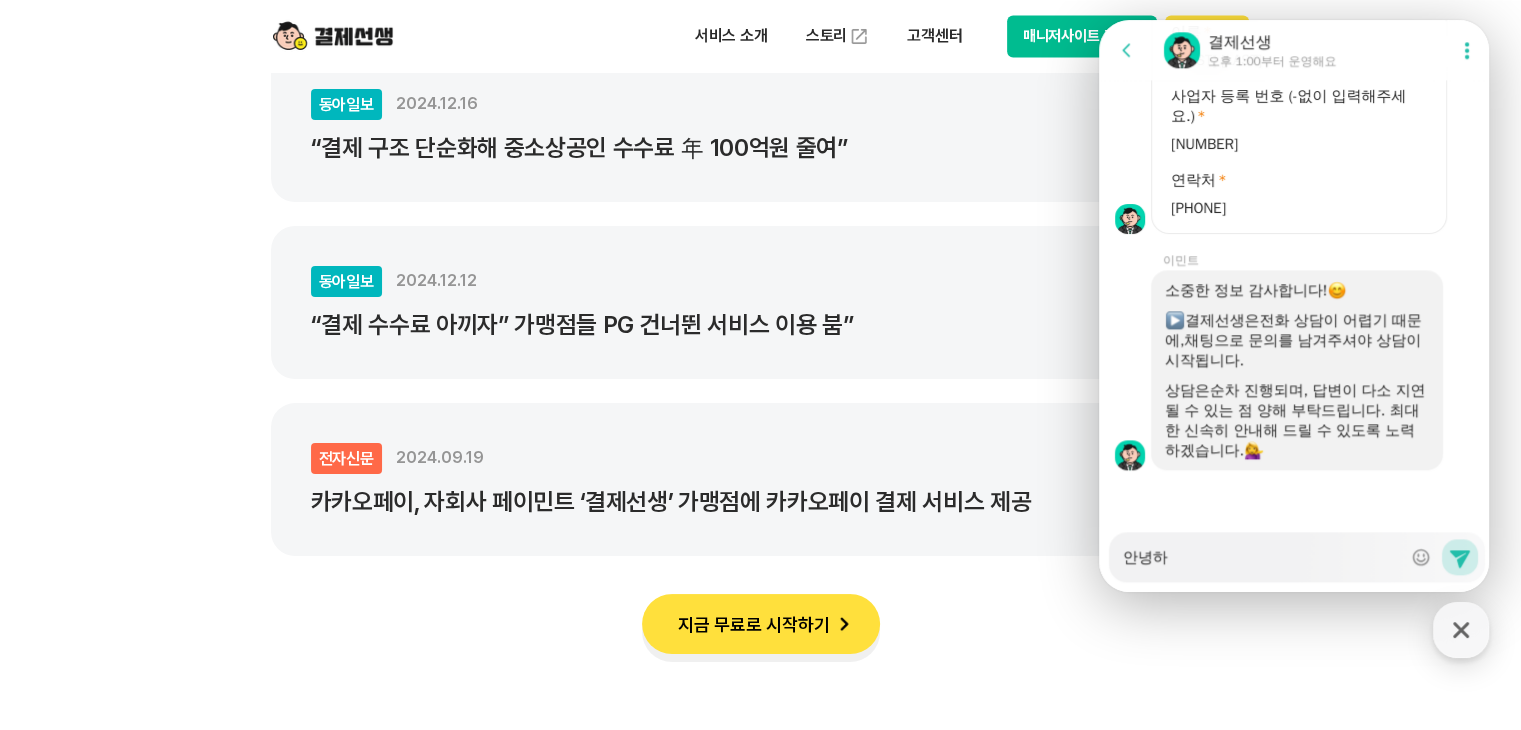 type on "x" 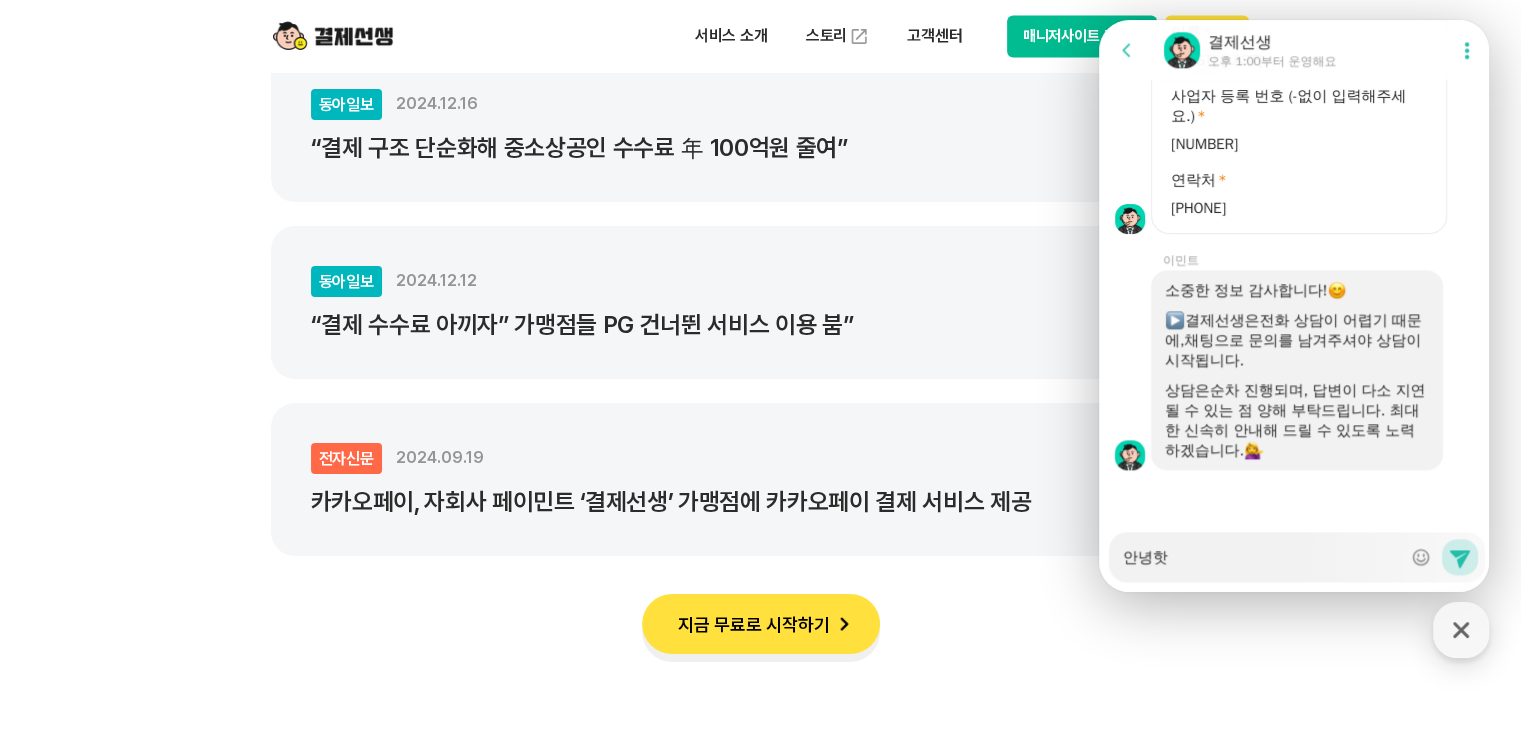 type on "x" 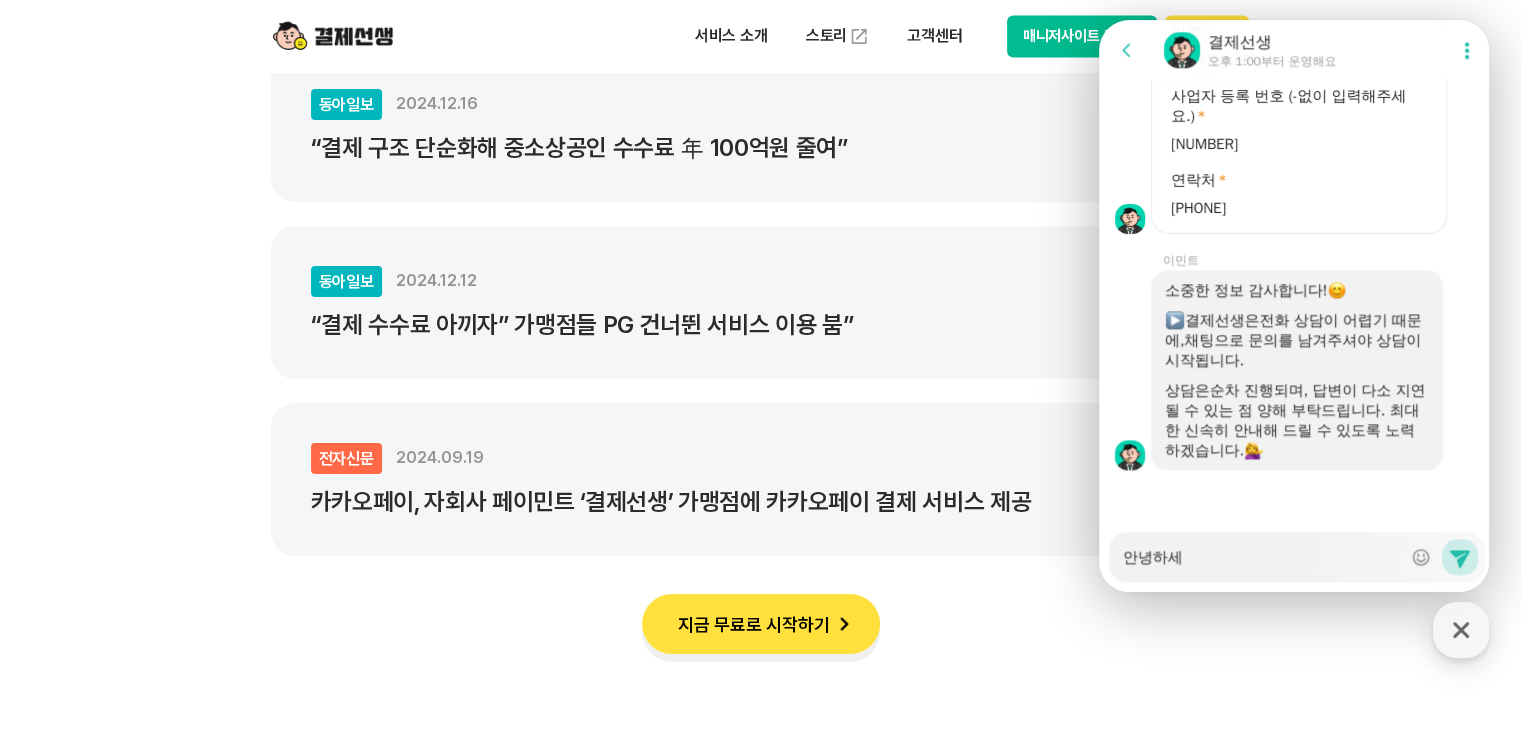 type on "안녕하셍" 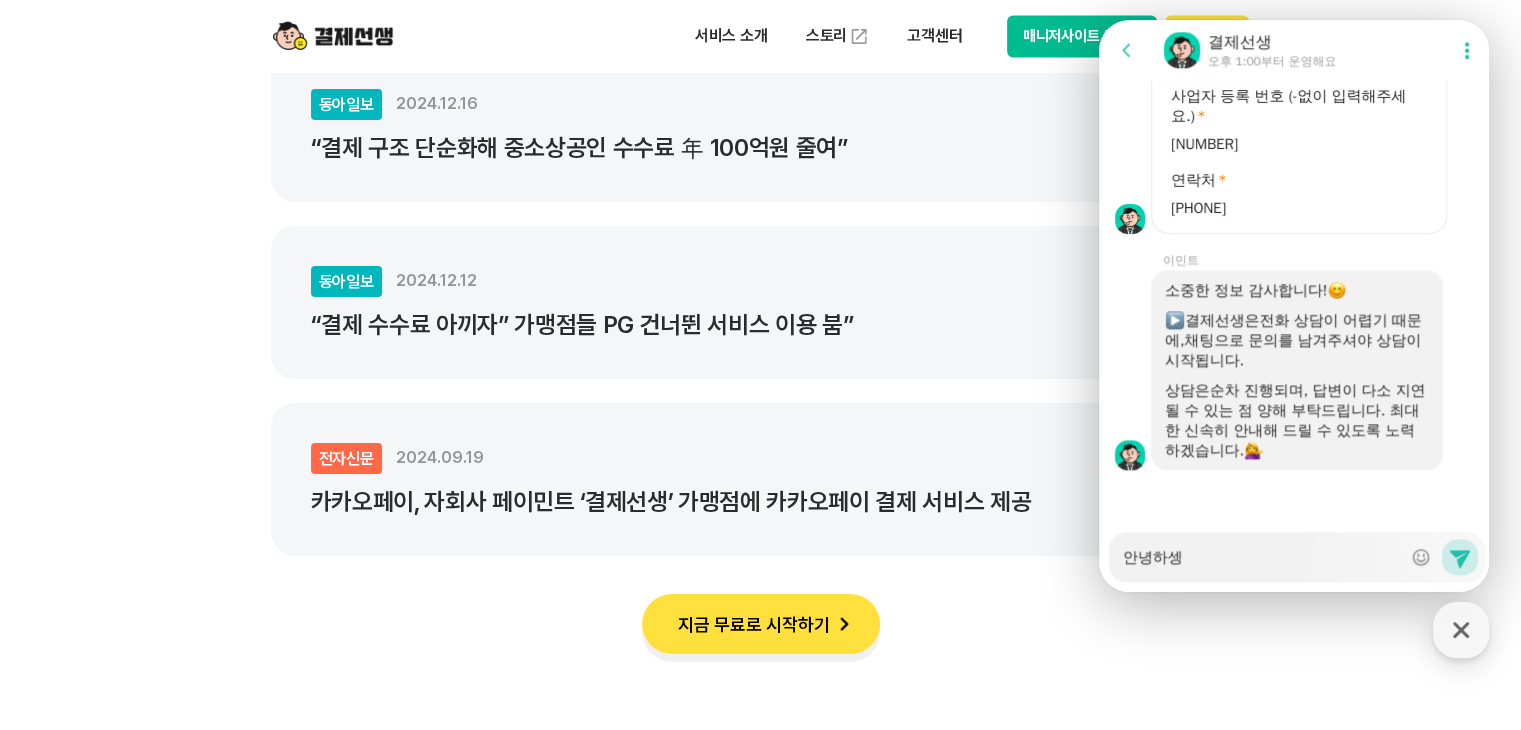type on "x" 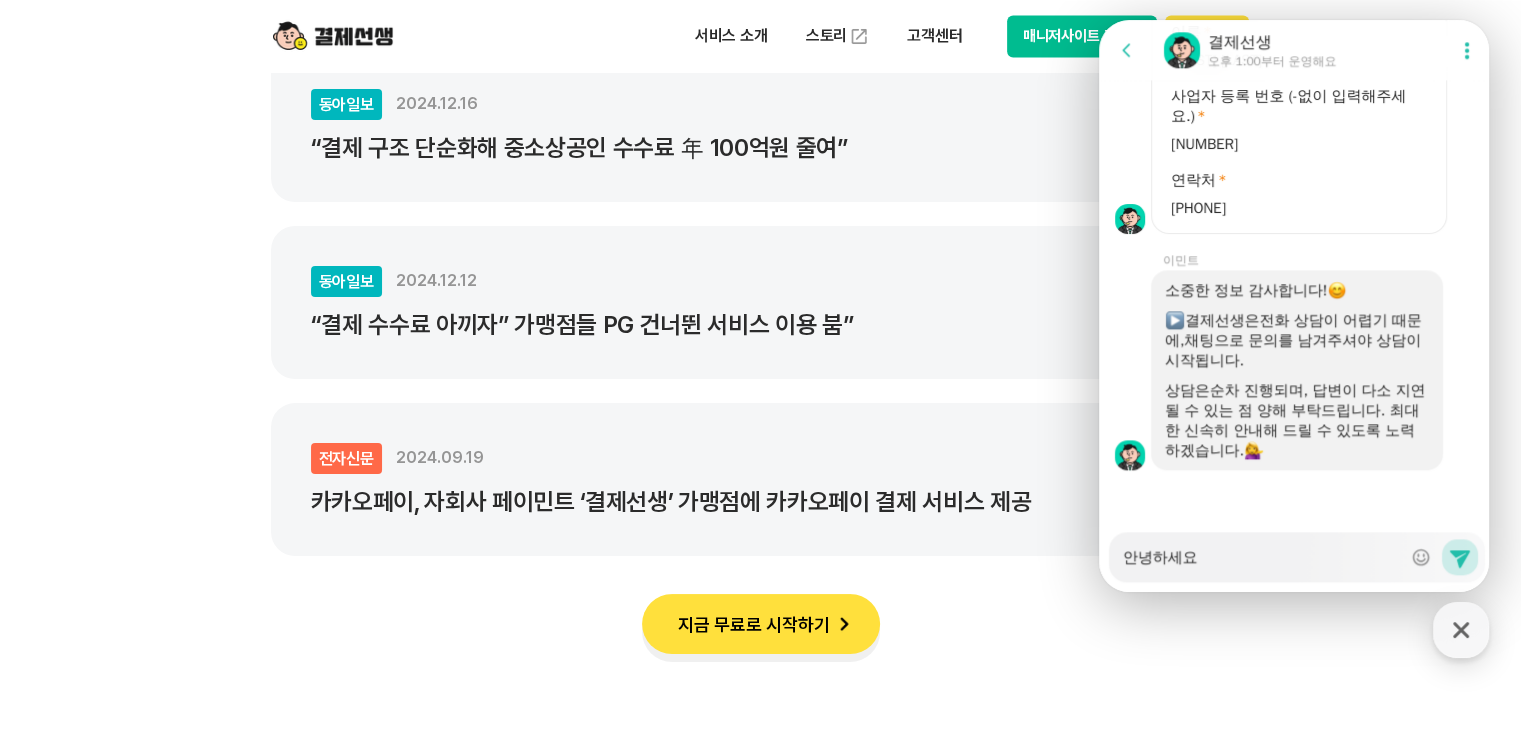 type on "x" 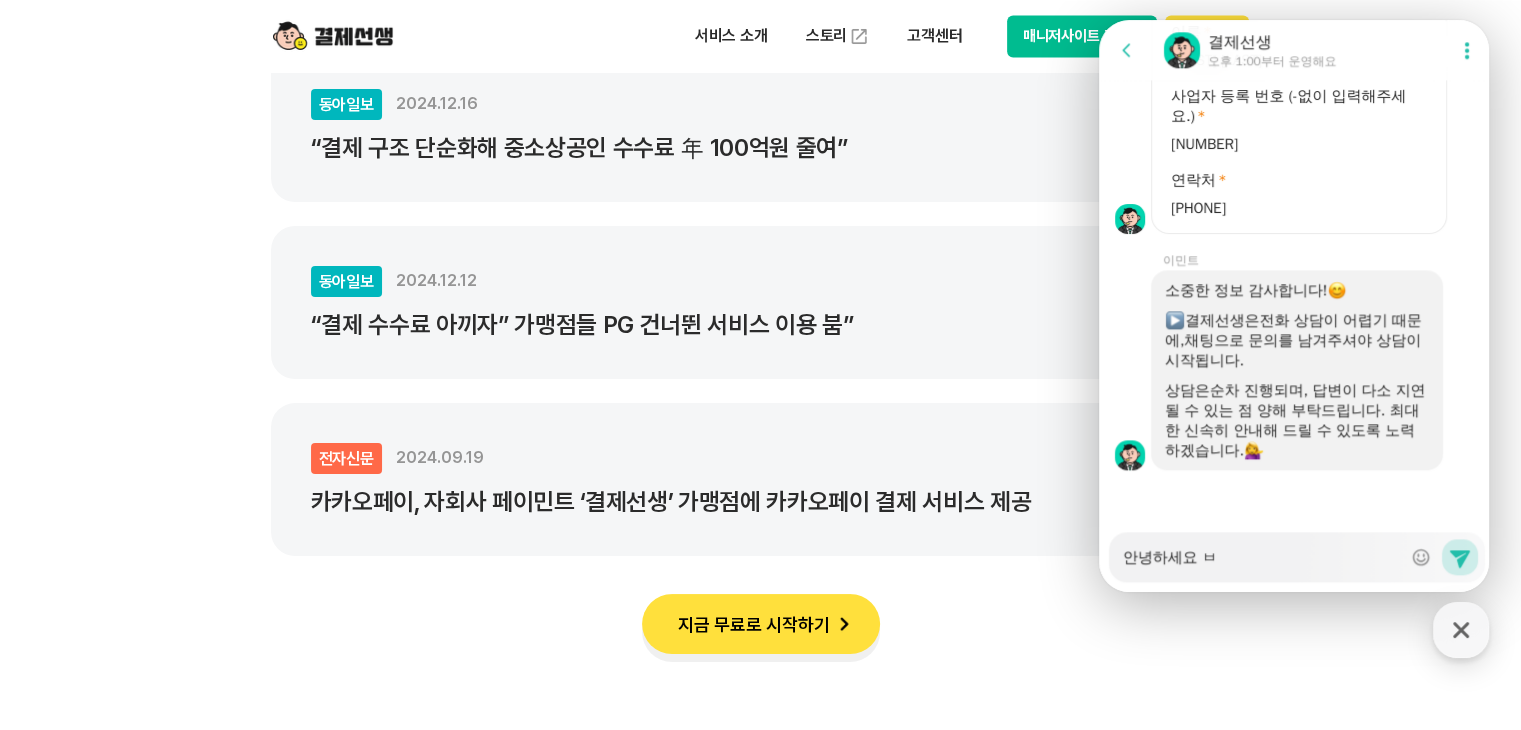 type on "x" 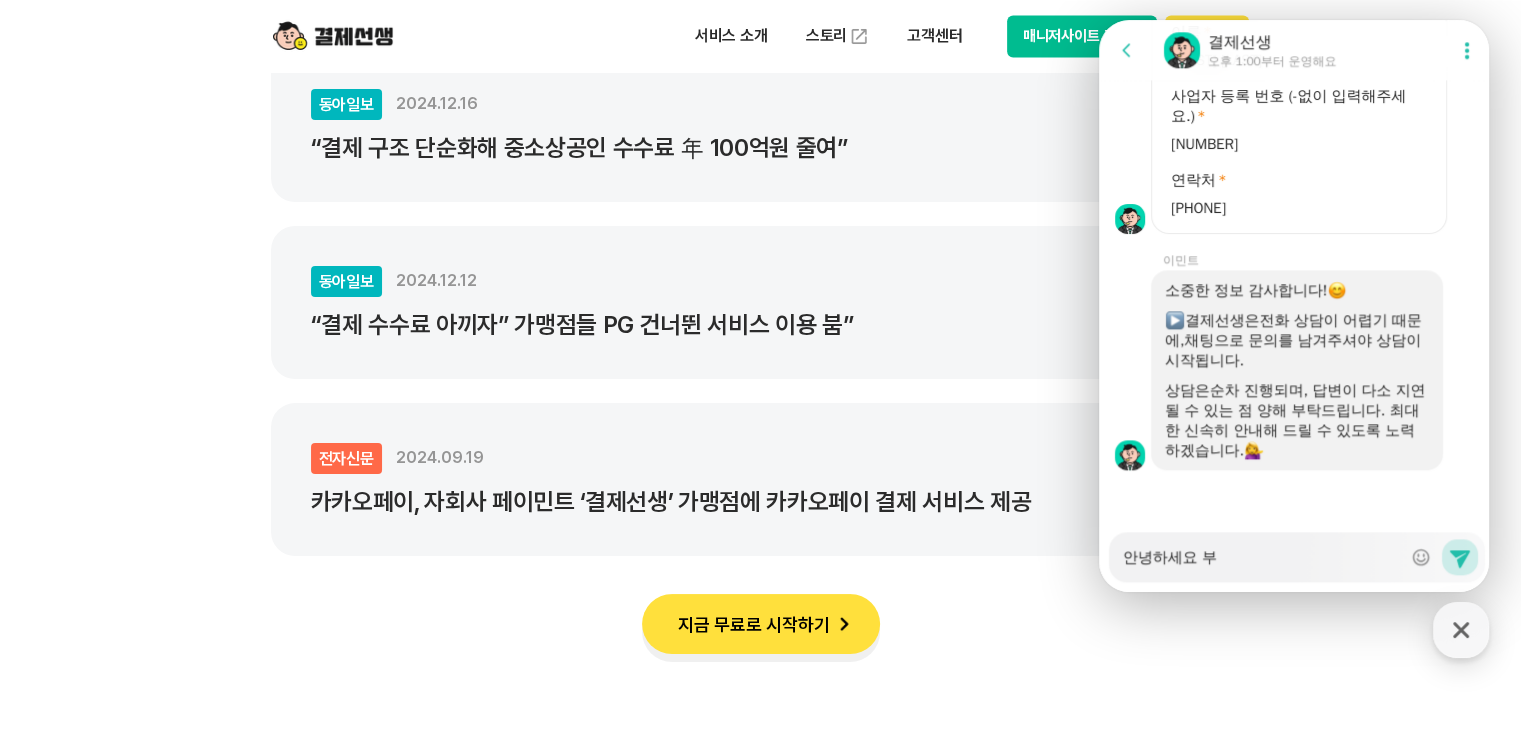 type on "x" 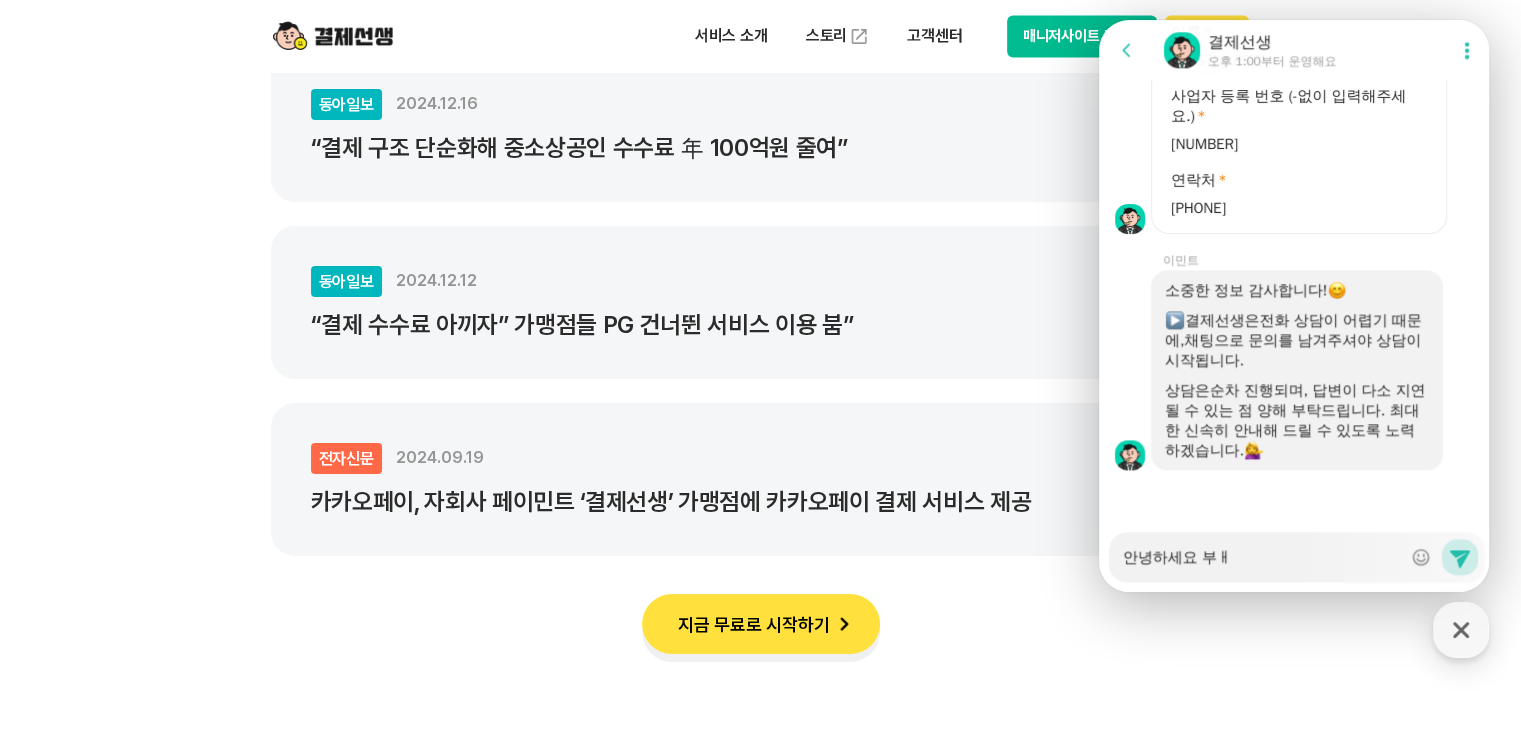type on "x" 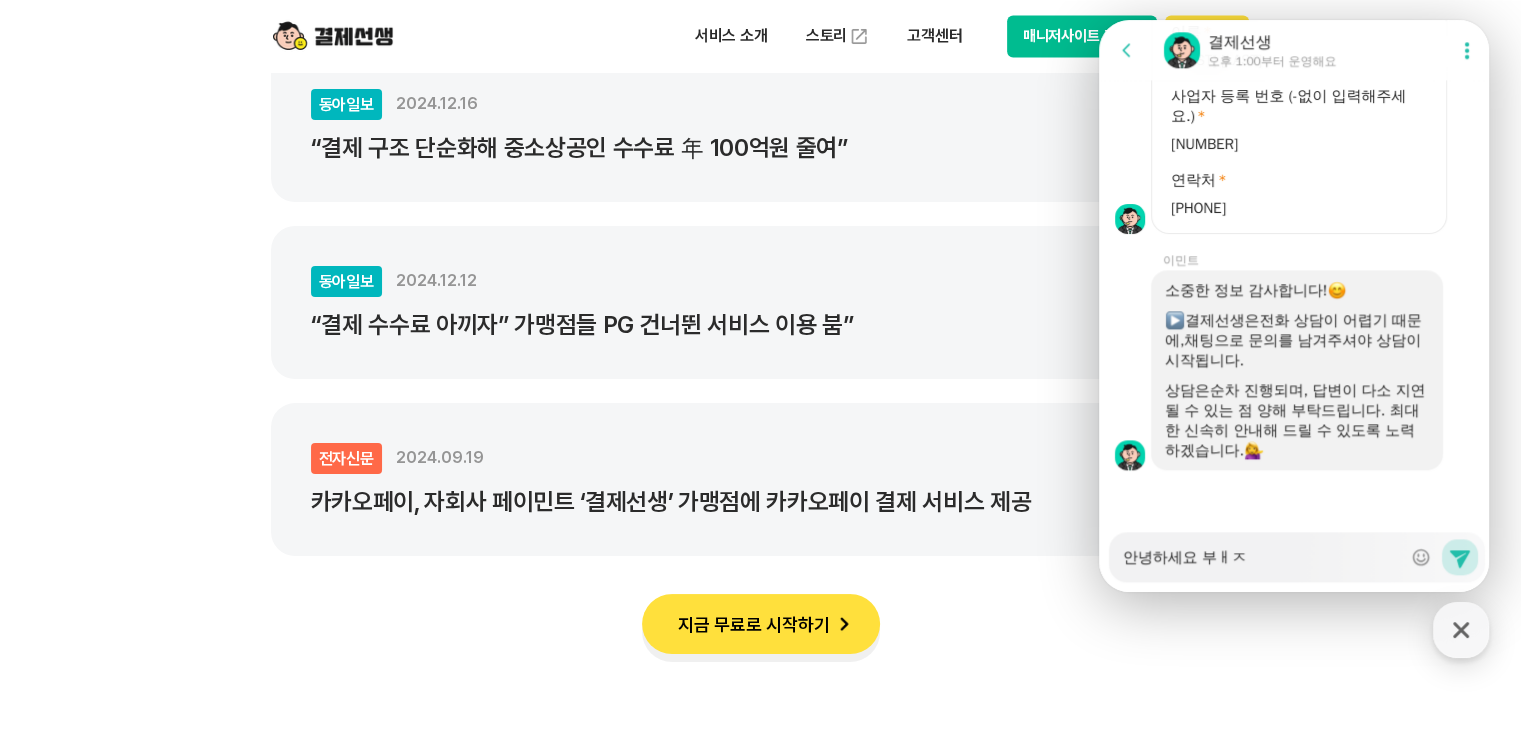 type on "x" 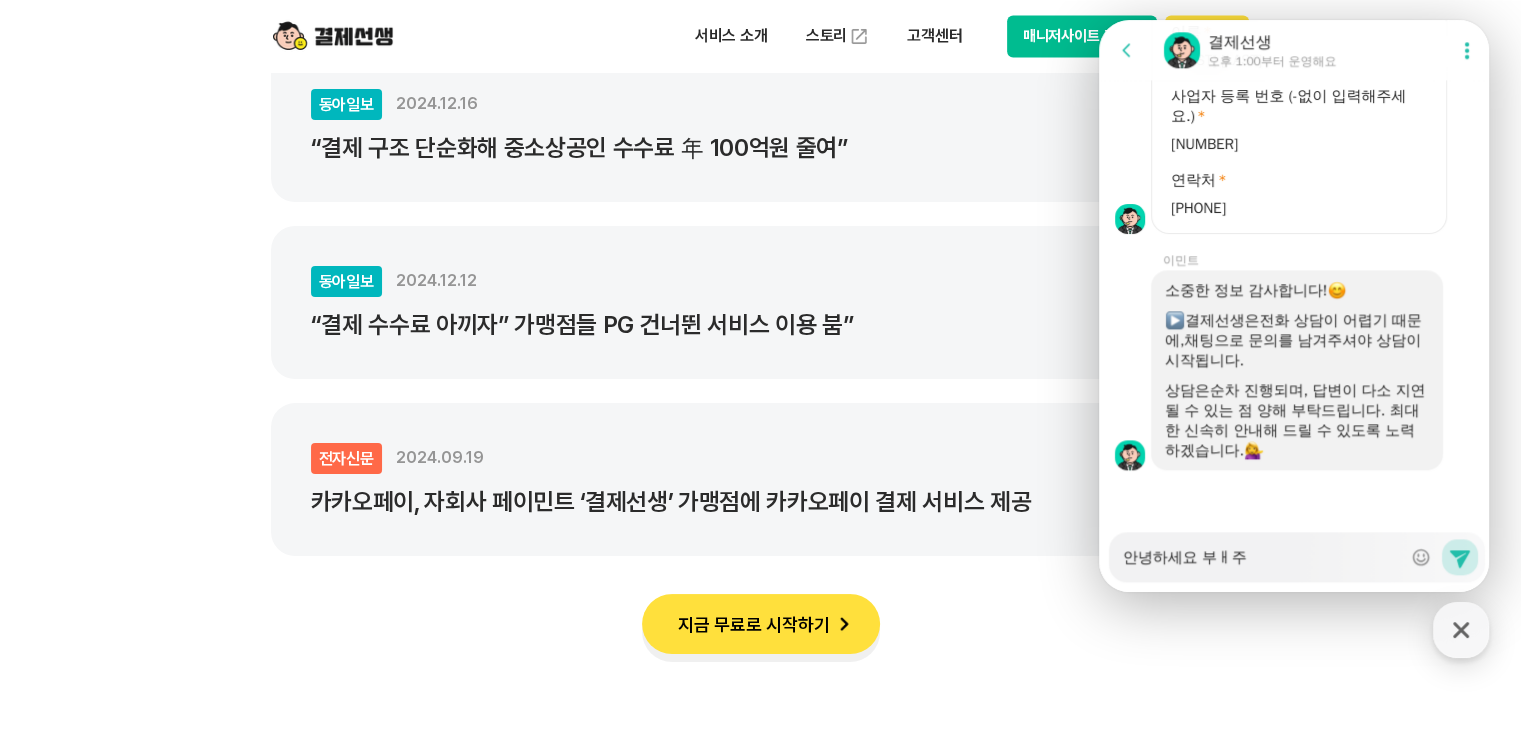 type on "x" 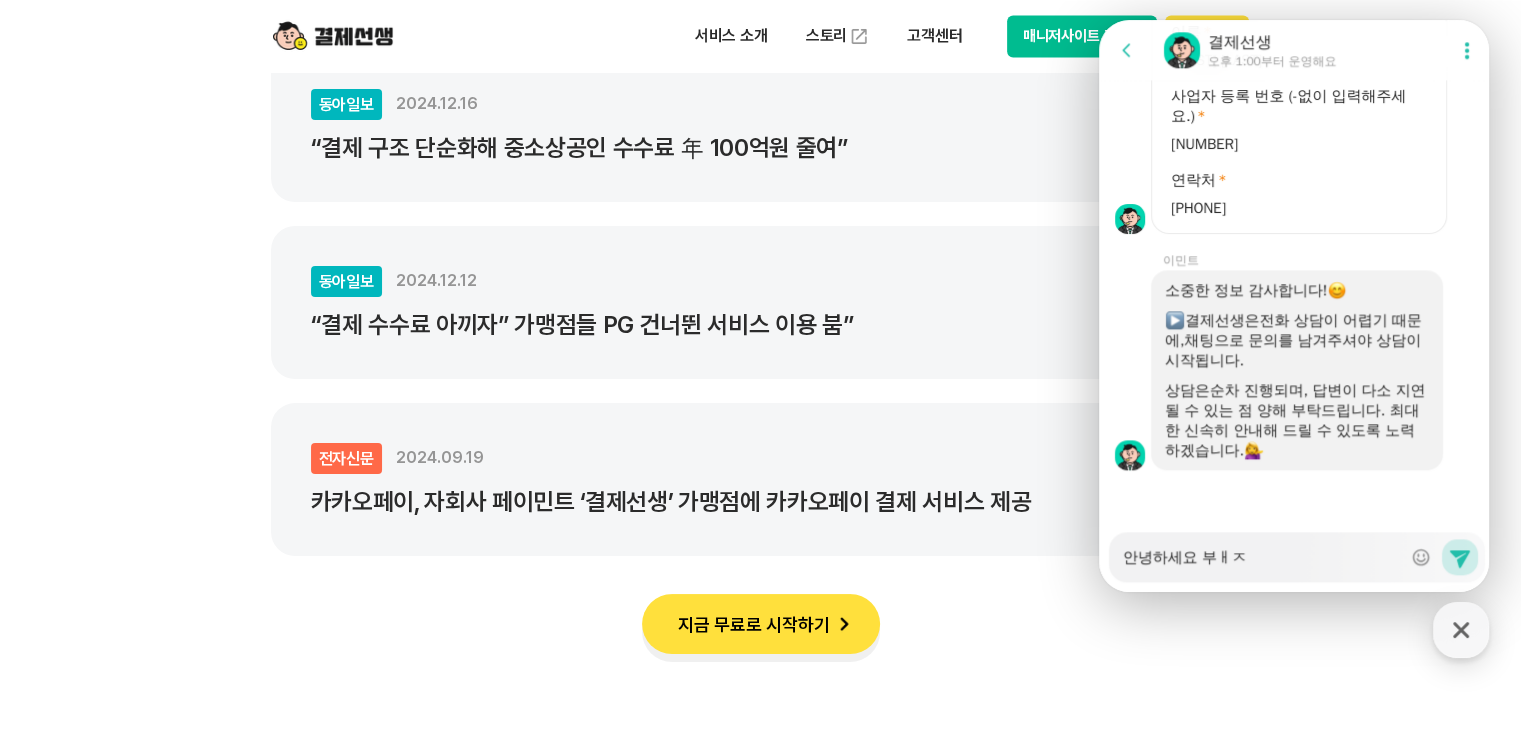 type on "x" 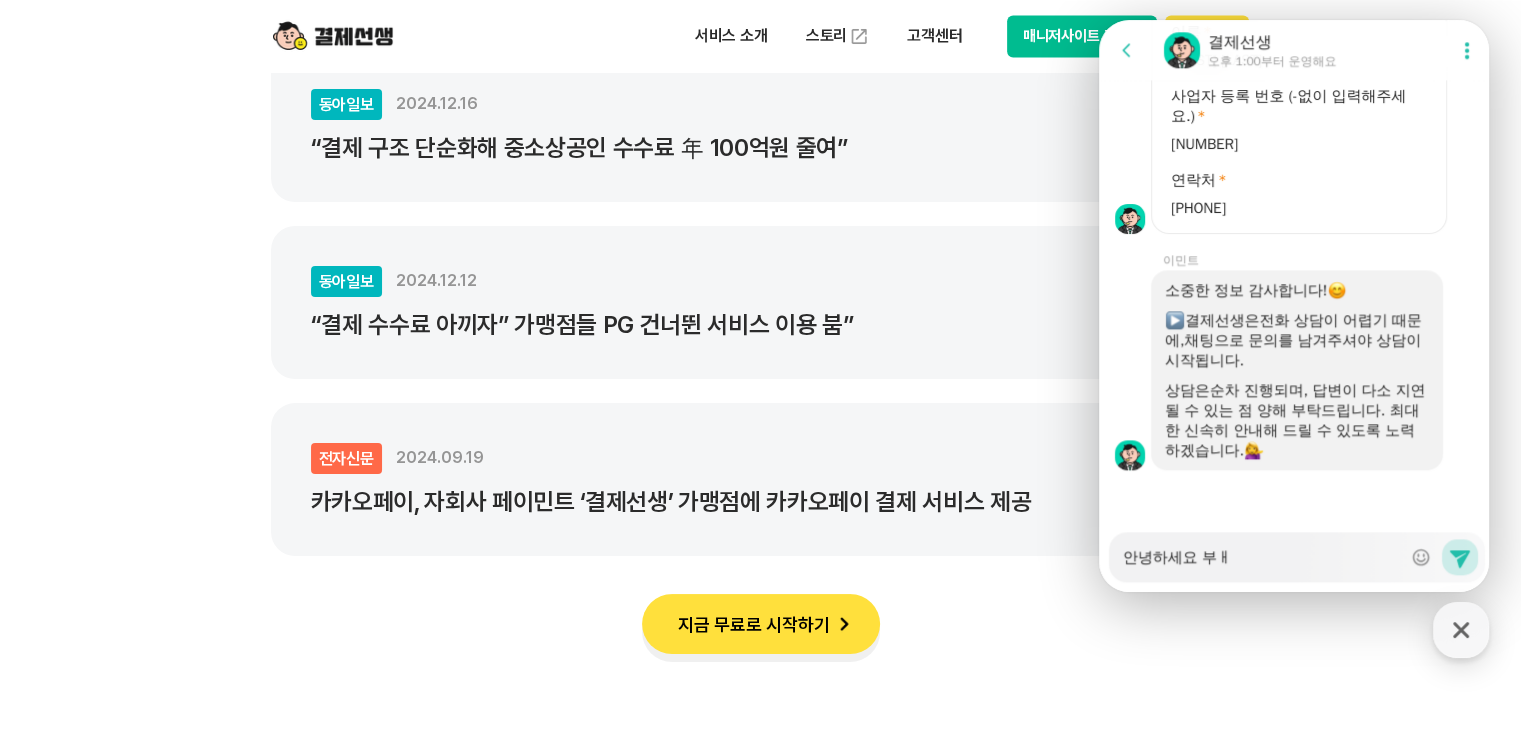 type on "x" 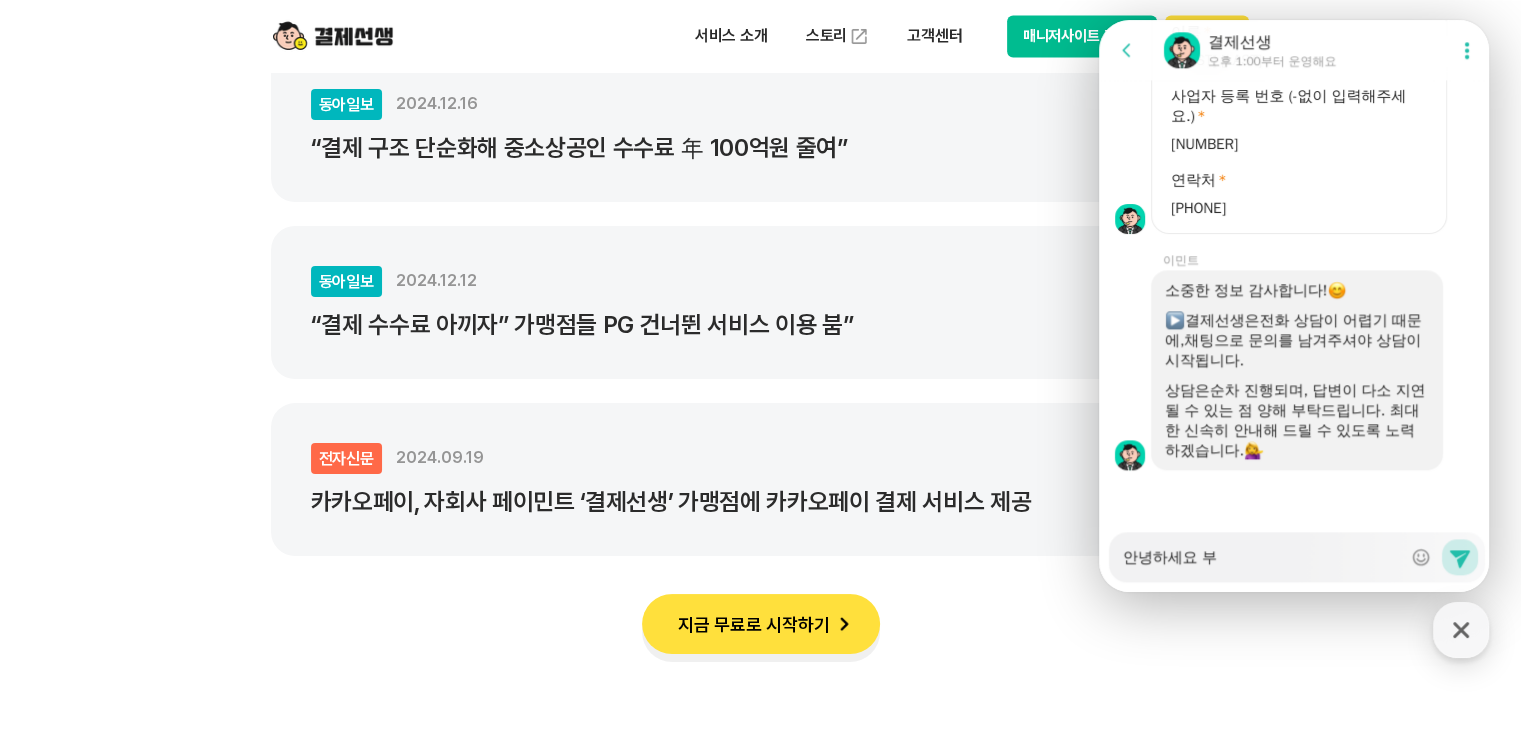 type on "안녕하세요 부ㅈ" 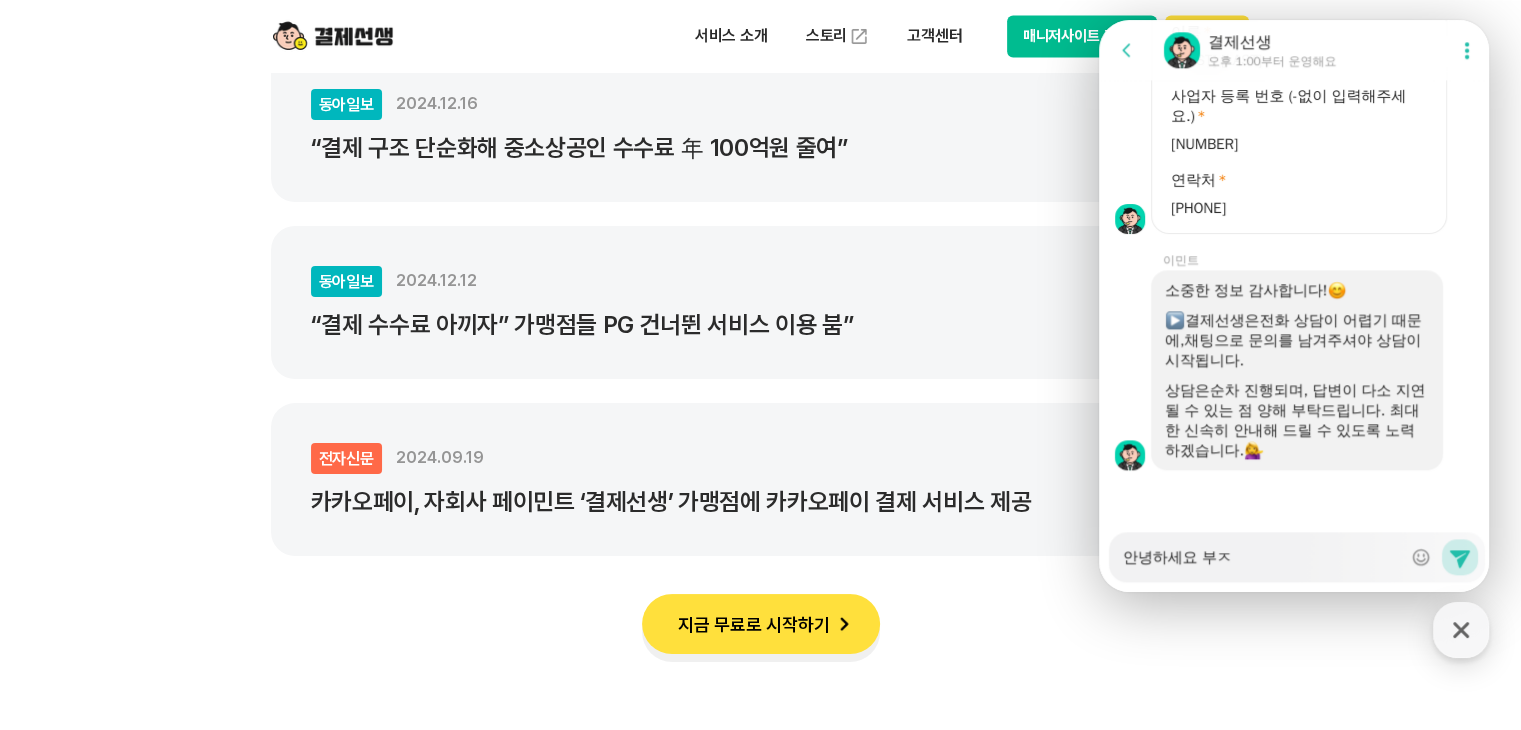 type on "x" 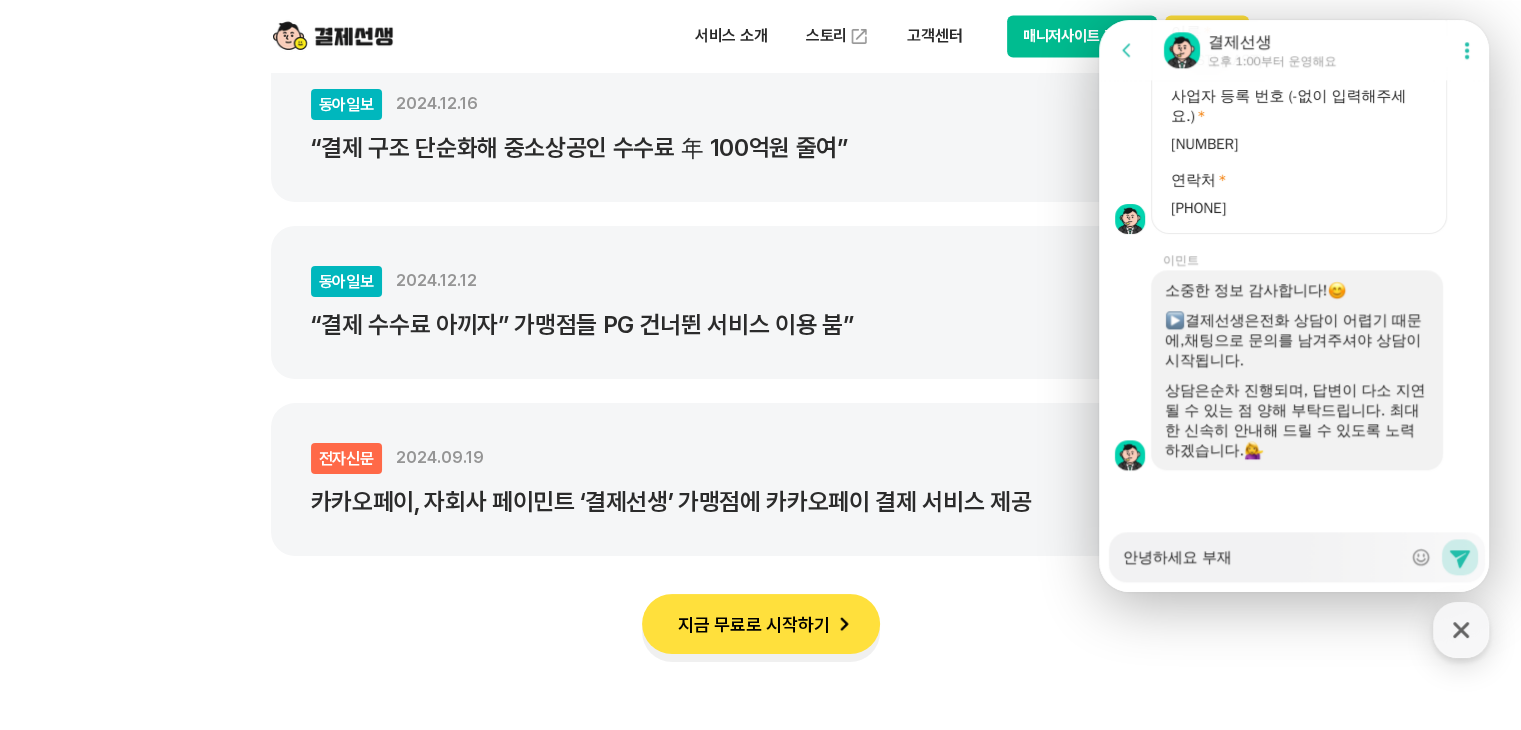 type on "x" 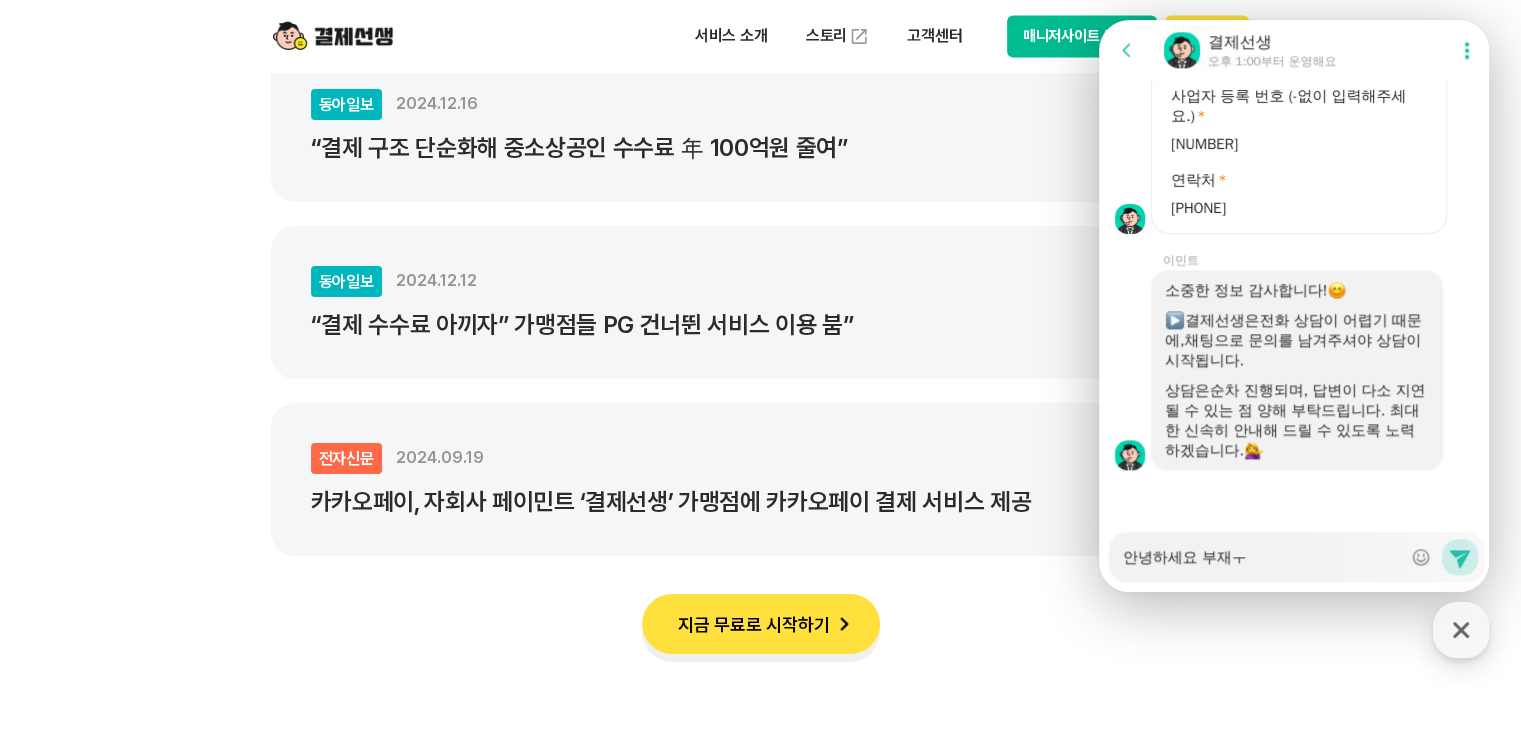 type on "x" 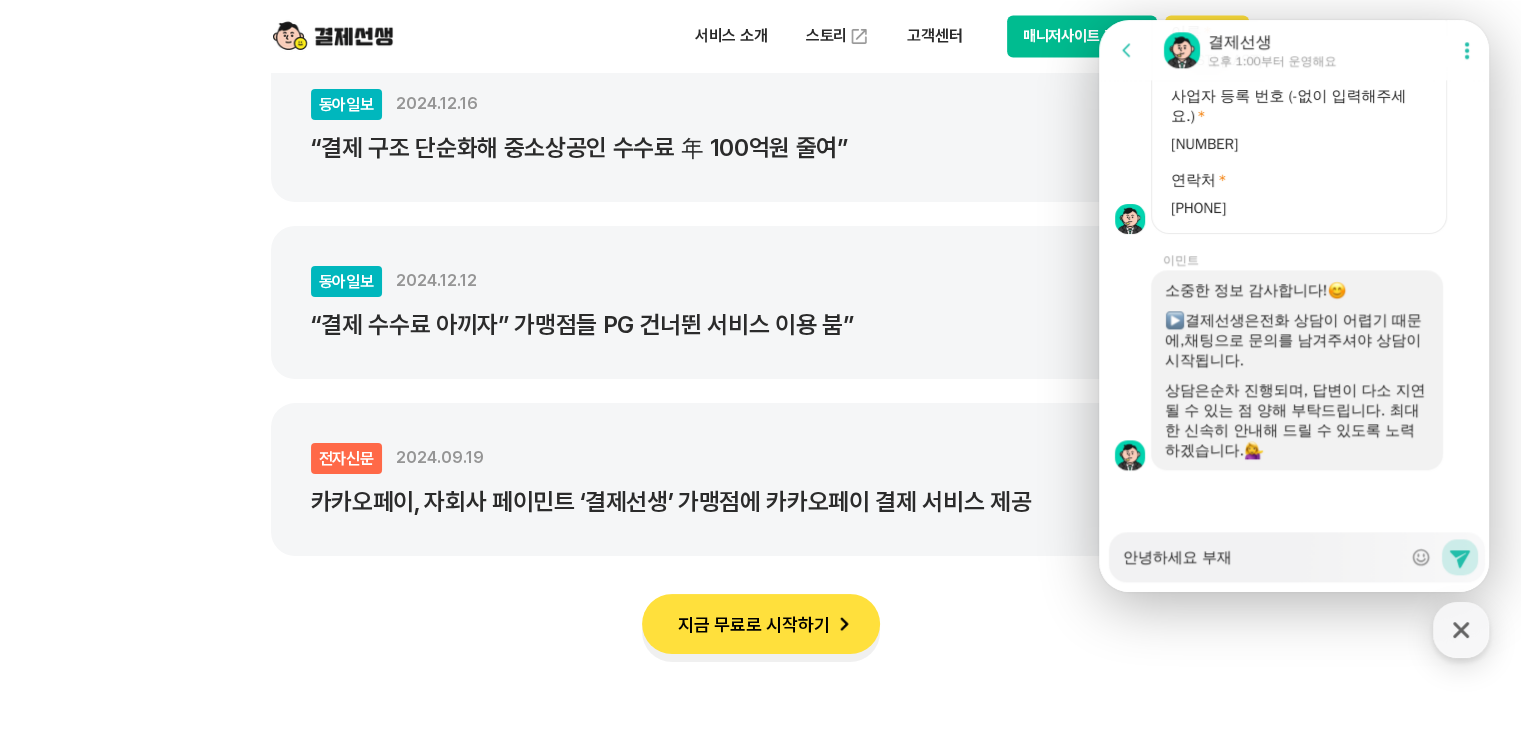 type on "x" 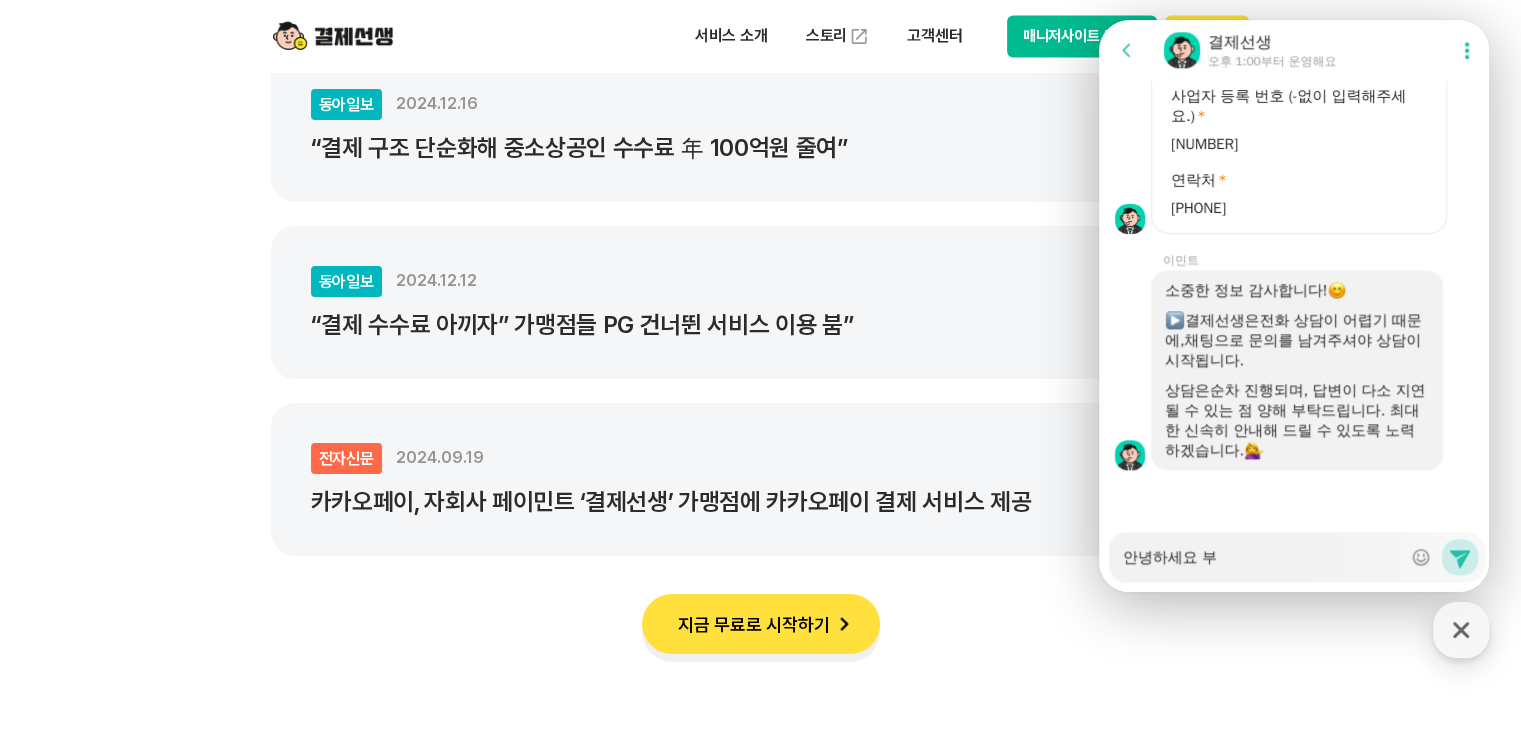 type on "x" 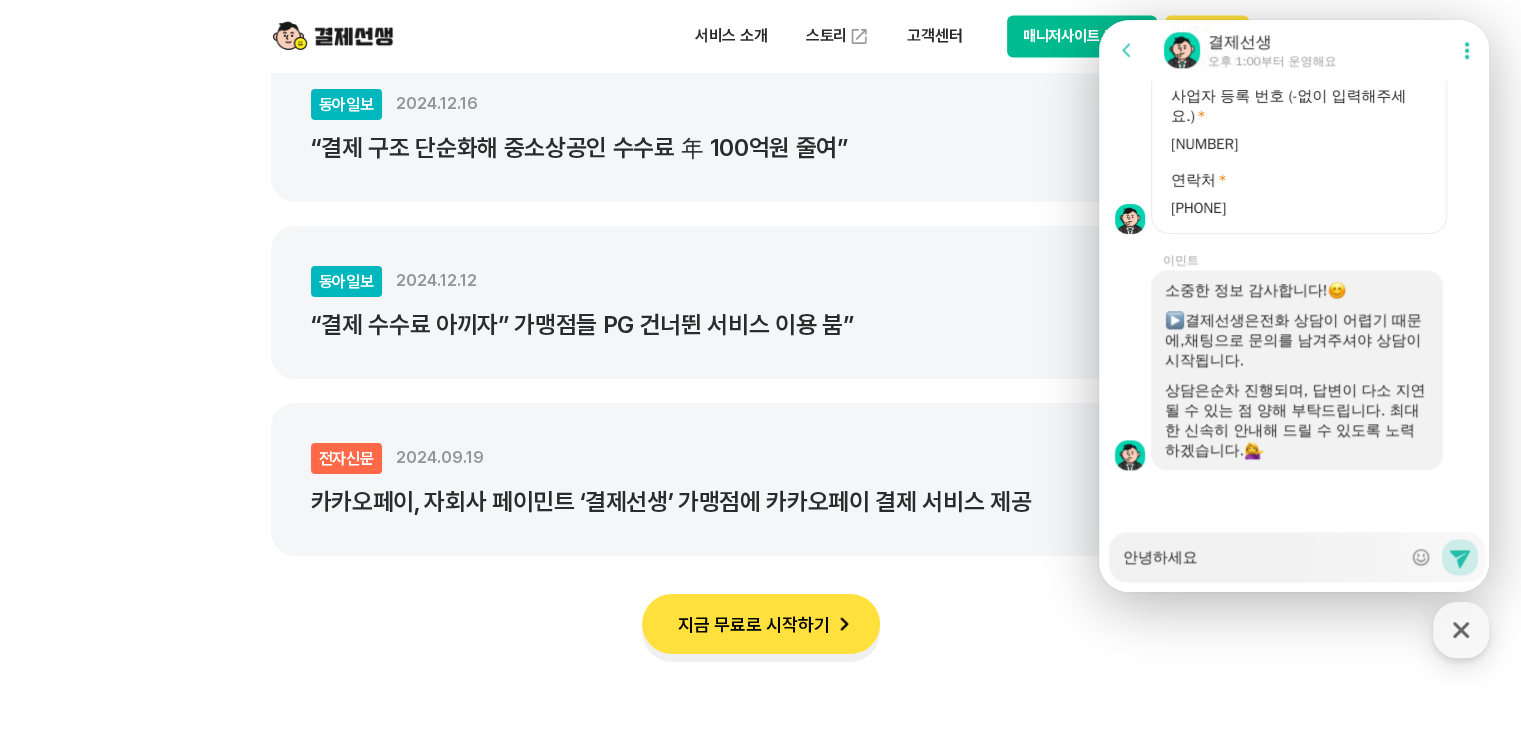 type on "x" 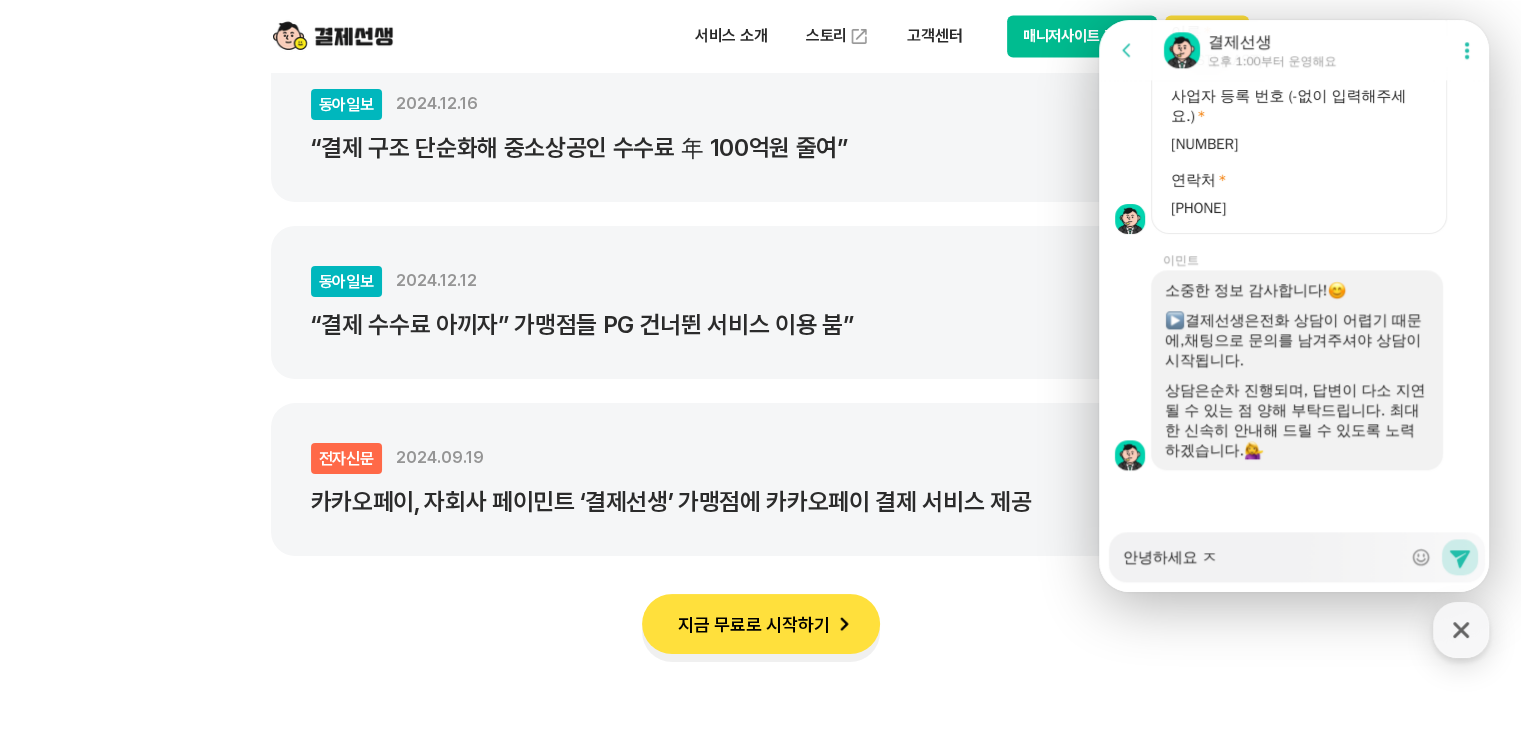 type on "x" 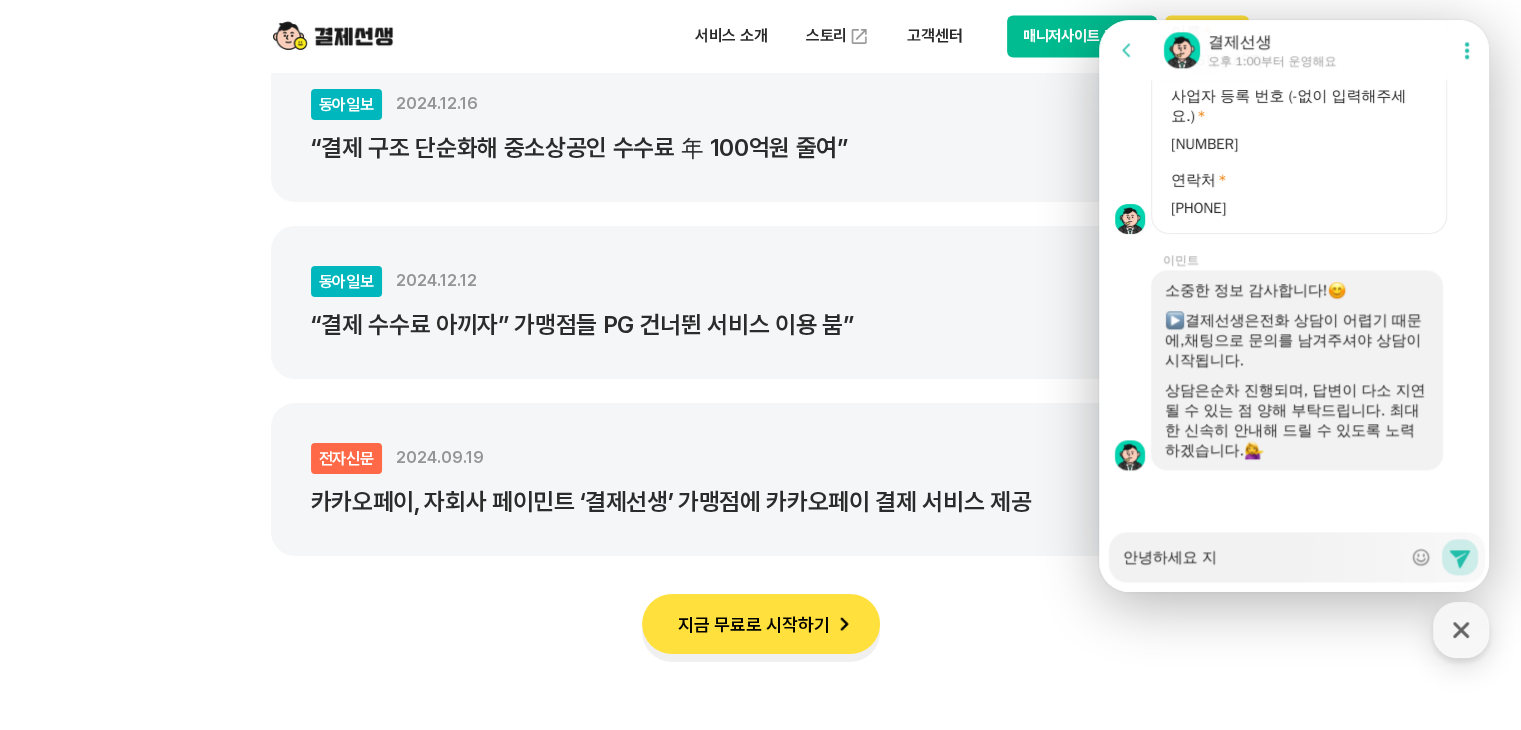 type on "x" 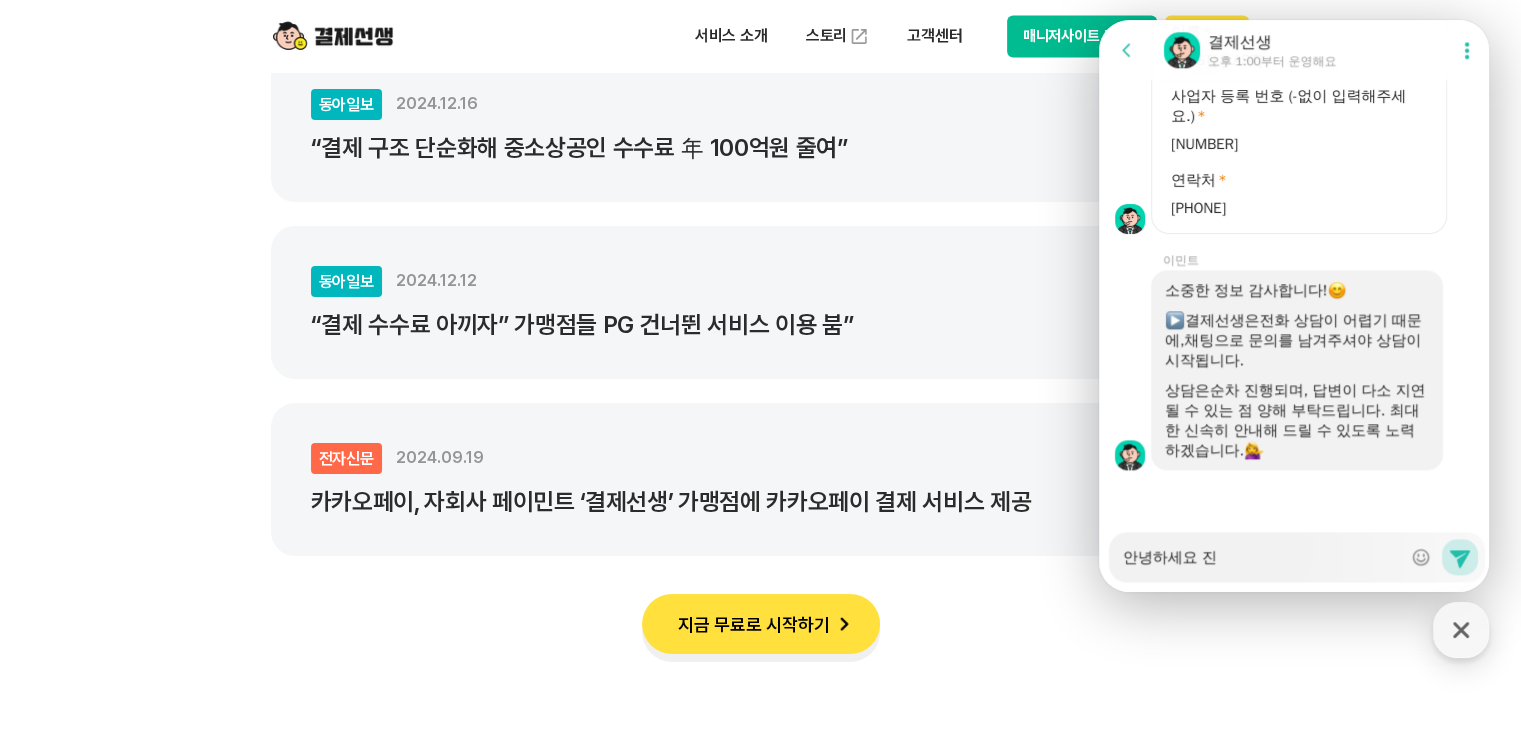 type on "x" 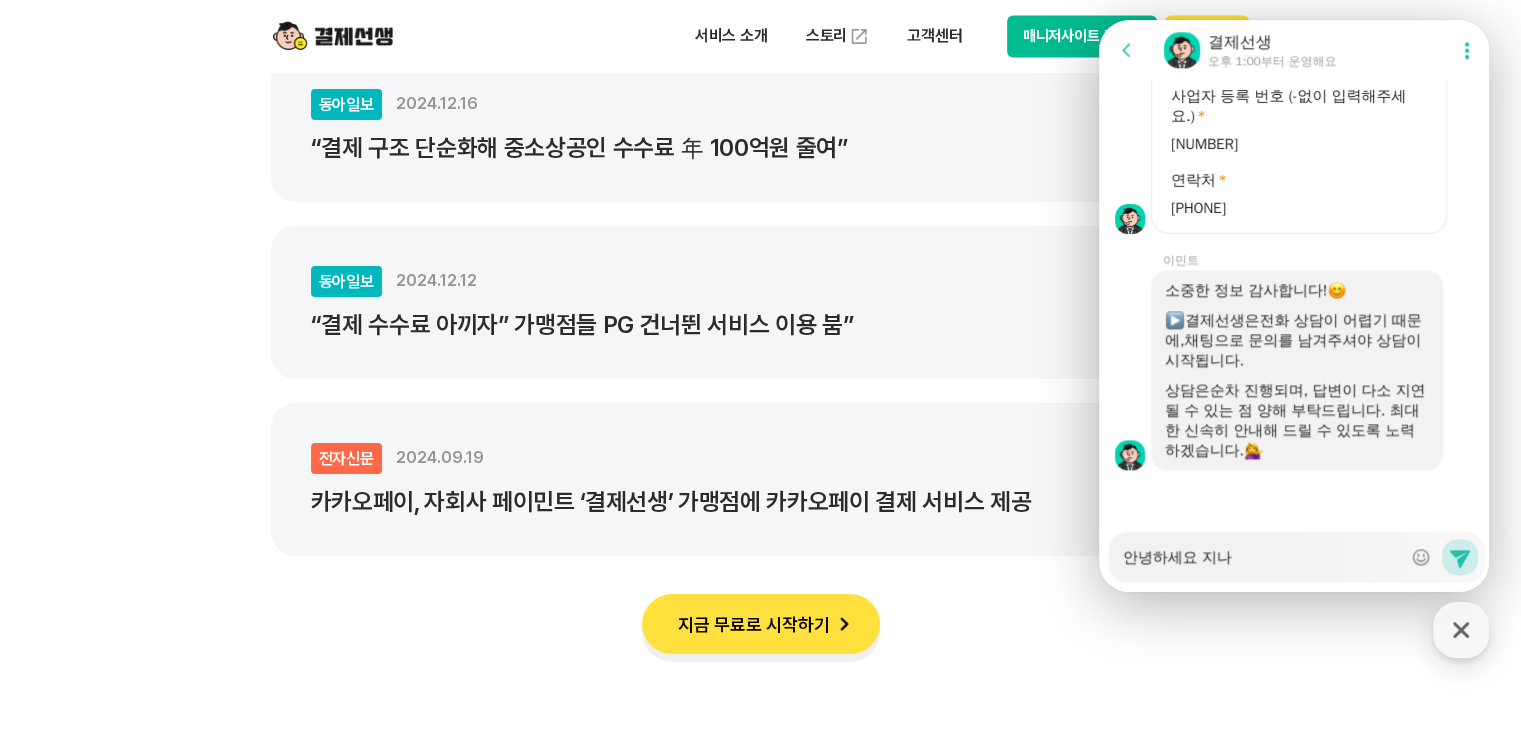 type on "x" 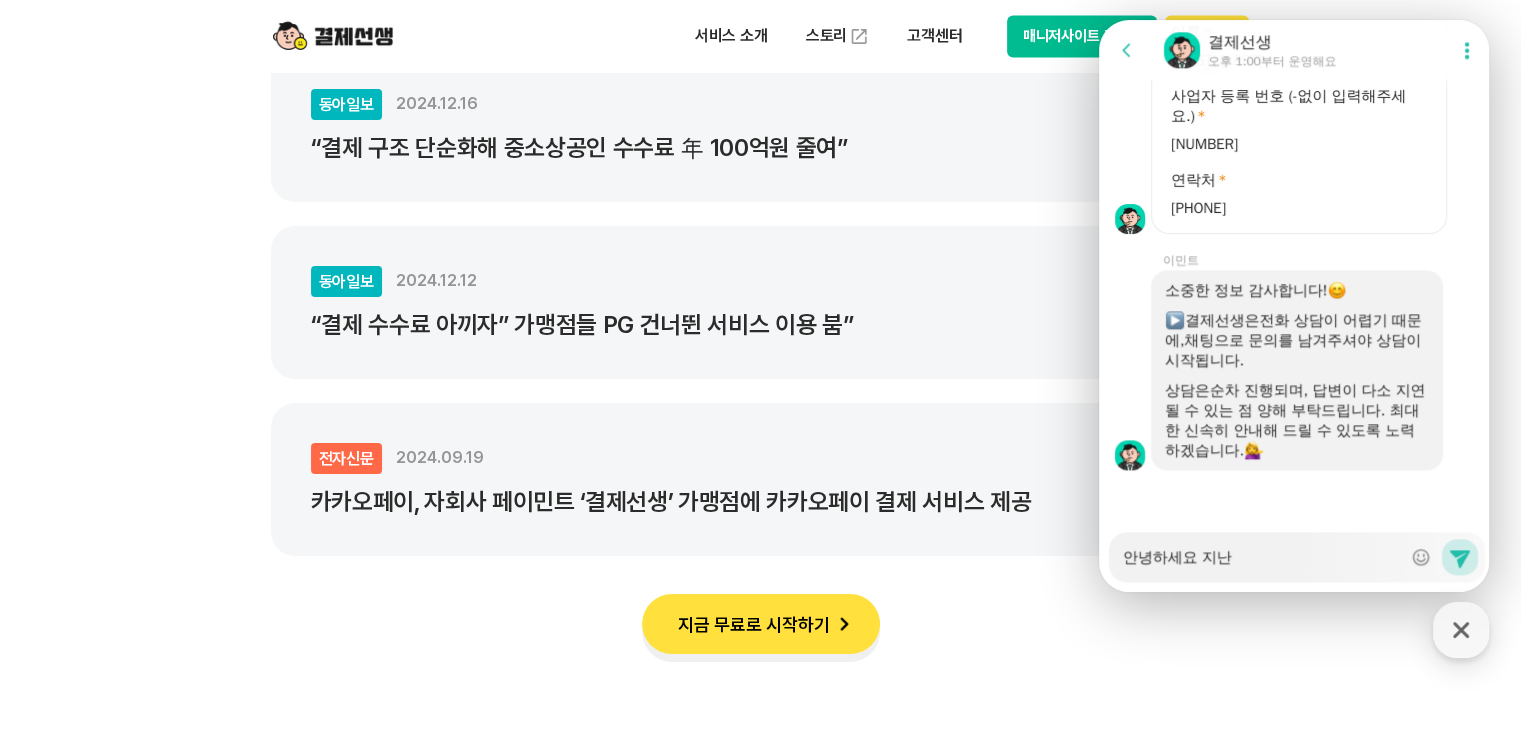 type on "안녕하세요 지난ㅂ" 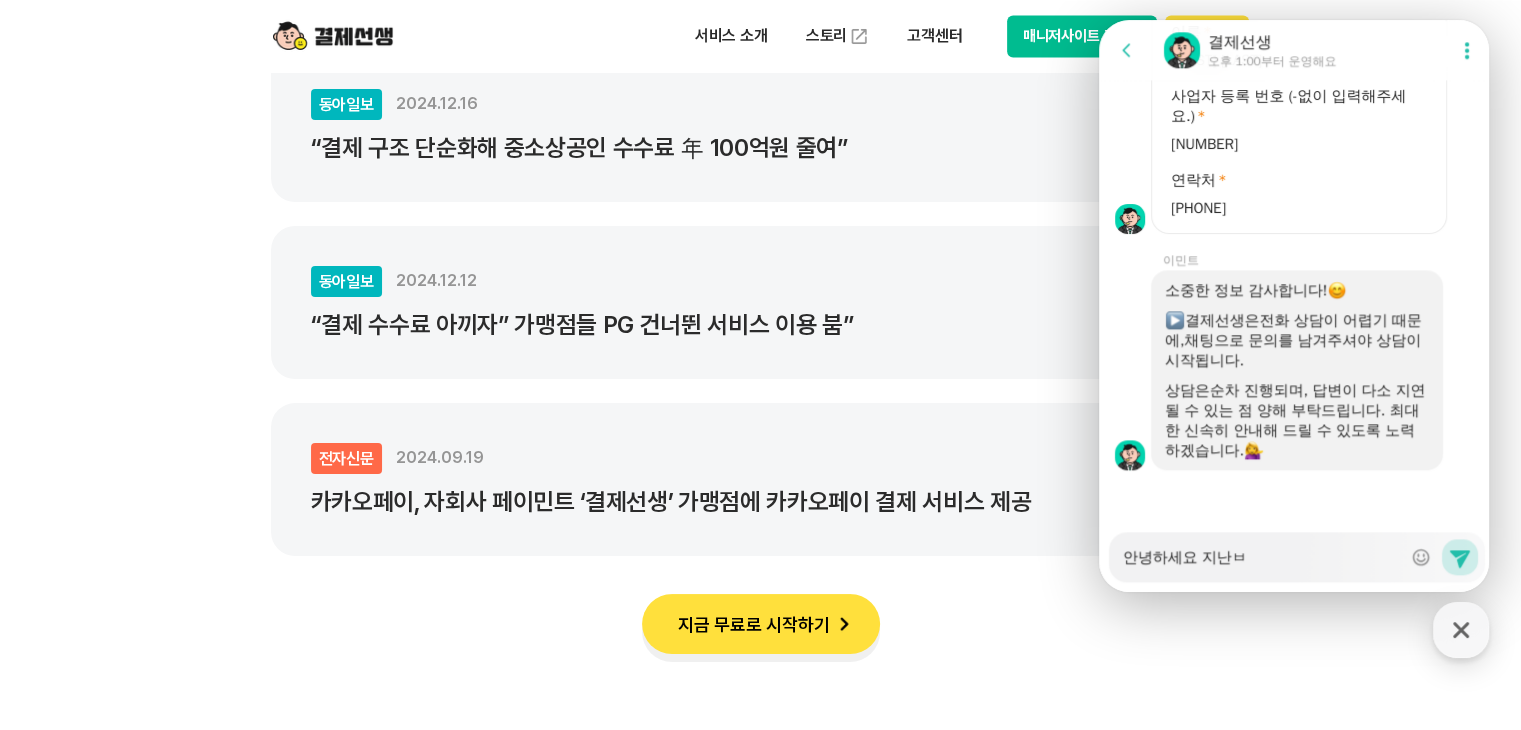 type on "x" 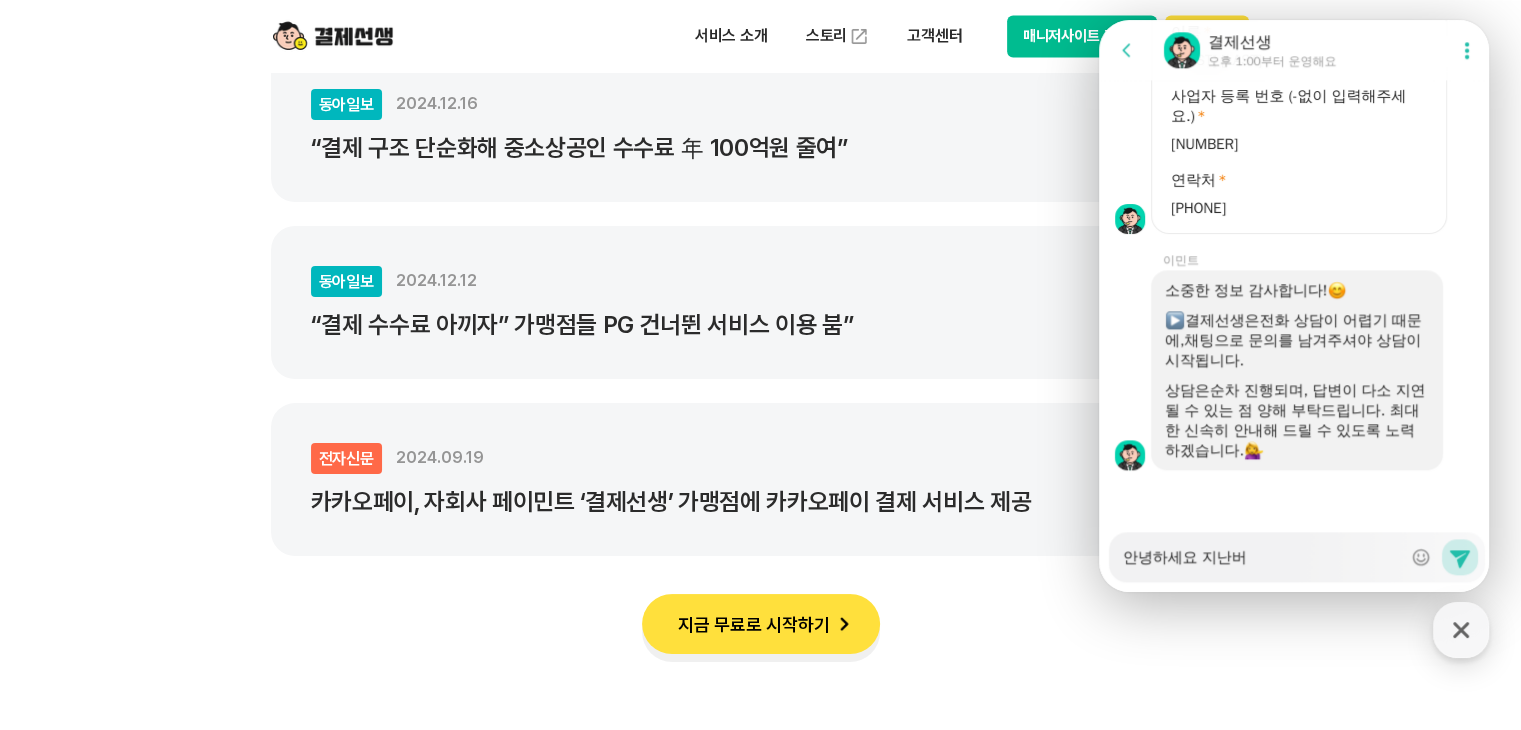 type on "x" 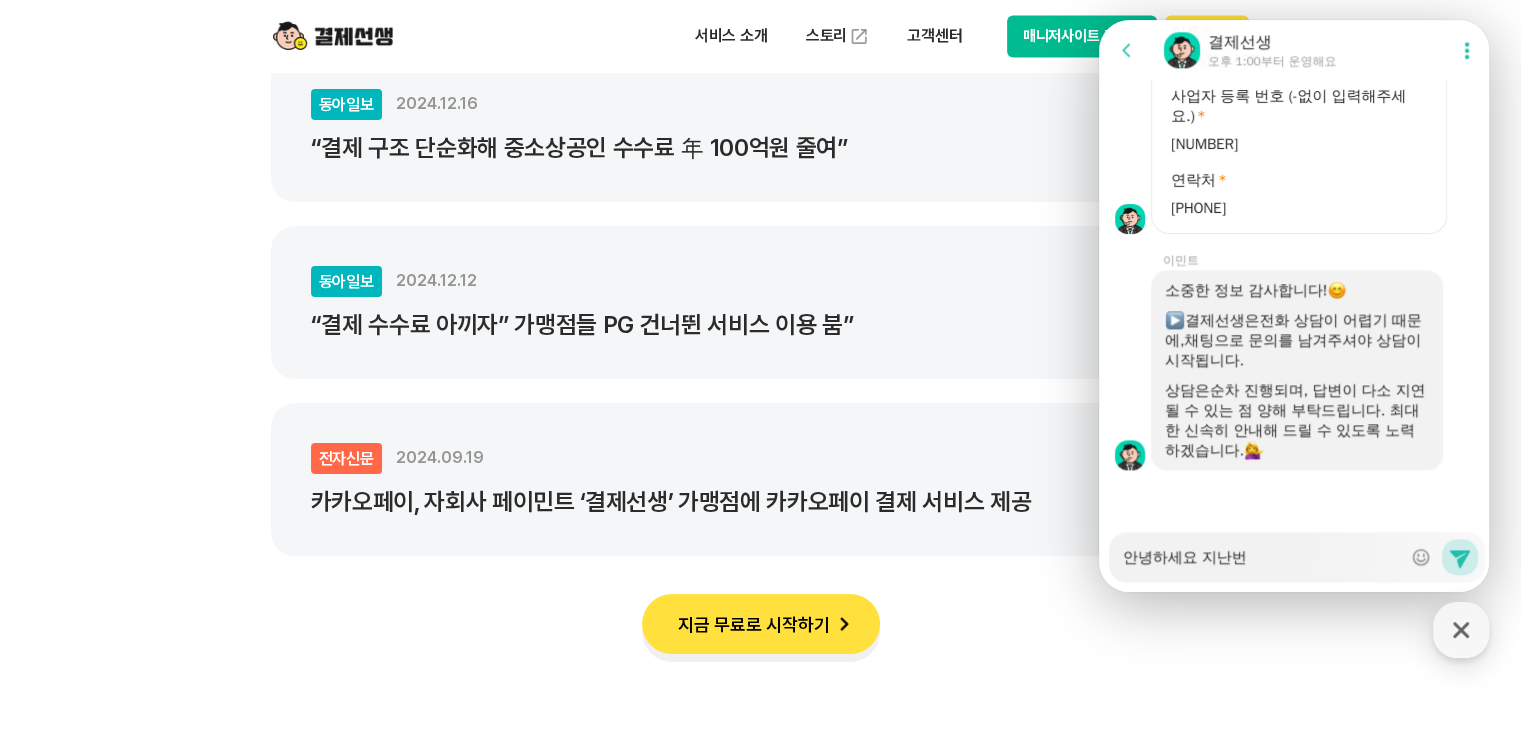 type on "x" 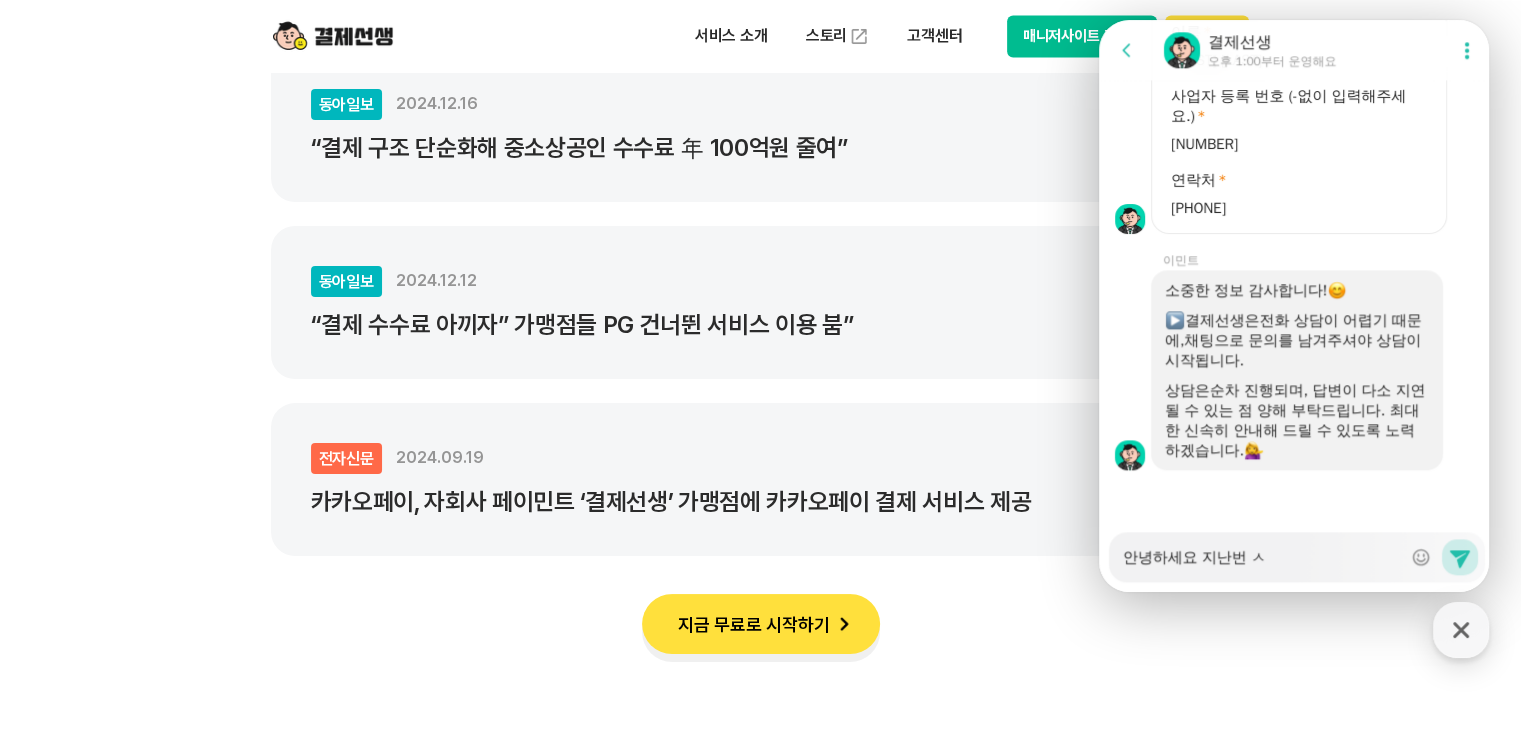 type on "x" 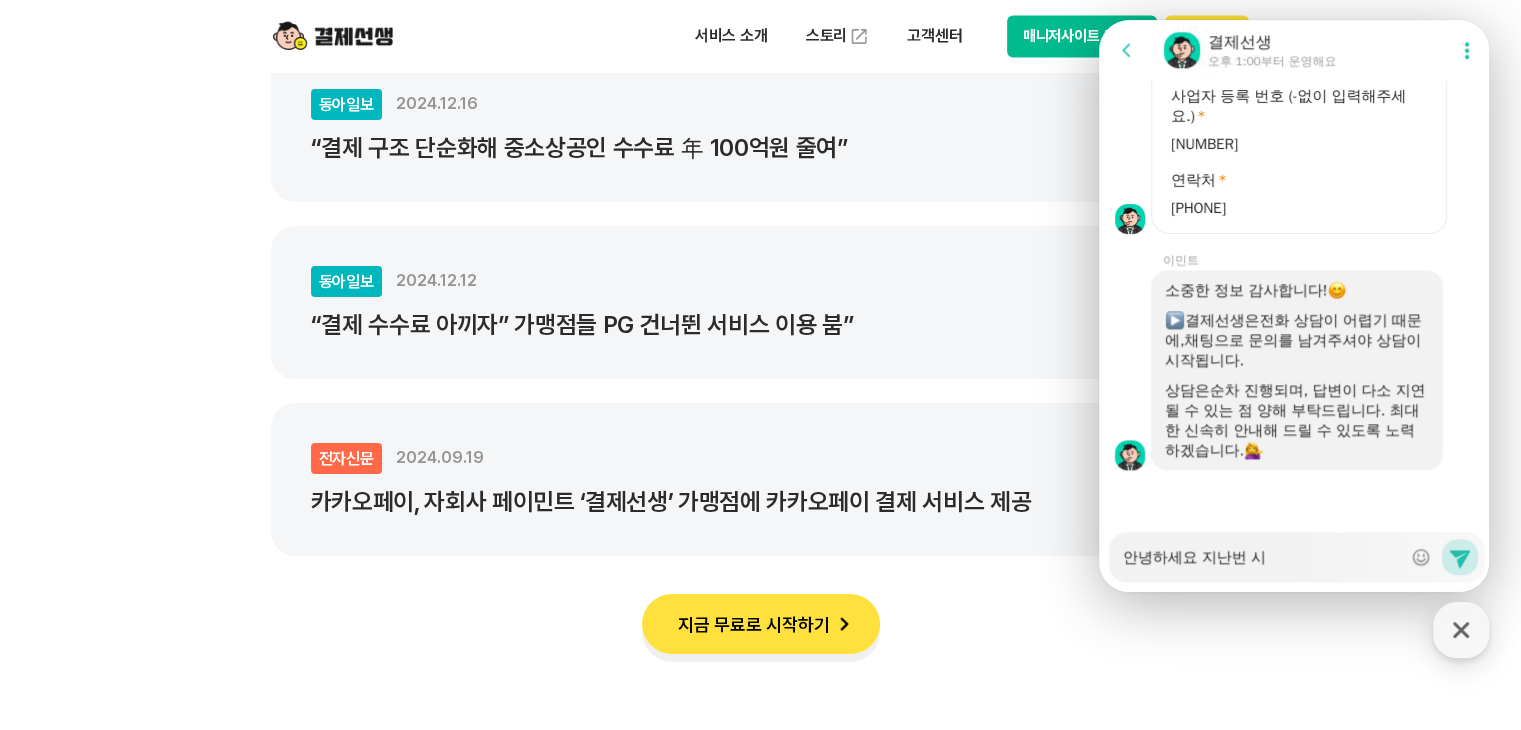 type on "x" 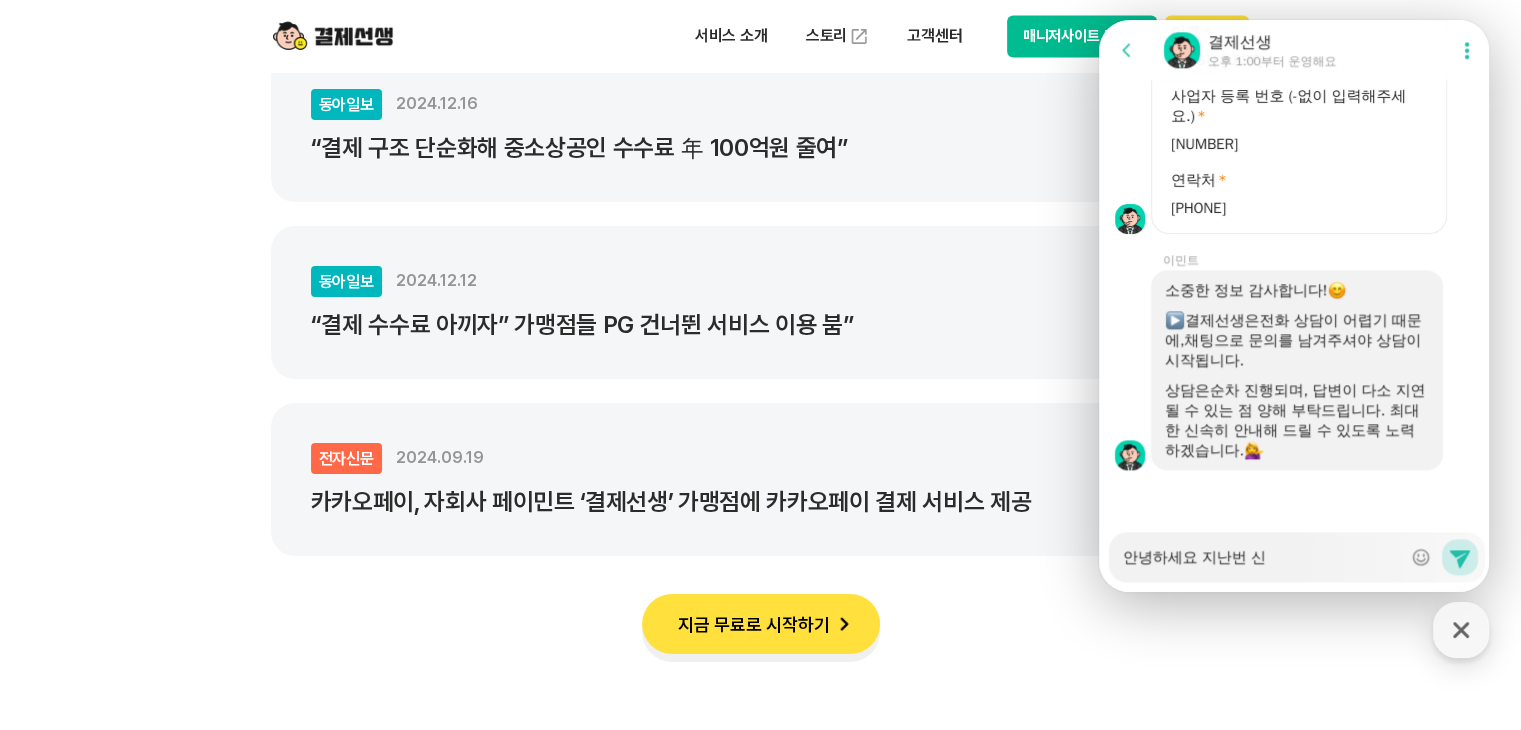 type on "x" 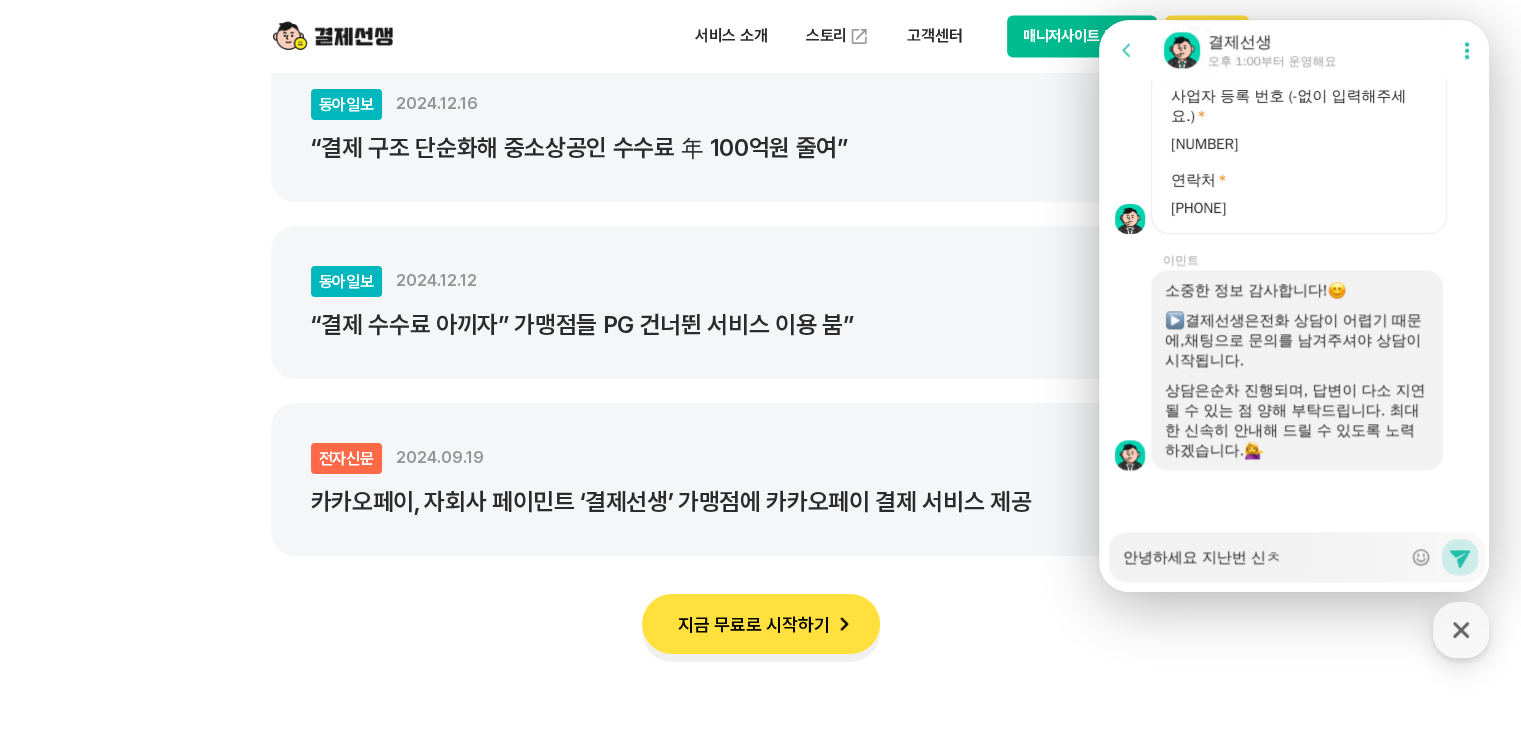 type on "x" 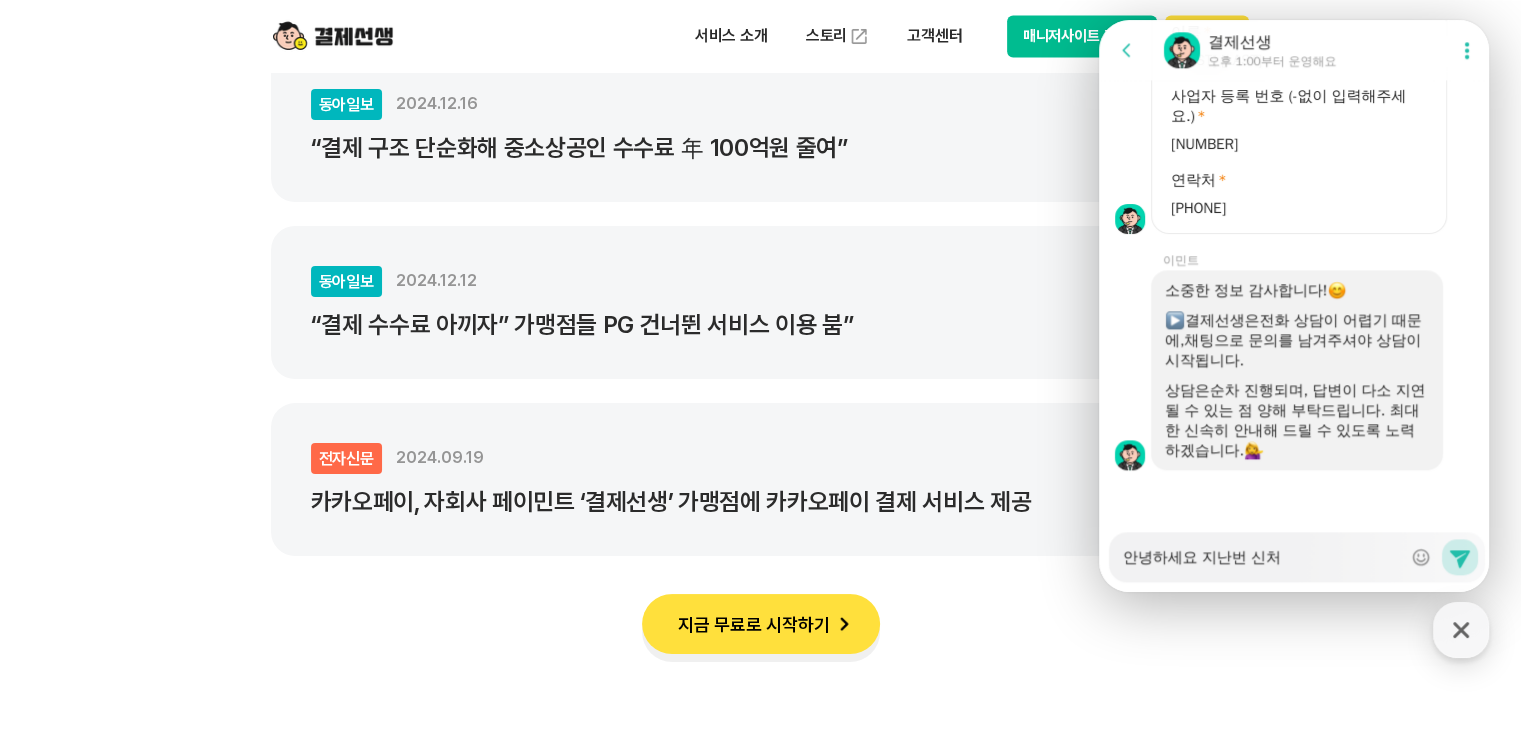 type on "x" 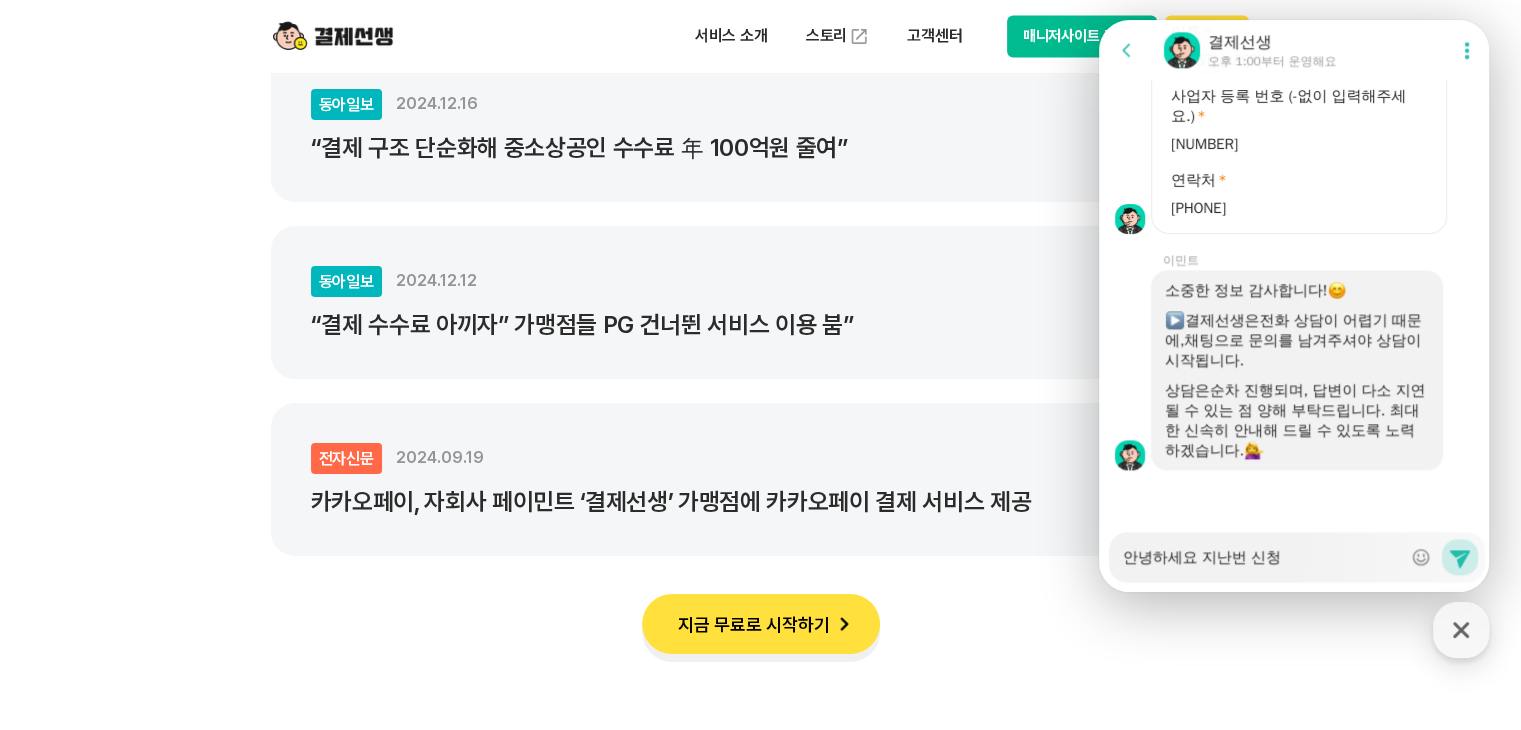 type on "x" 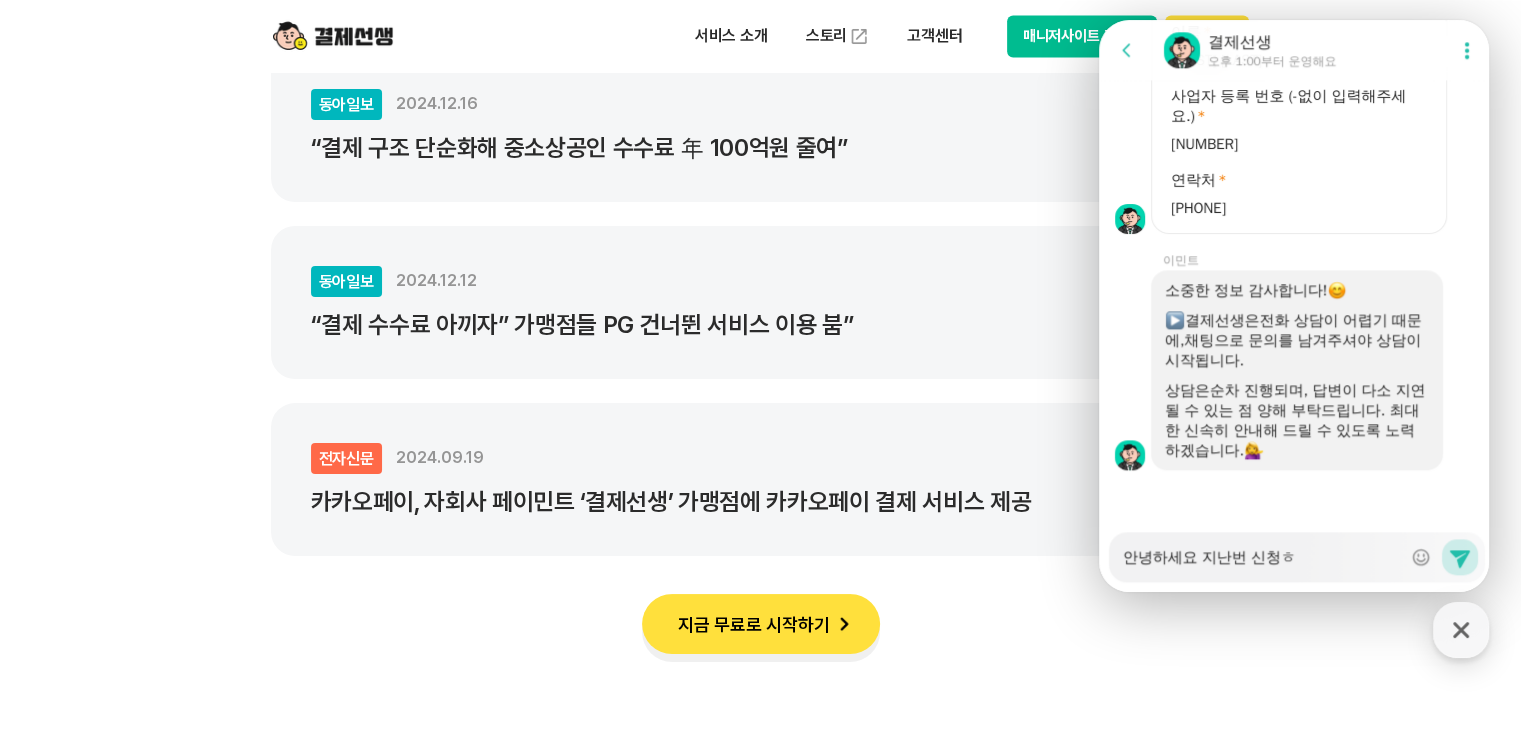 type on "x" 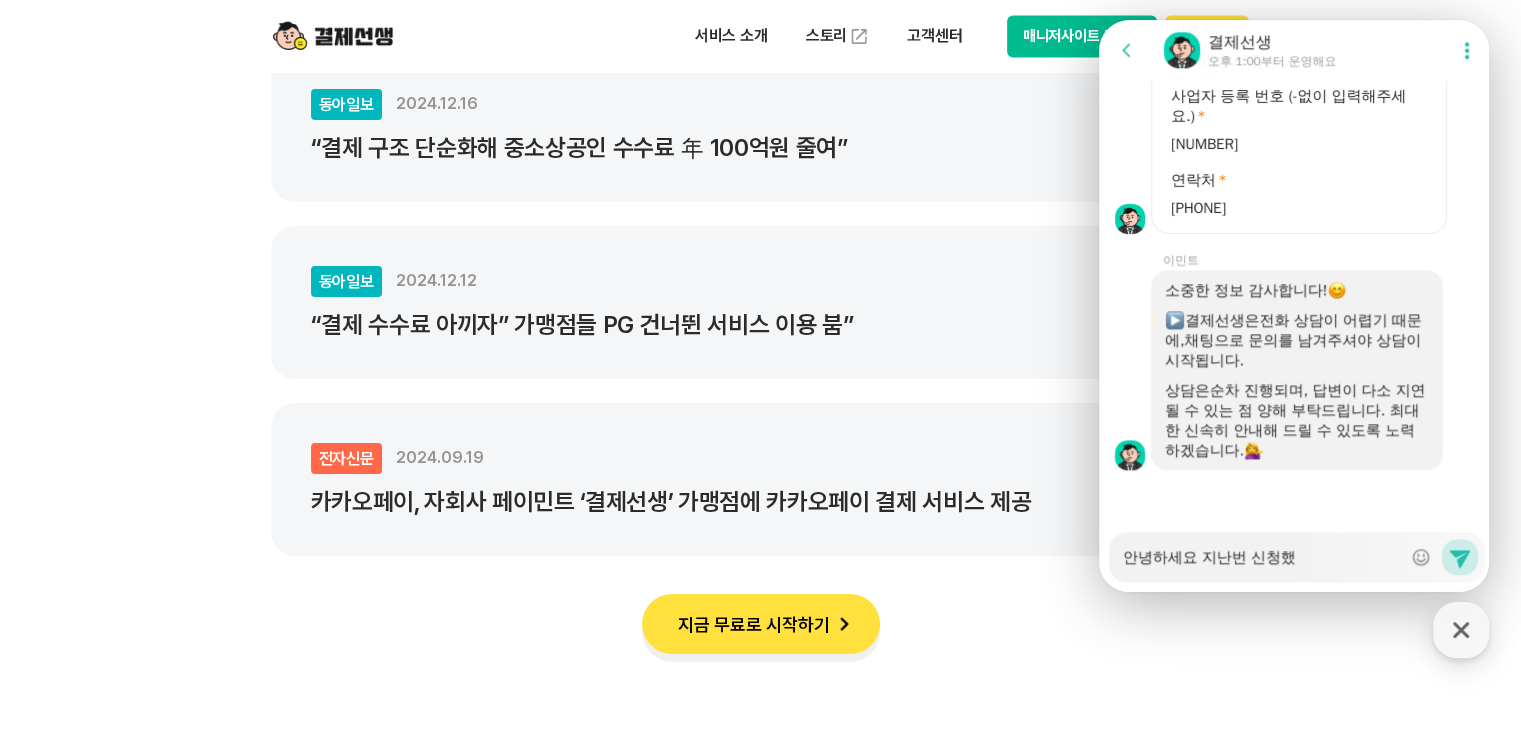 type on "x" 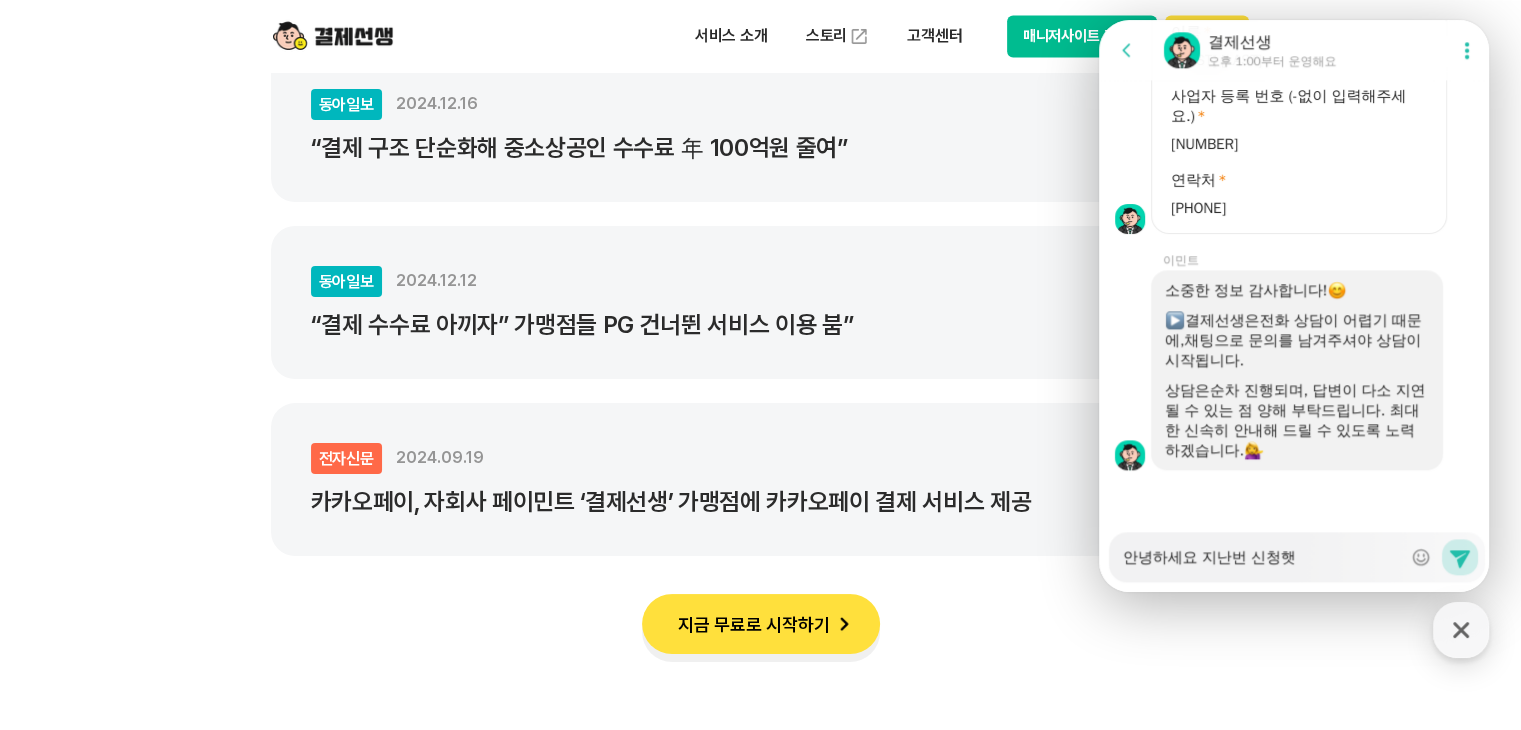 type on "x" 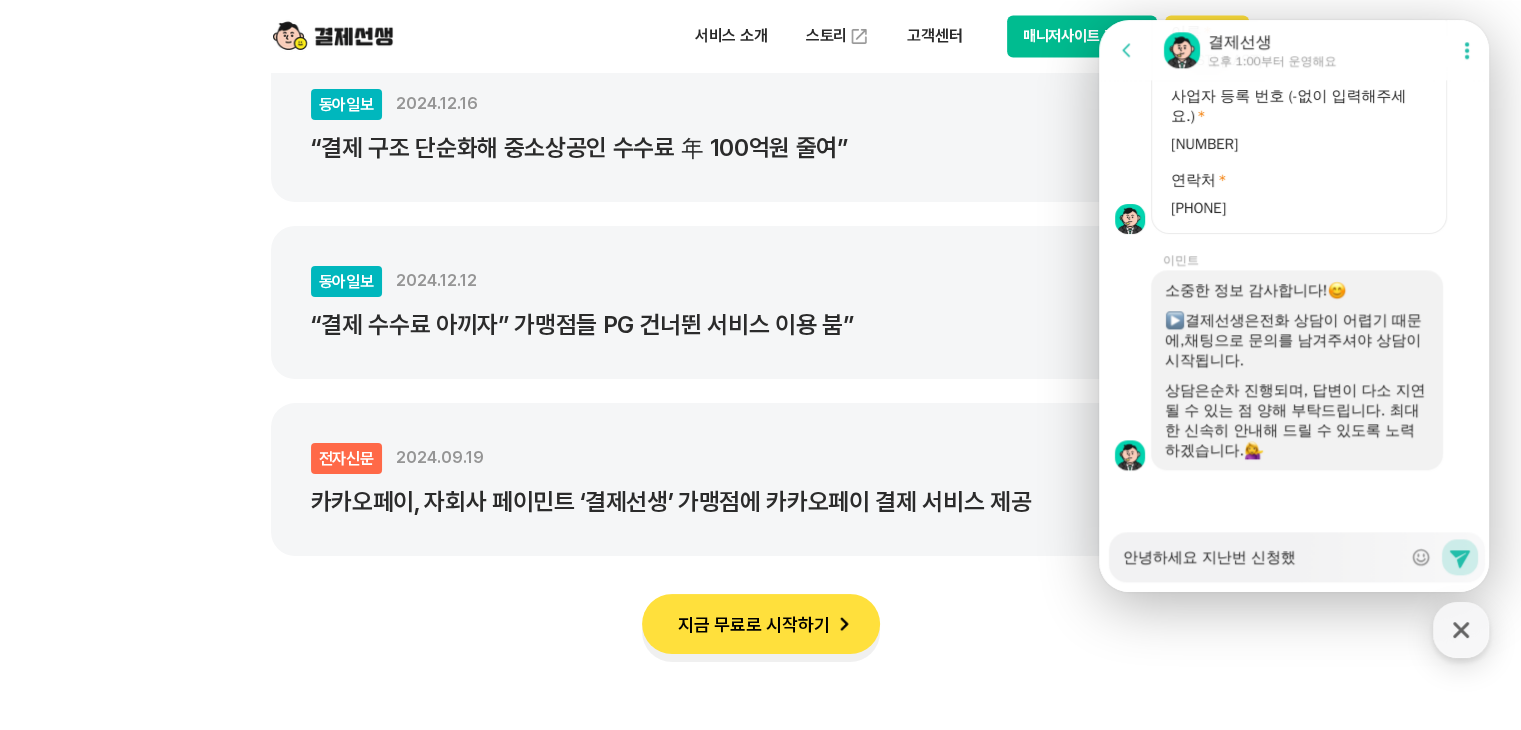 type on "x" 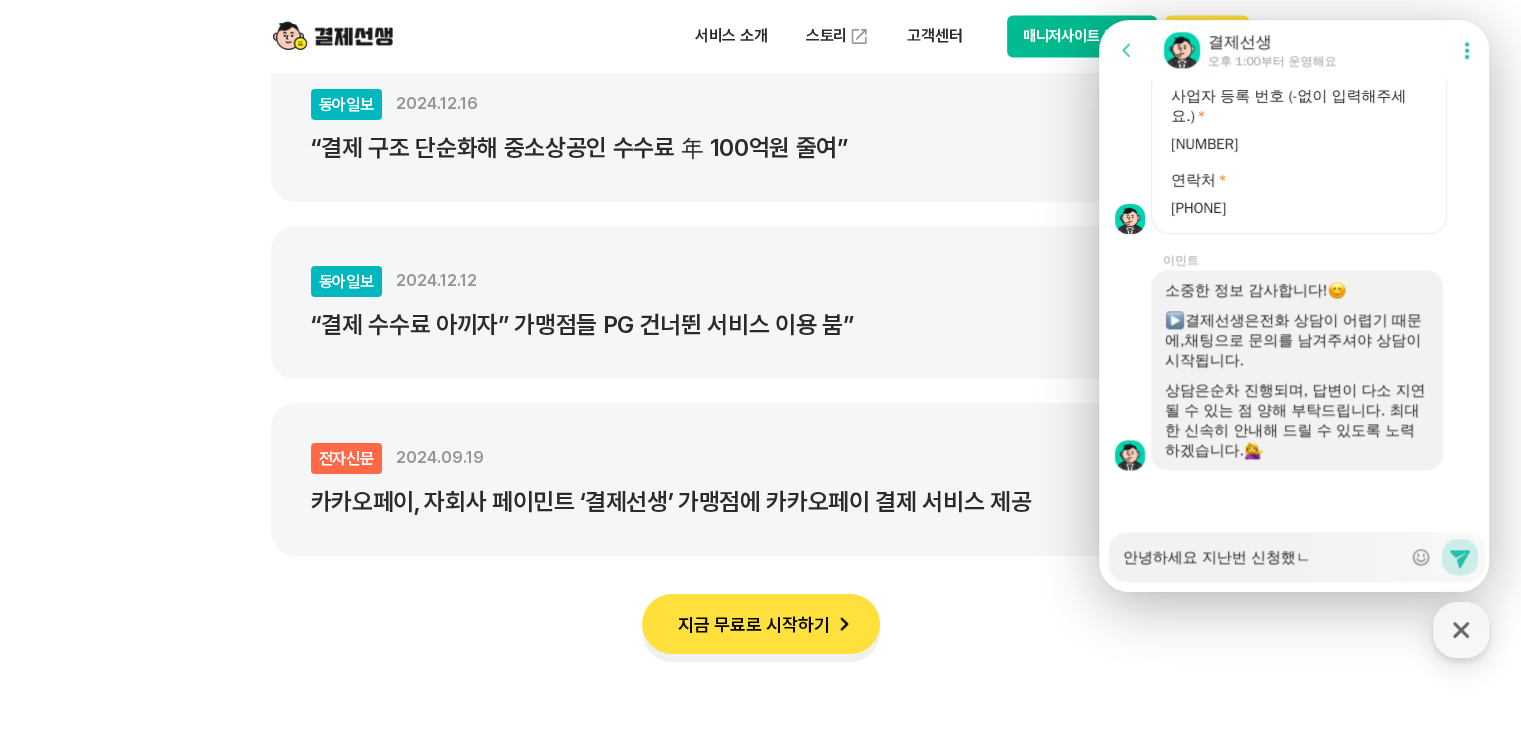 type on "x" 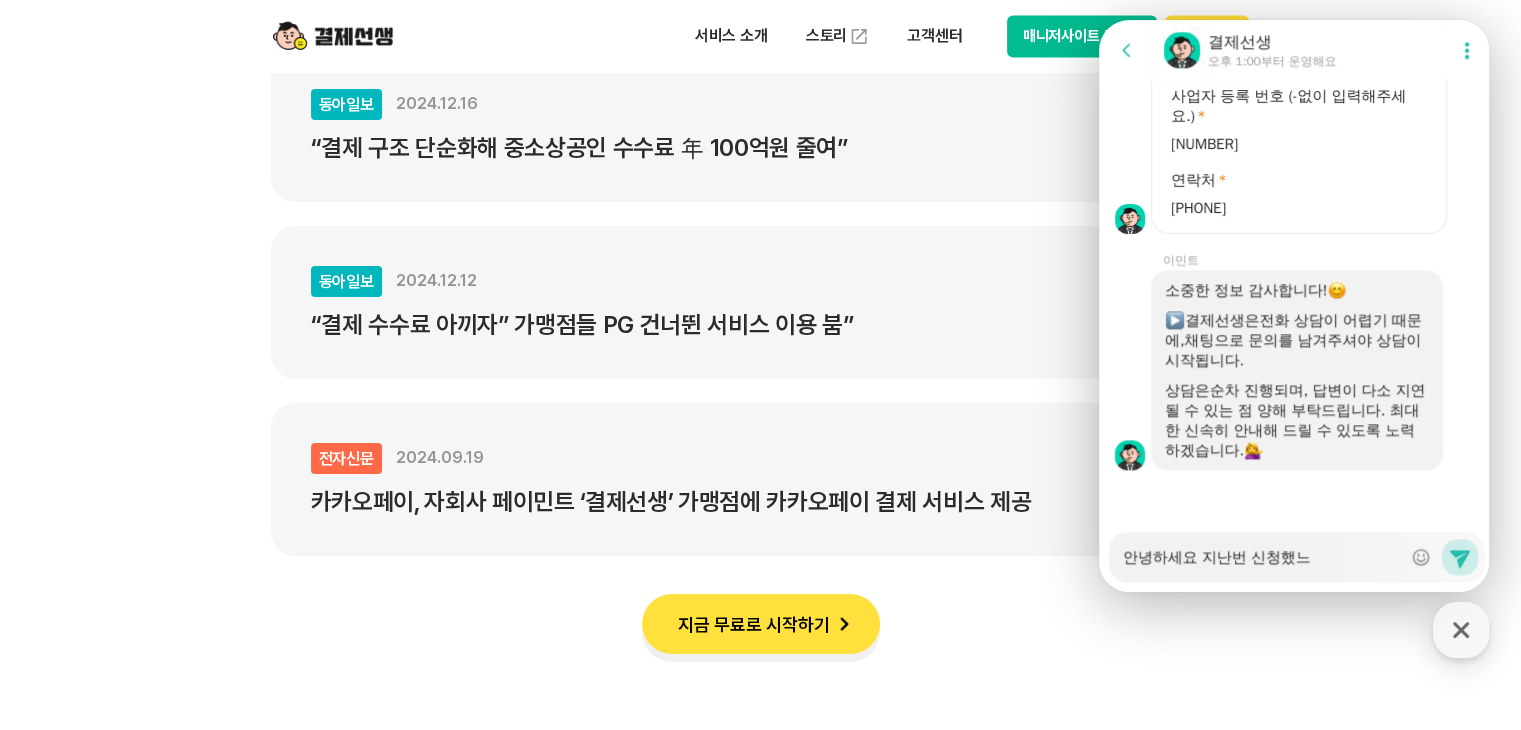 type on "x" 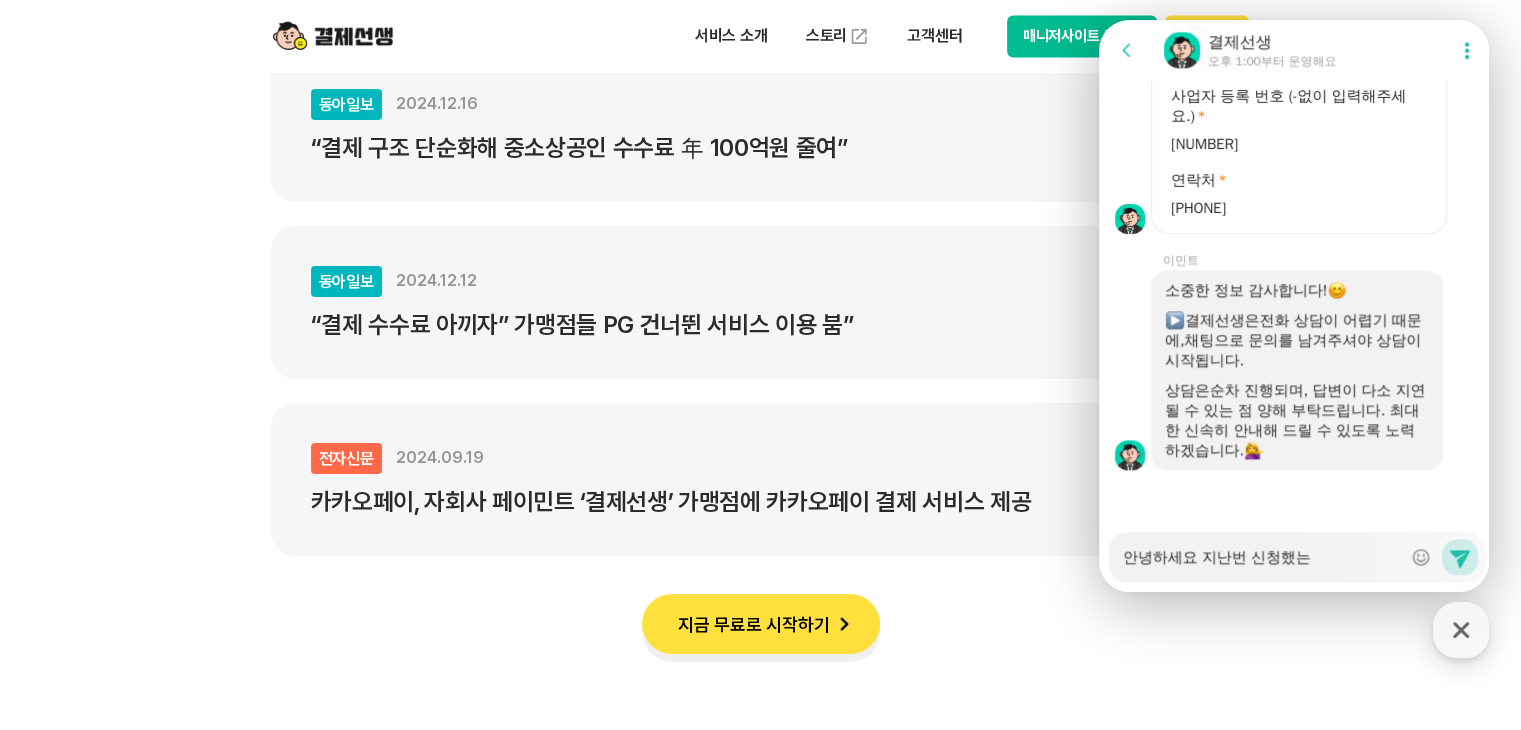 type on "안녕하세요 지난번 신청했는ㄷ" 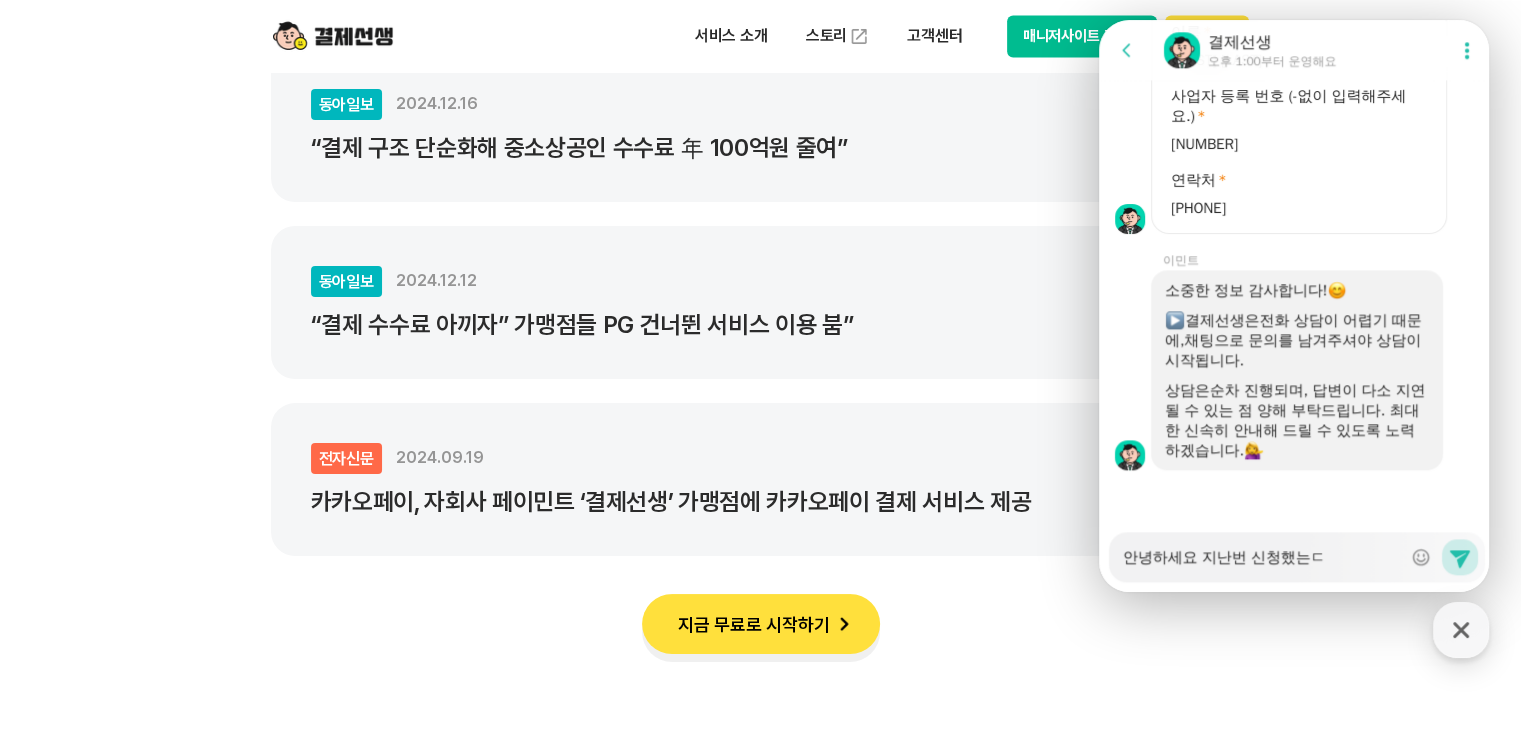 type on "x" 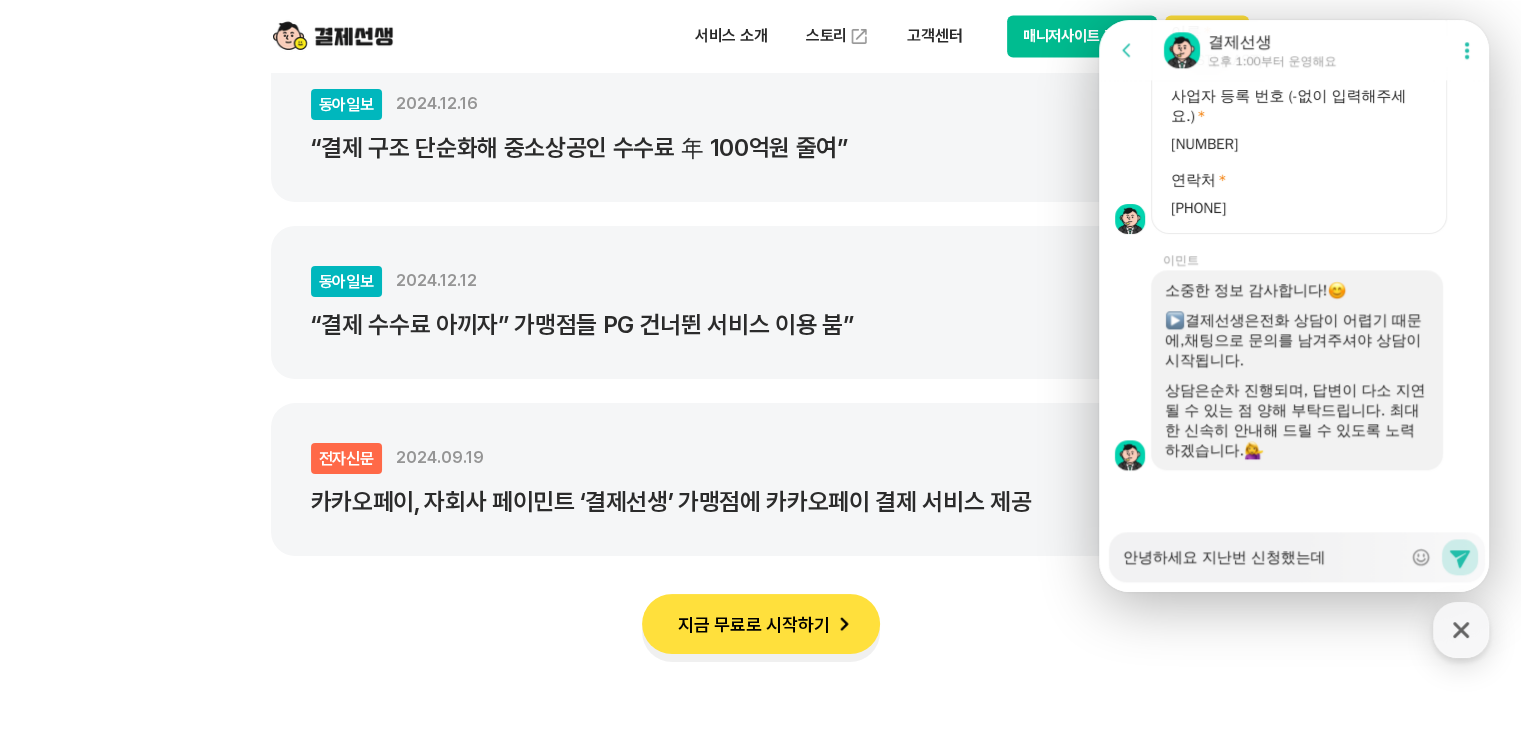 type on "x" 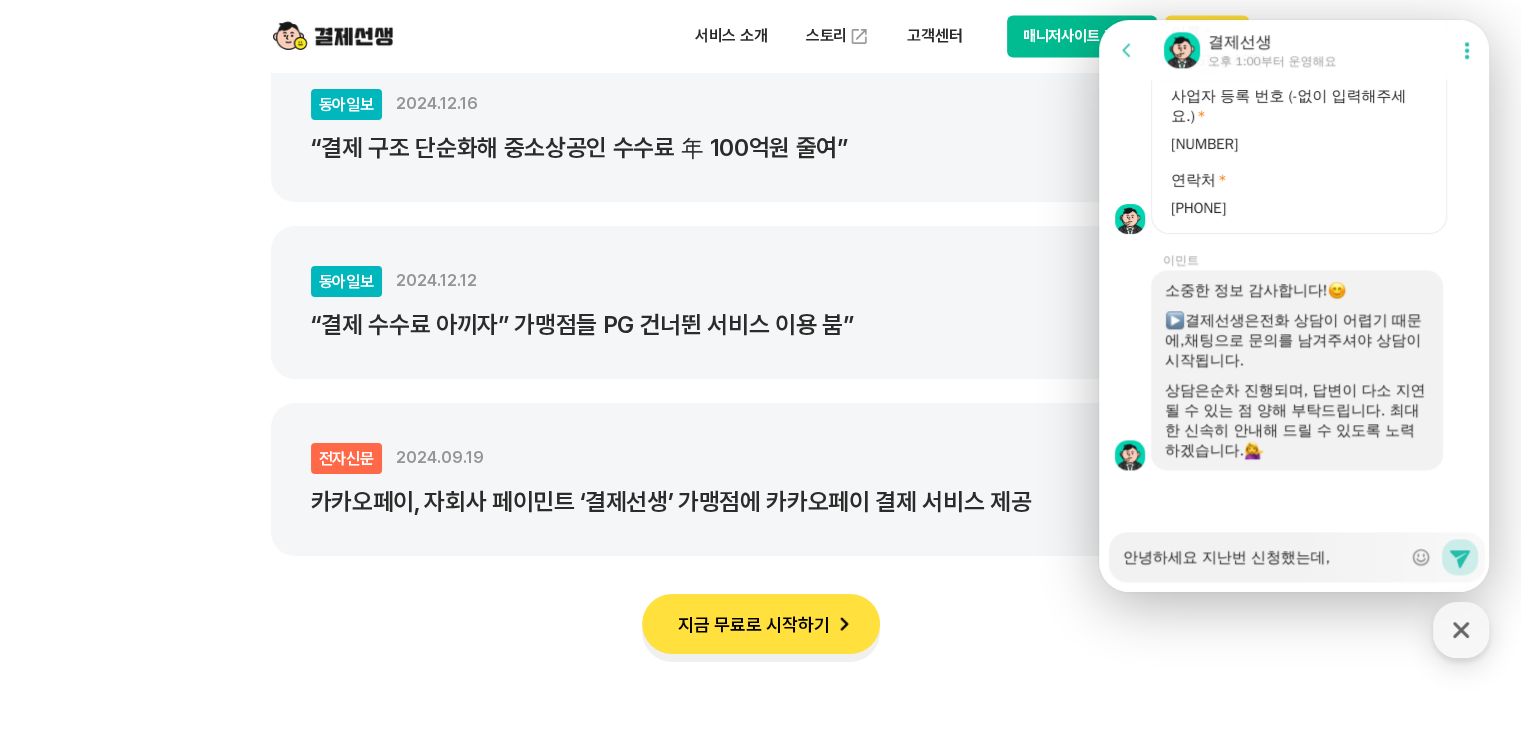 type on "x" 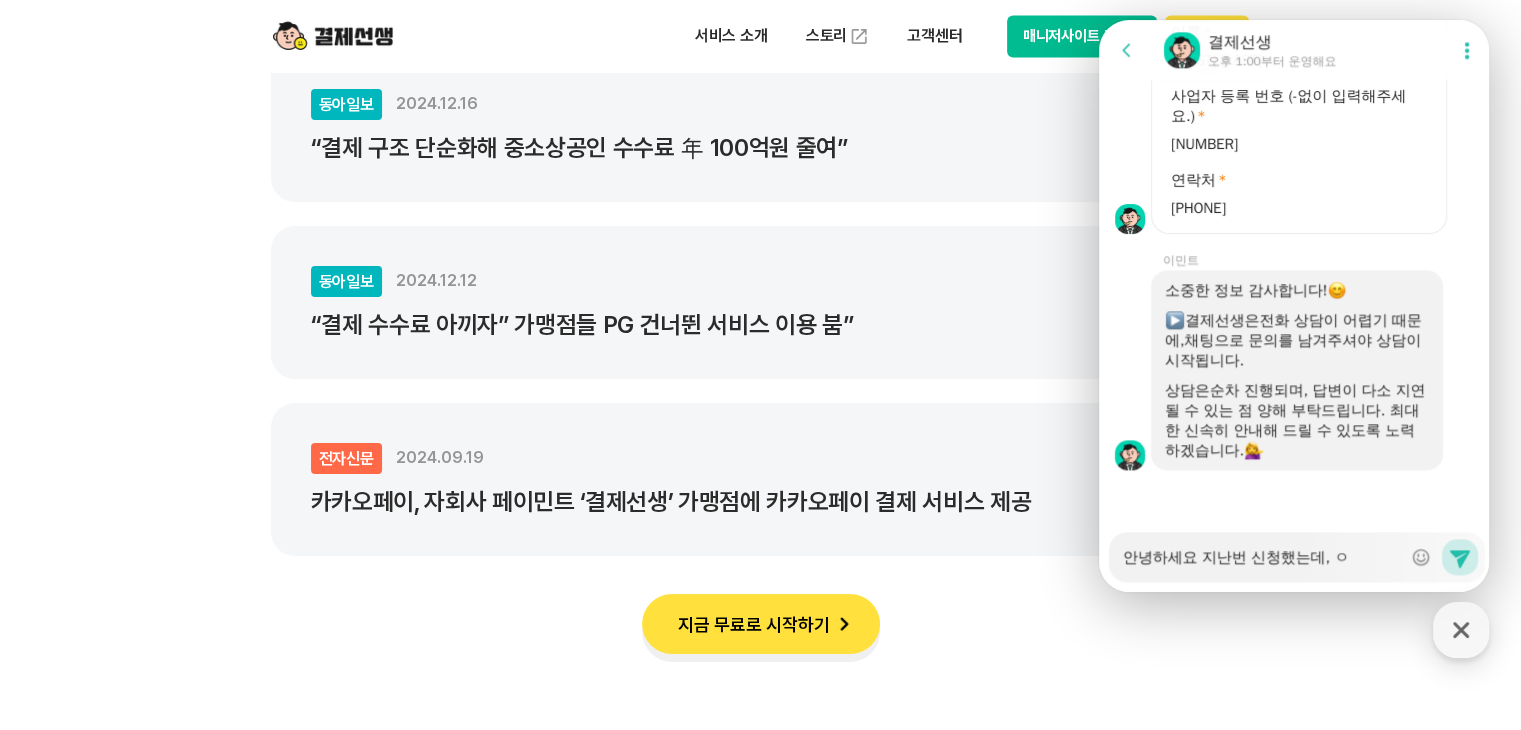 type on "x" 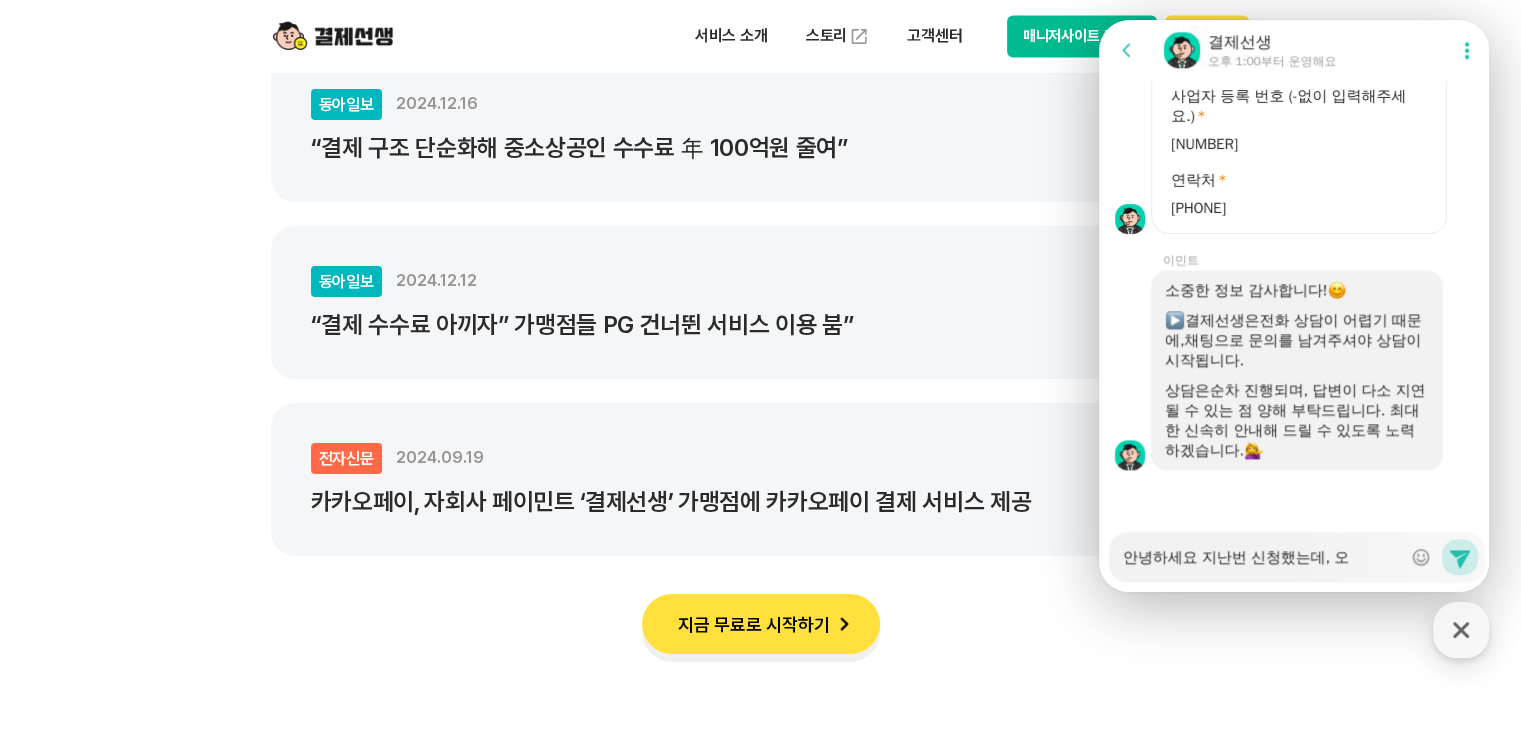 type on "x" 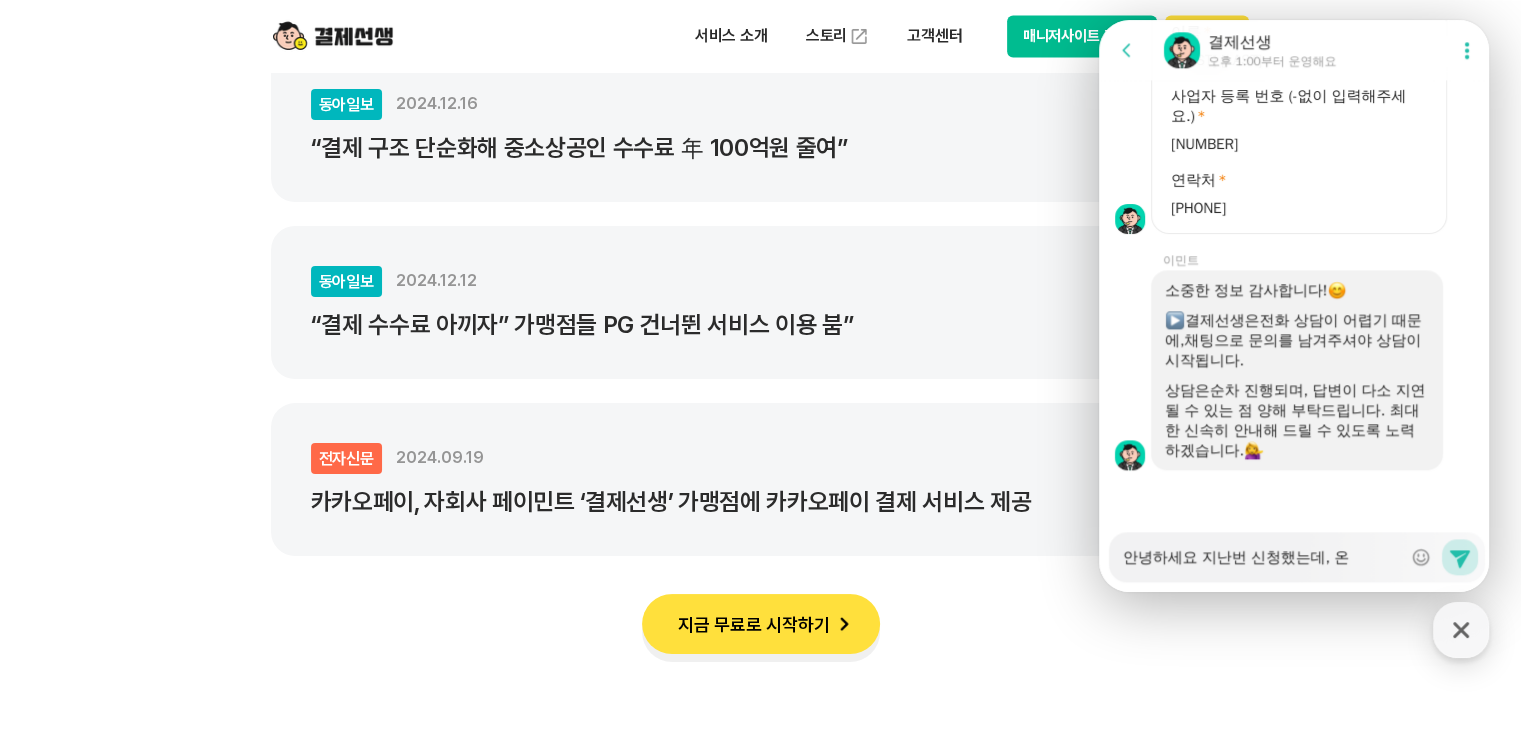 type on "x" 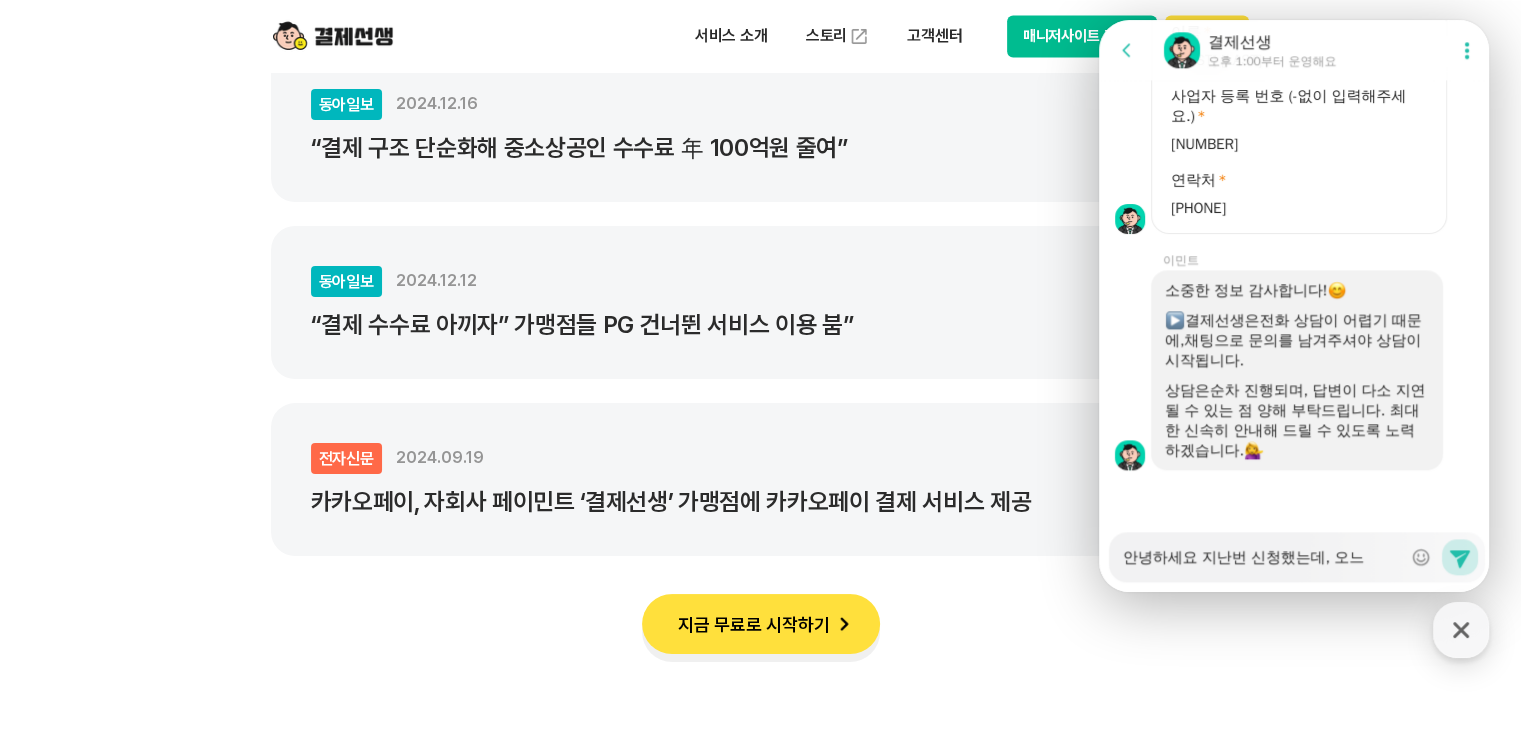 type on "x" 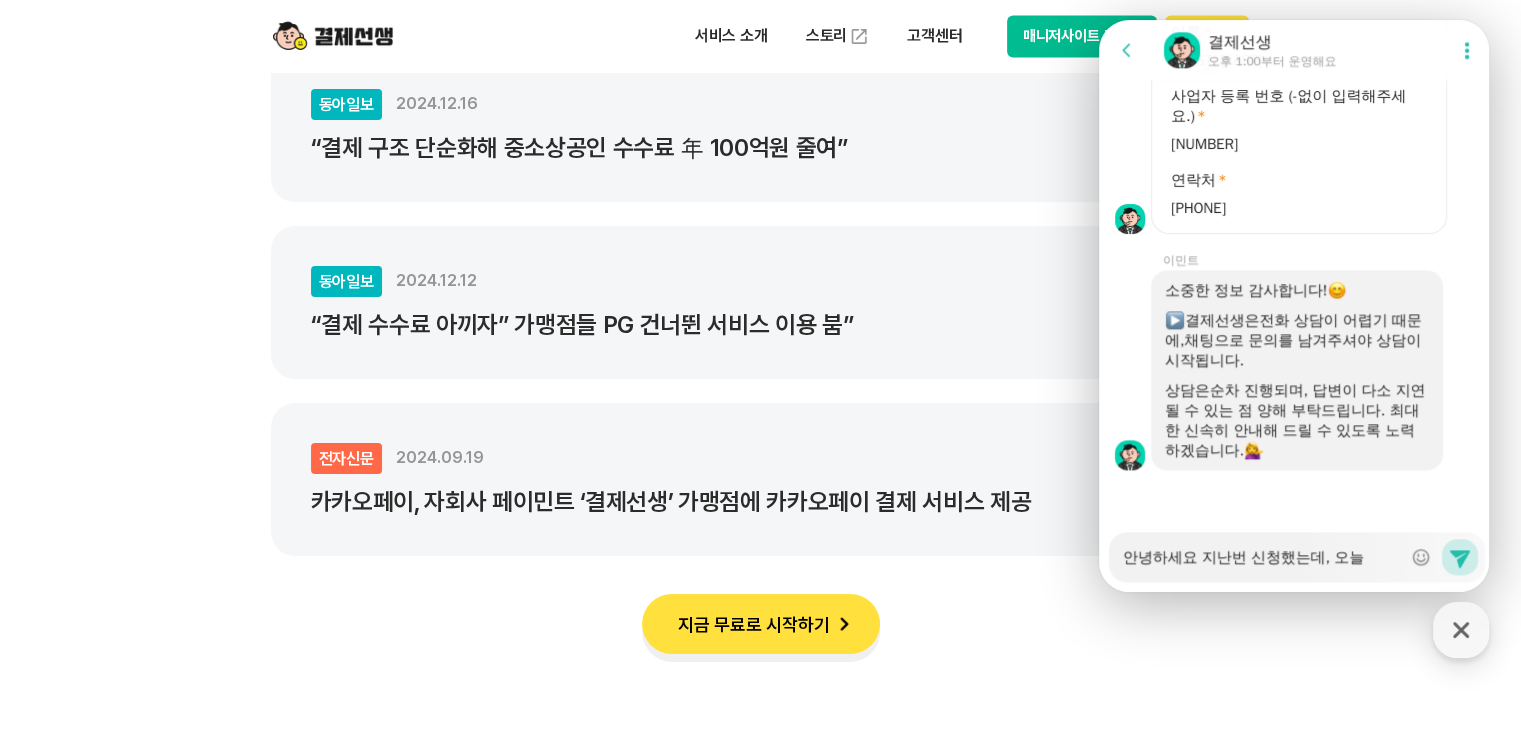type on "x" 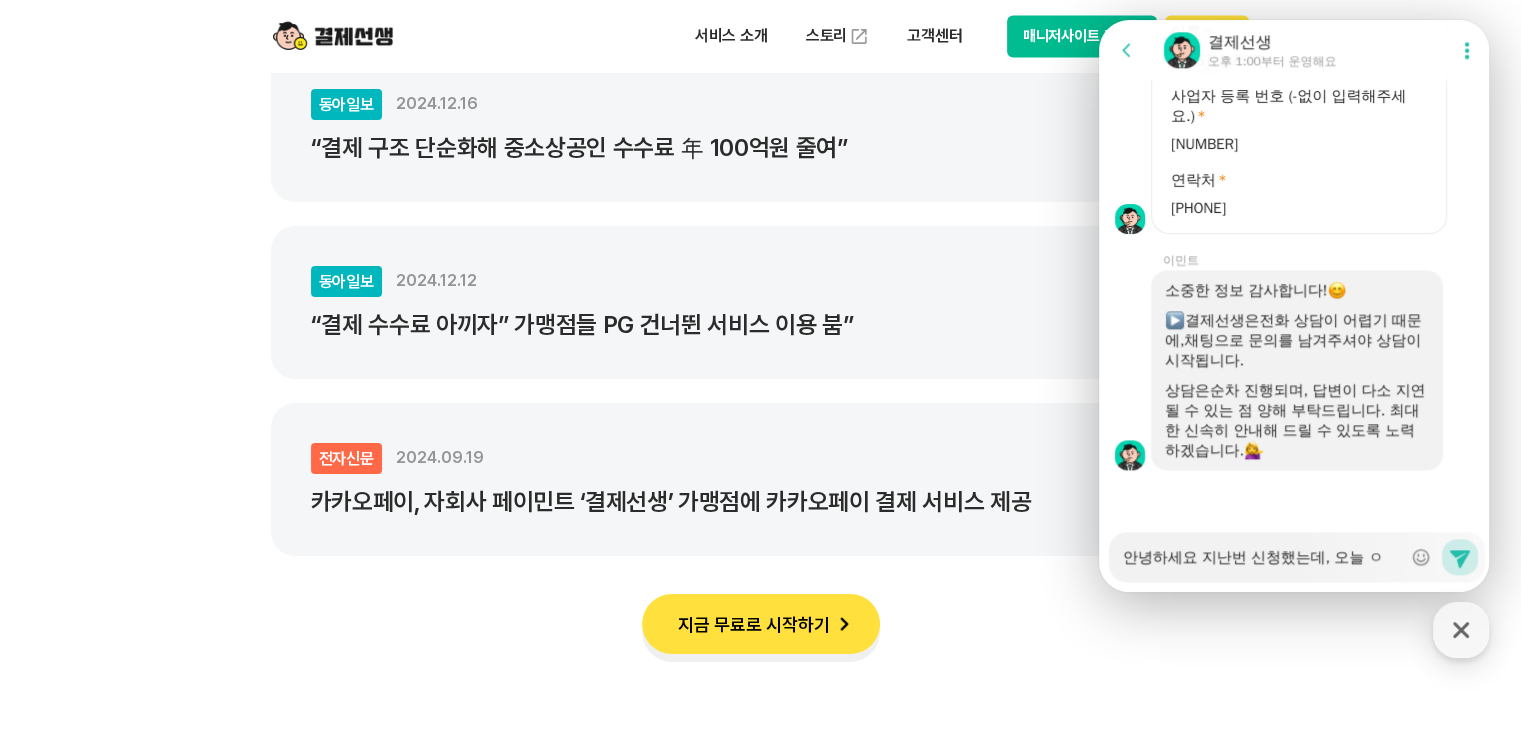 type on "x" 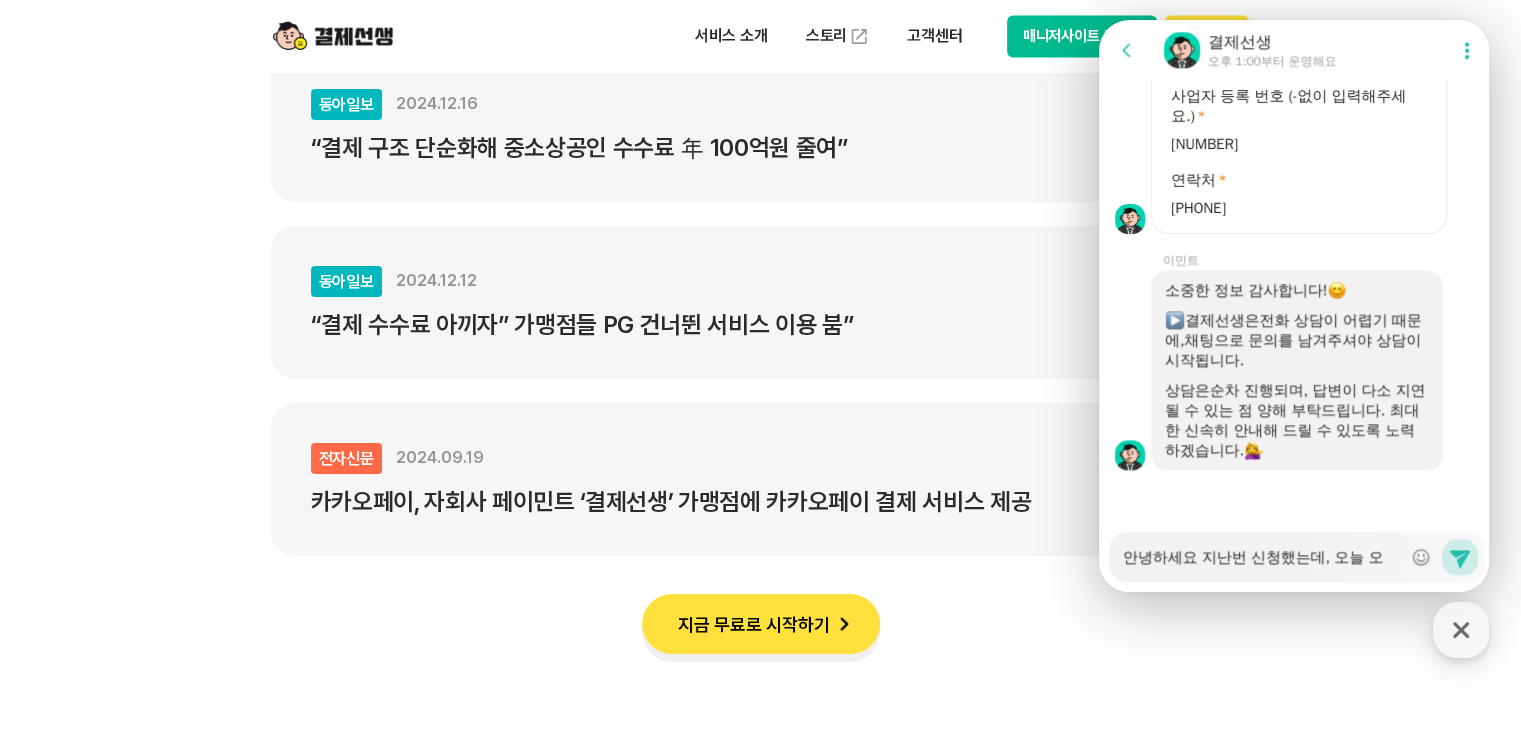 type on "x" 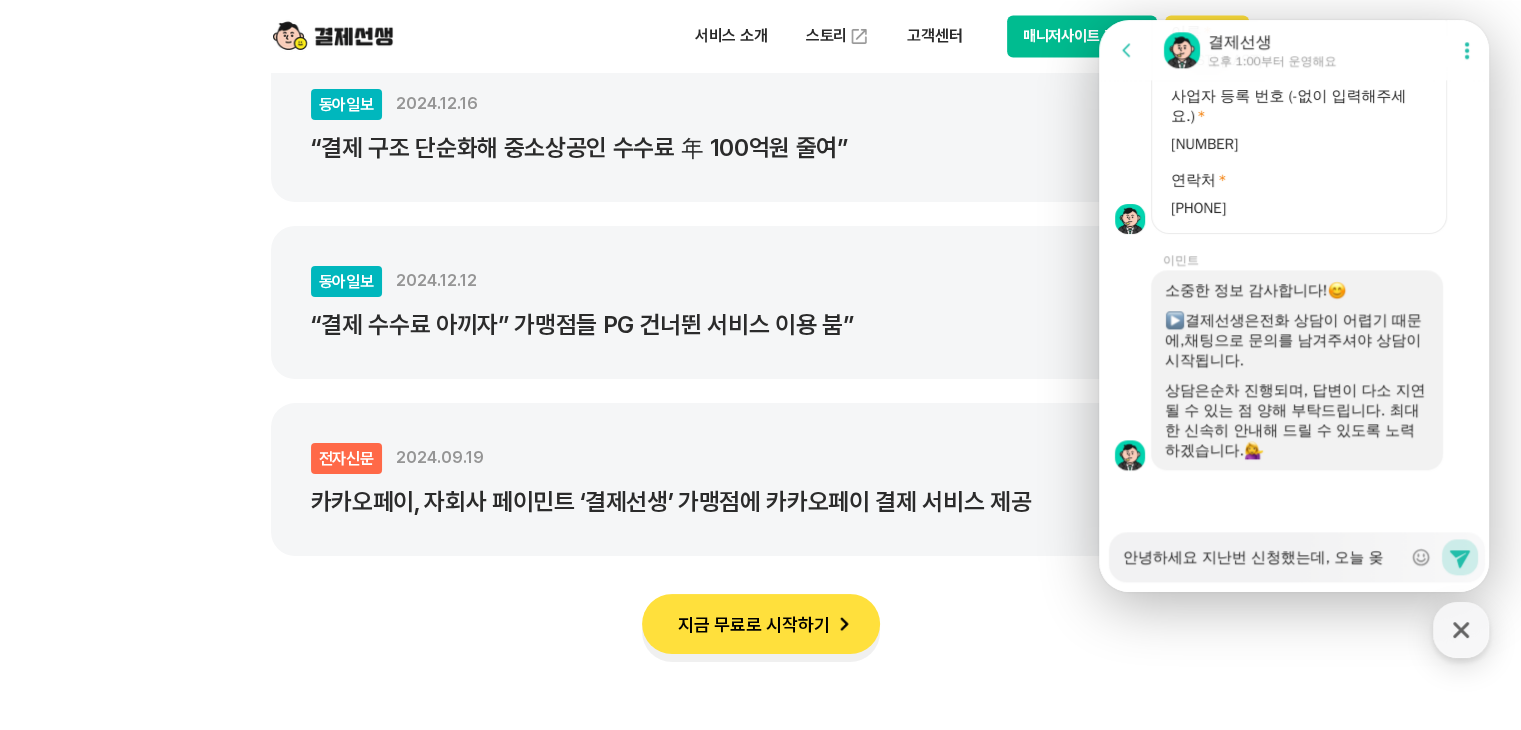 type on "x" 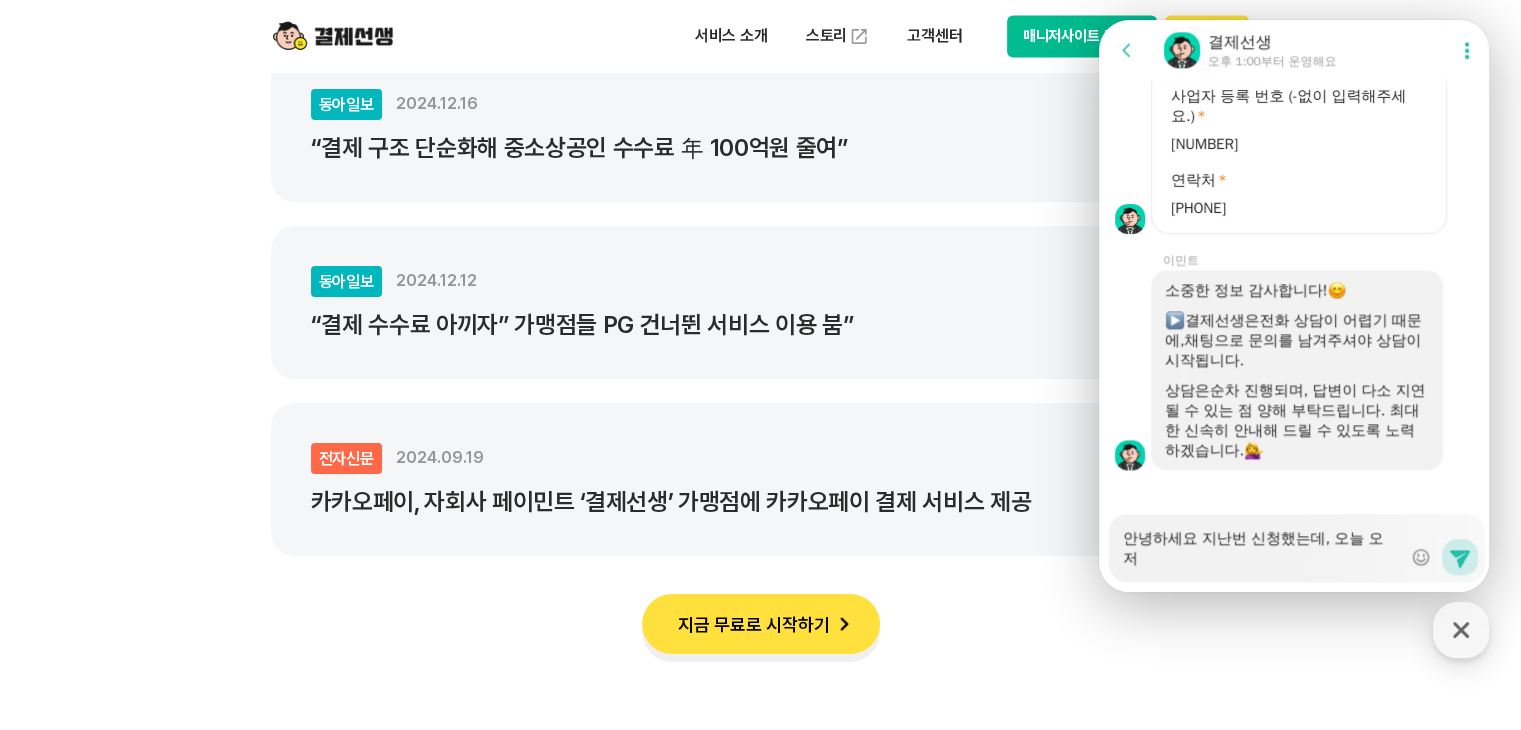 type on "x" 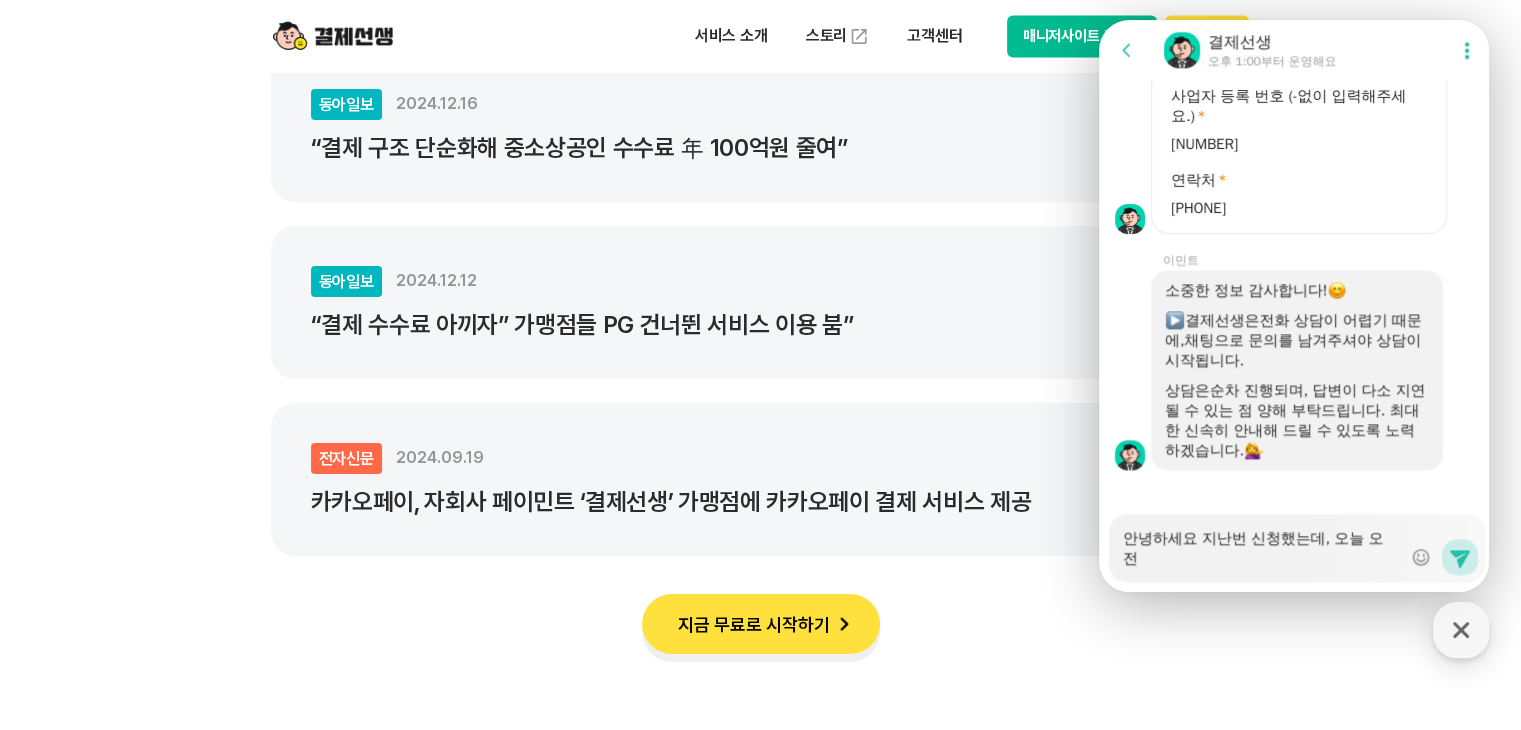 type on "안녕하세요 지난번 신청했는데, 오늘 오전" 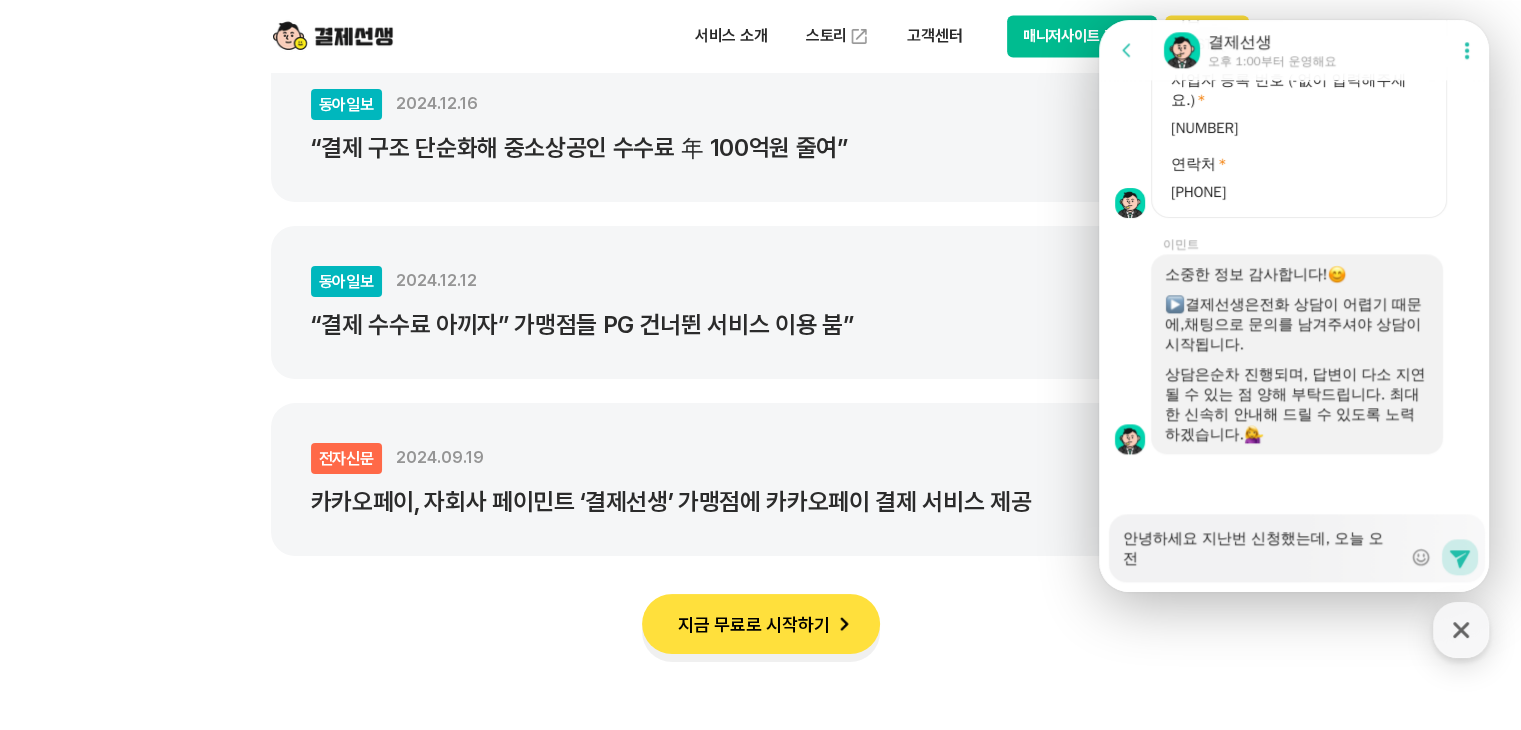 scroll, scrollTop: 2284, scrollLeft: 0, axis: vertical 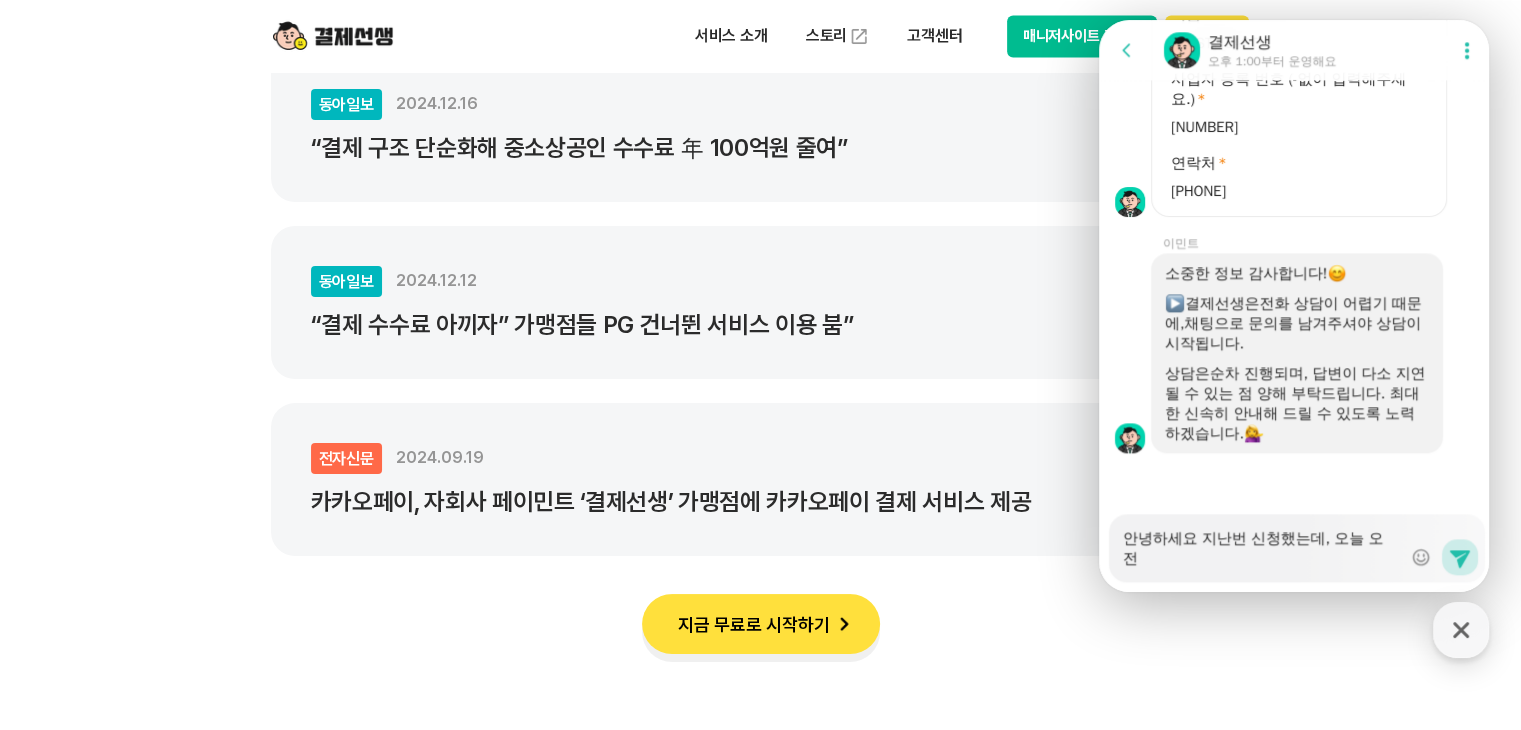 type on "x" 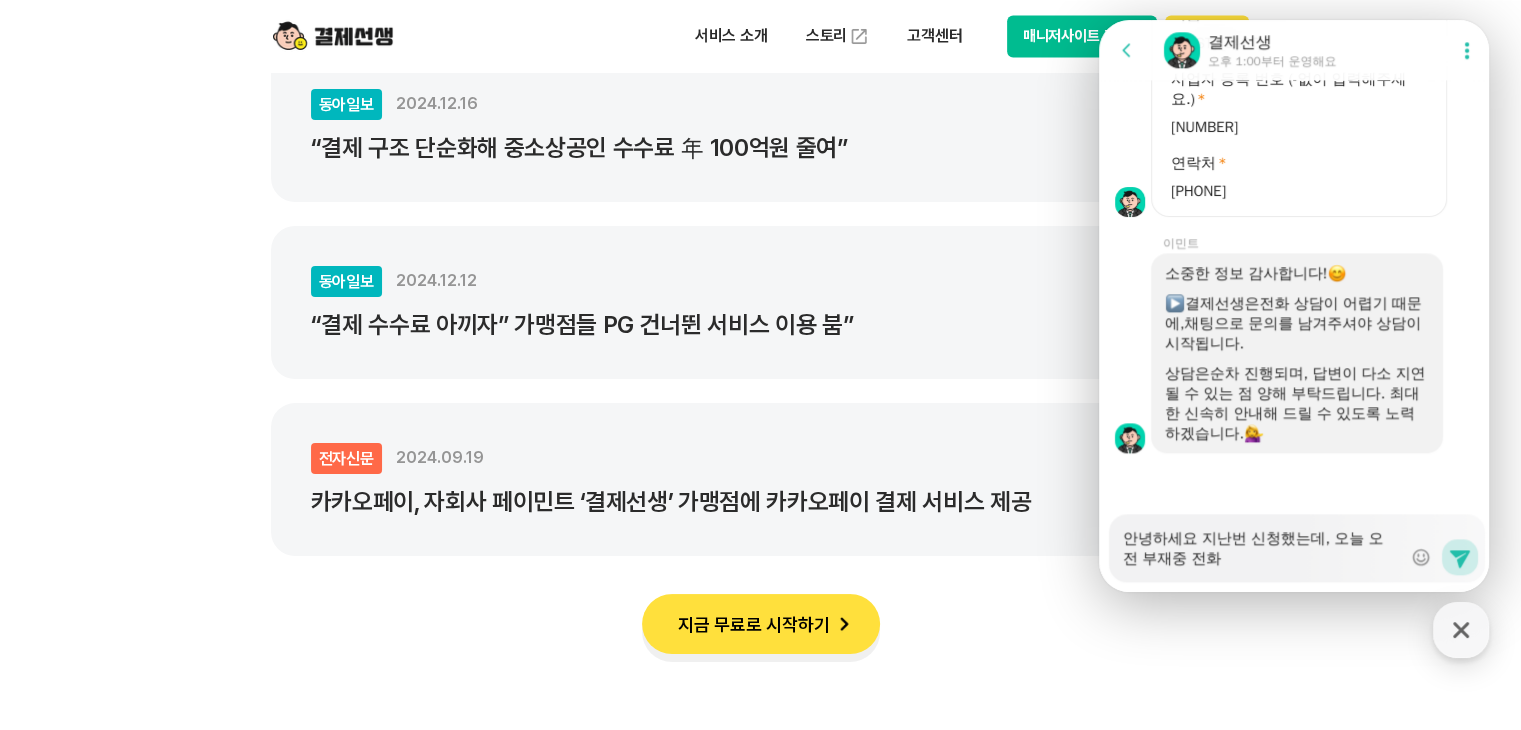 type on "x" 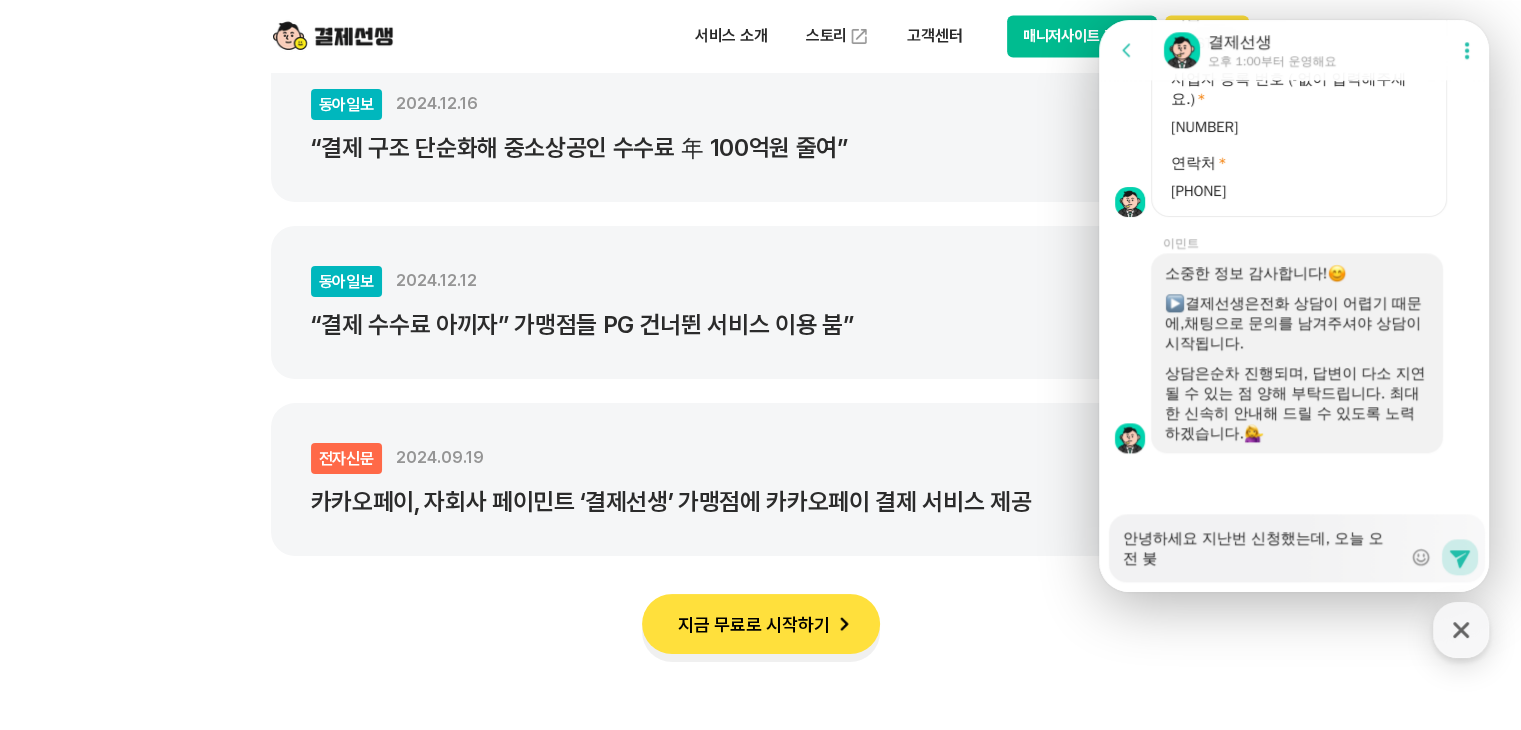 type on "x" 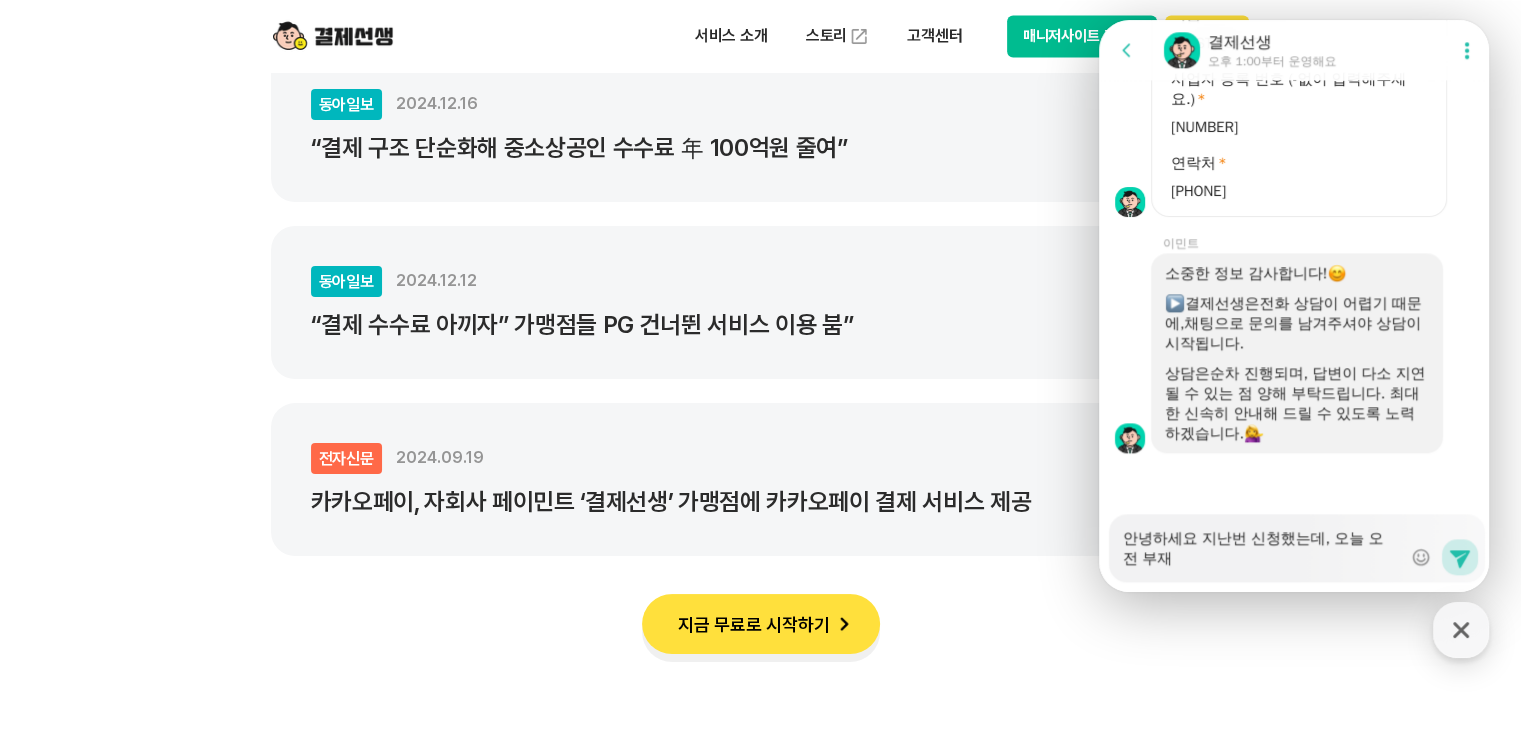 type on "x" 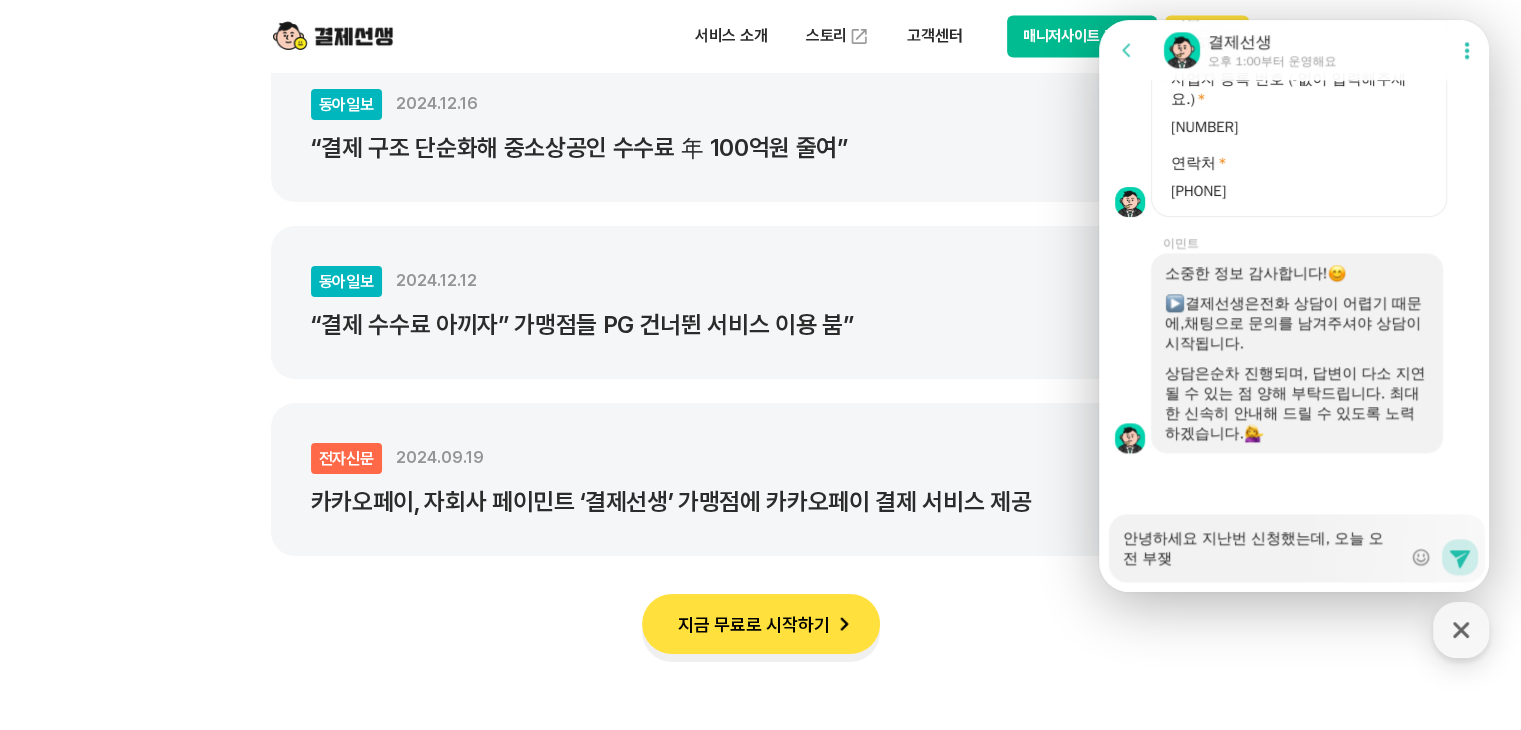 type on "x" 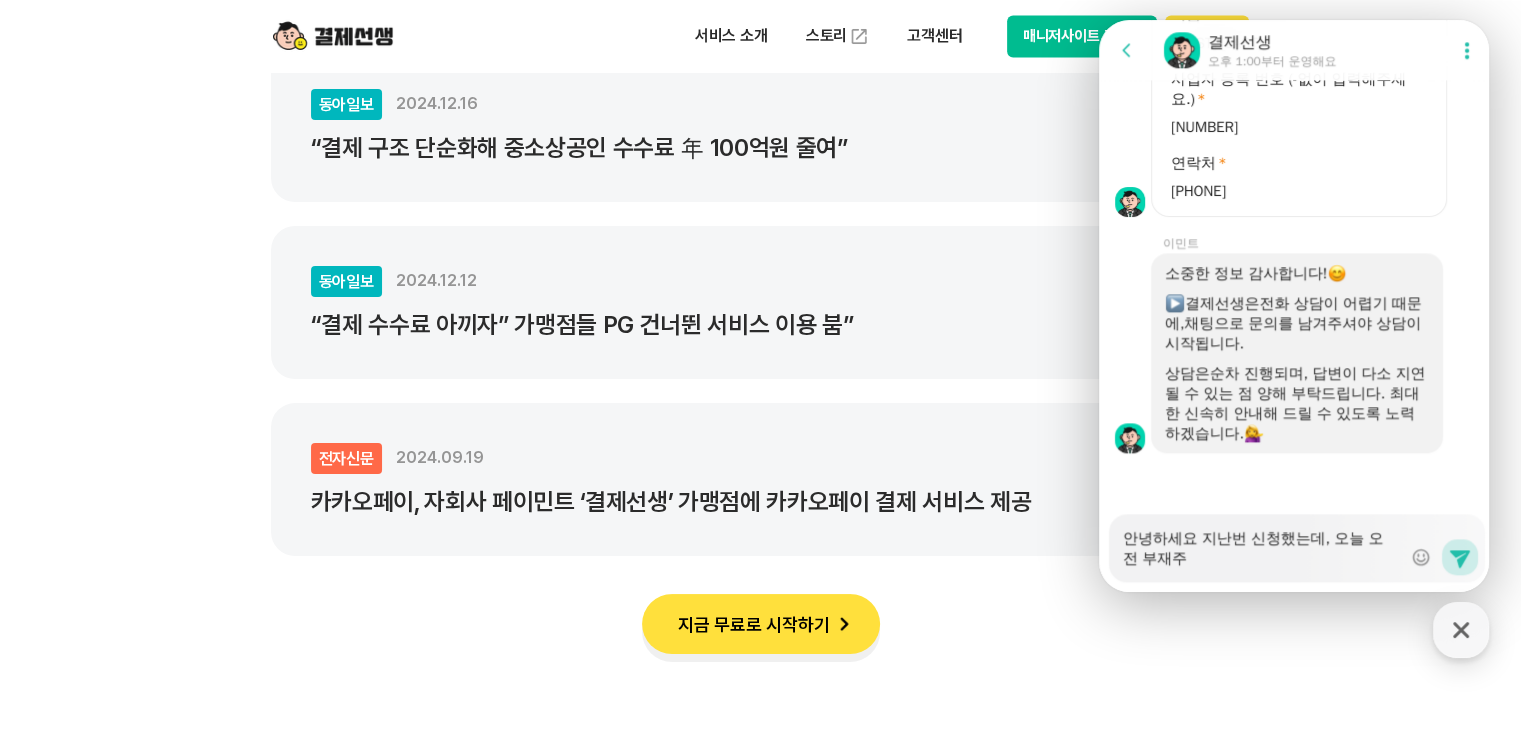 type on "x" 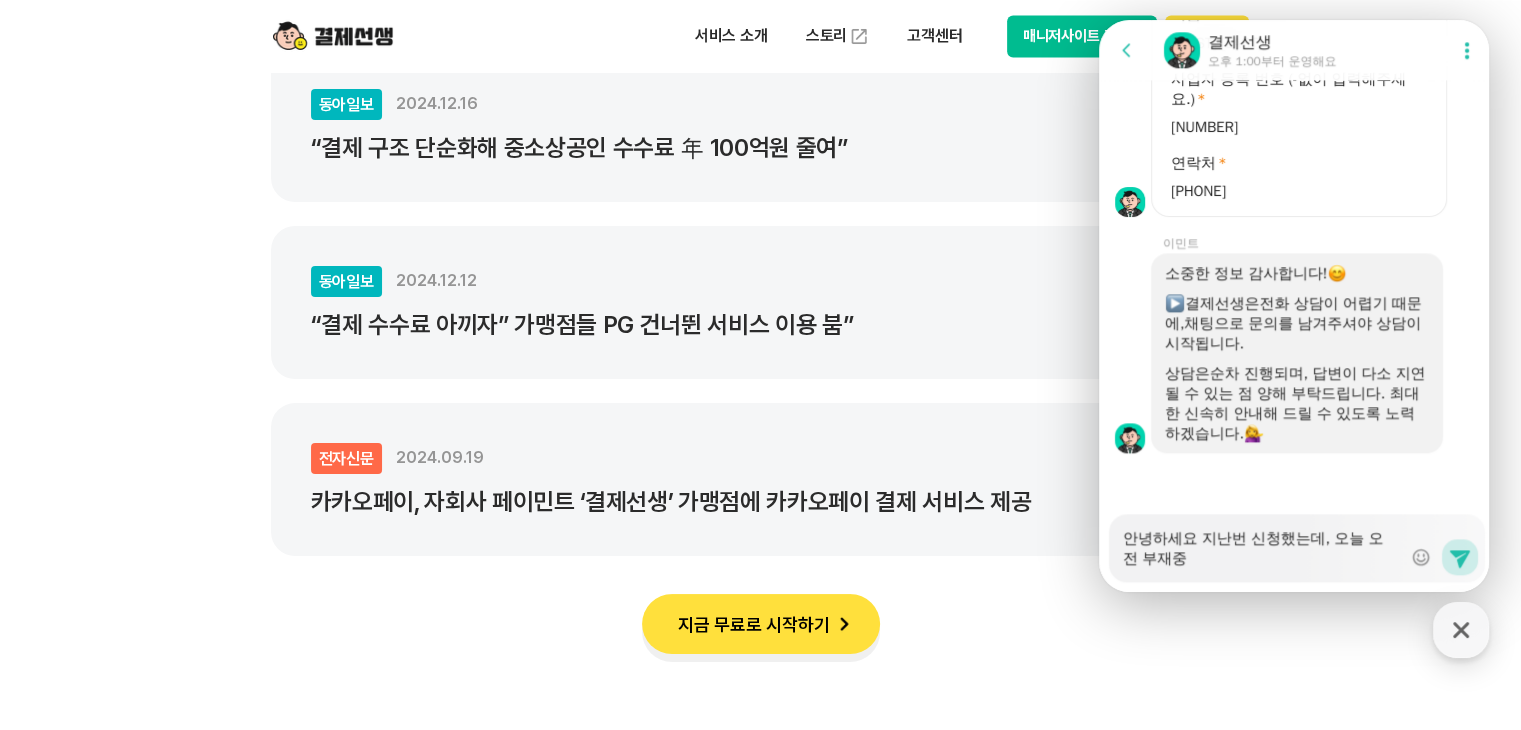 type on "x" 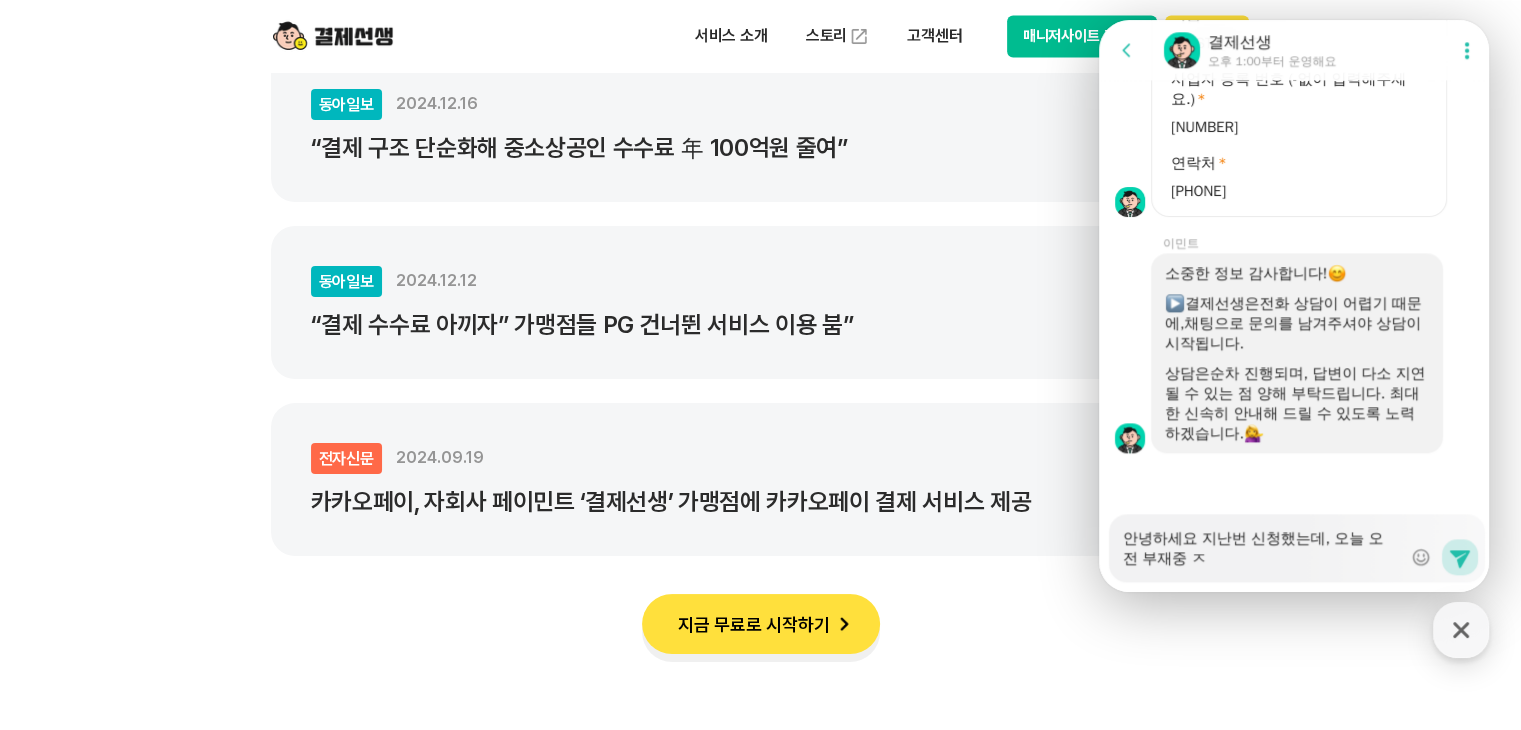 type on "x" 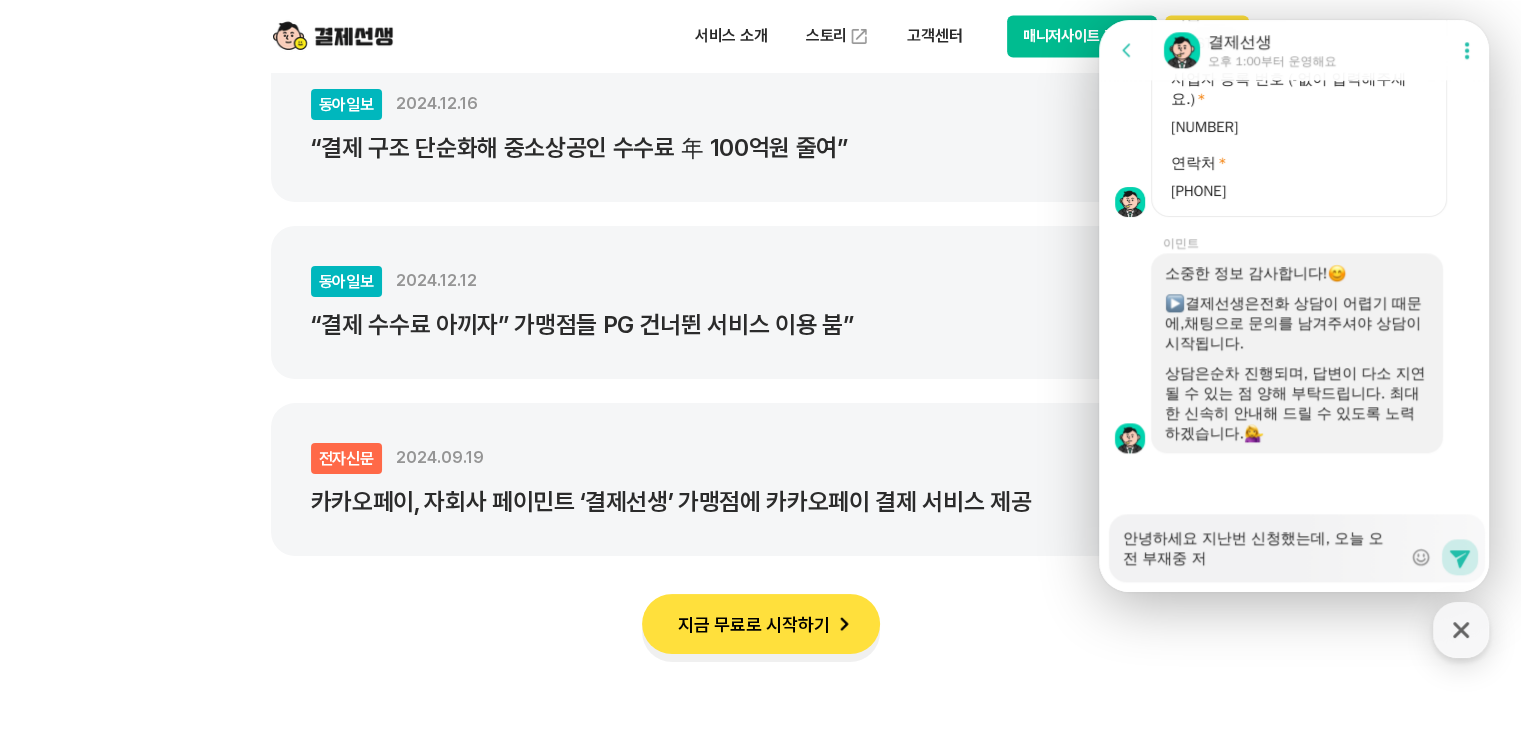 type on "x" 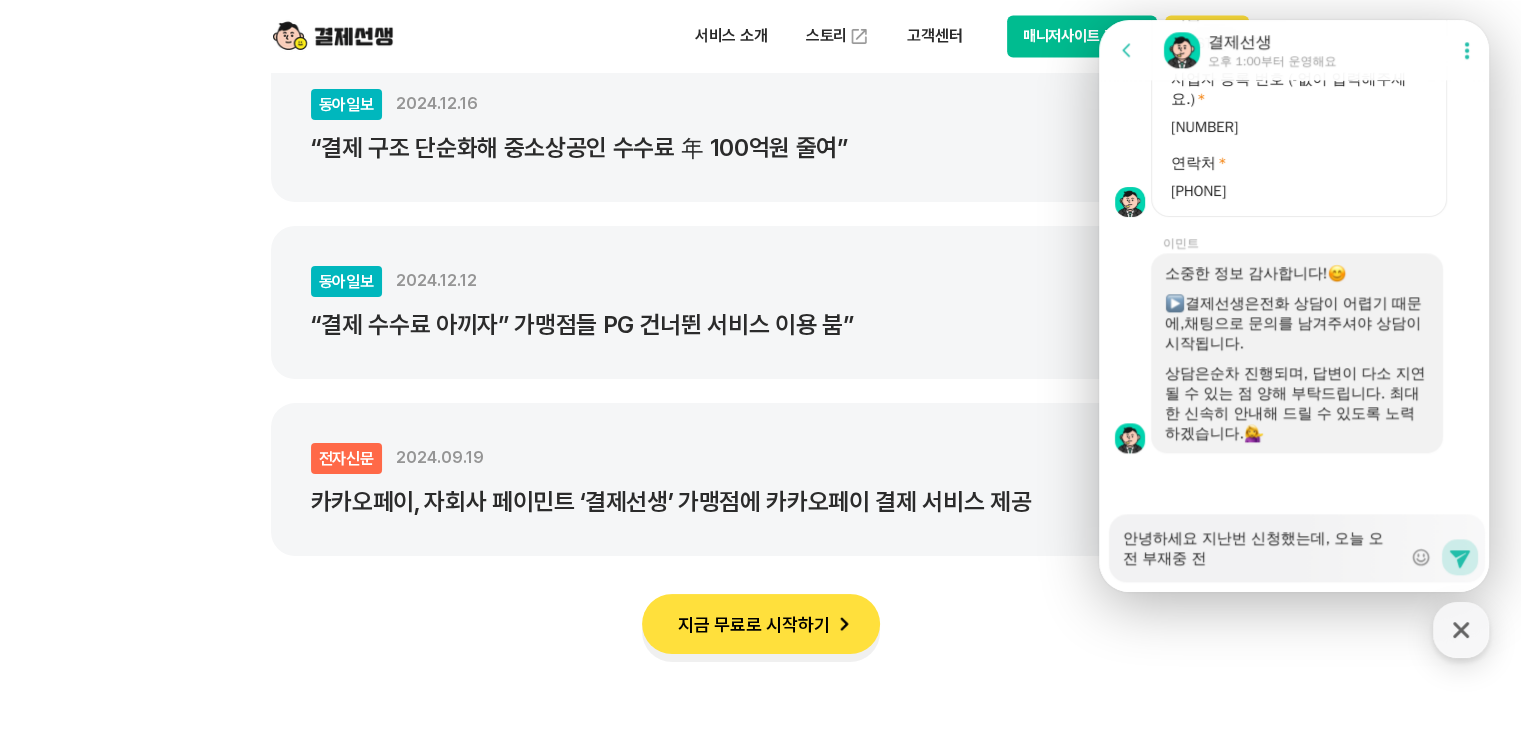 type on "x" 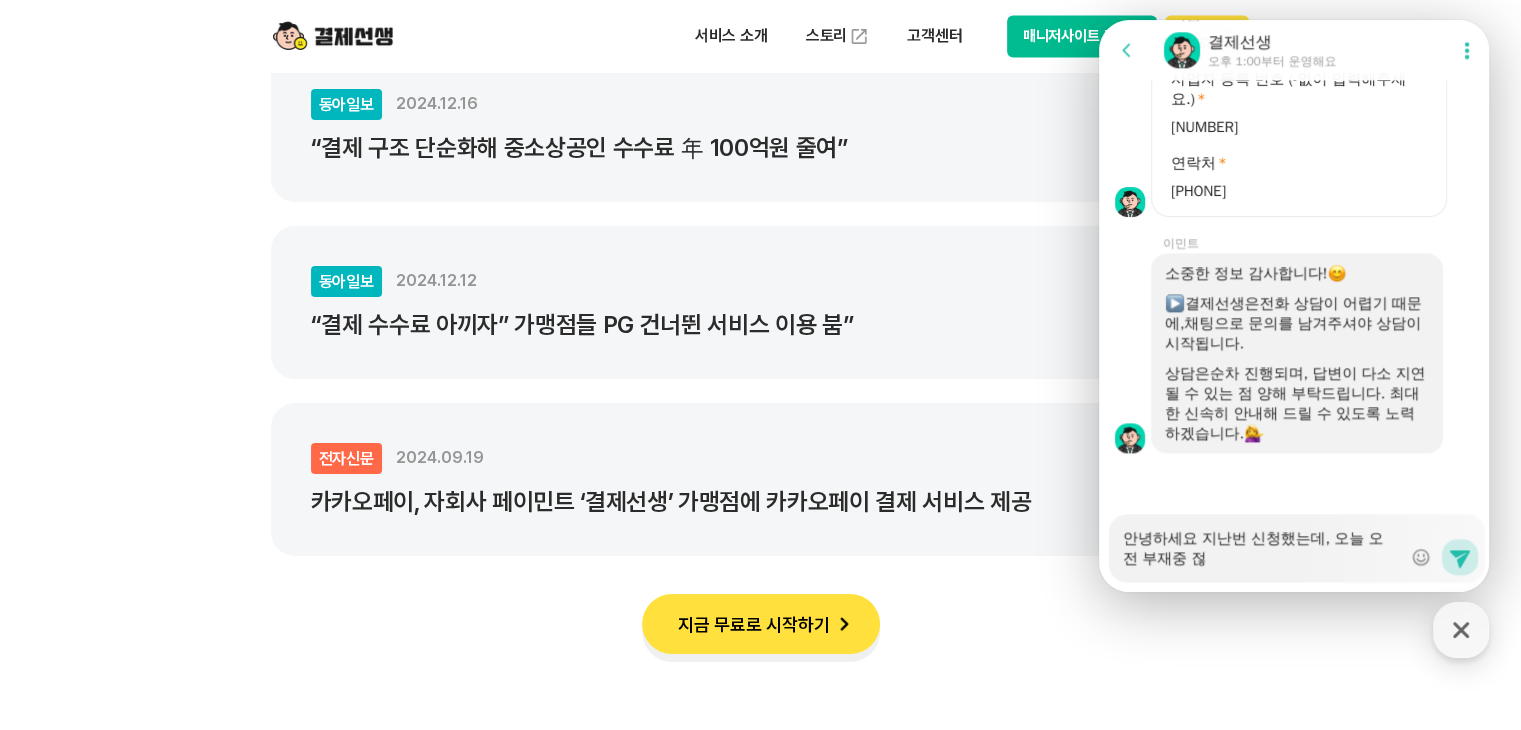 type on "안녕하세요 지난번 신청했는데, 오늘 오전 부재중 전화" 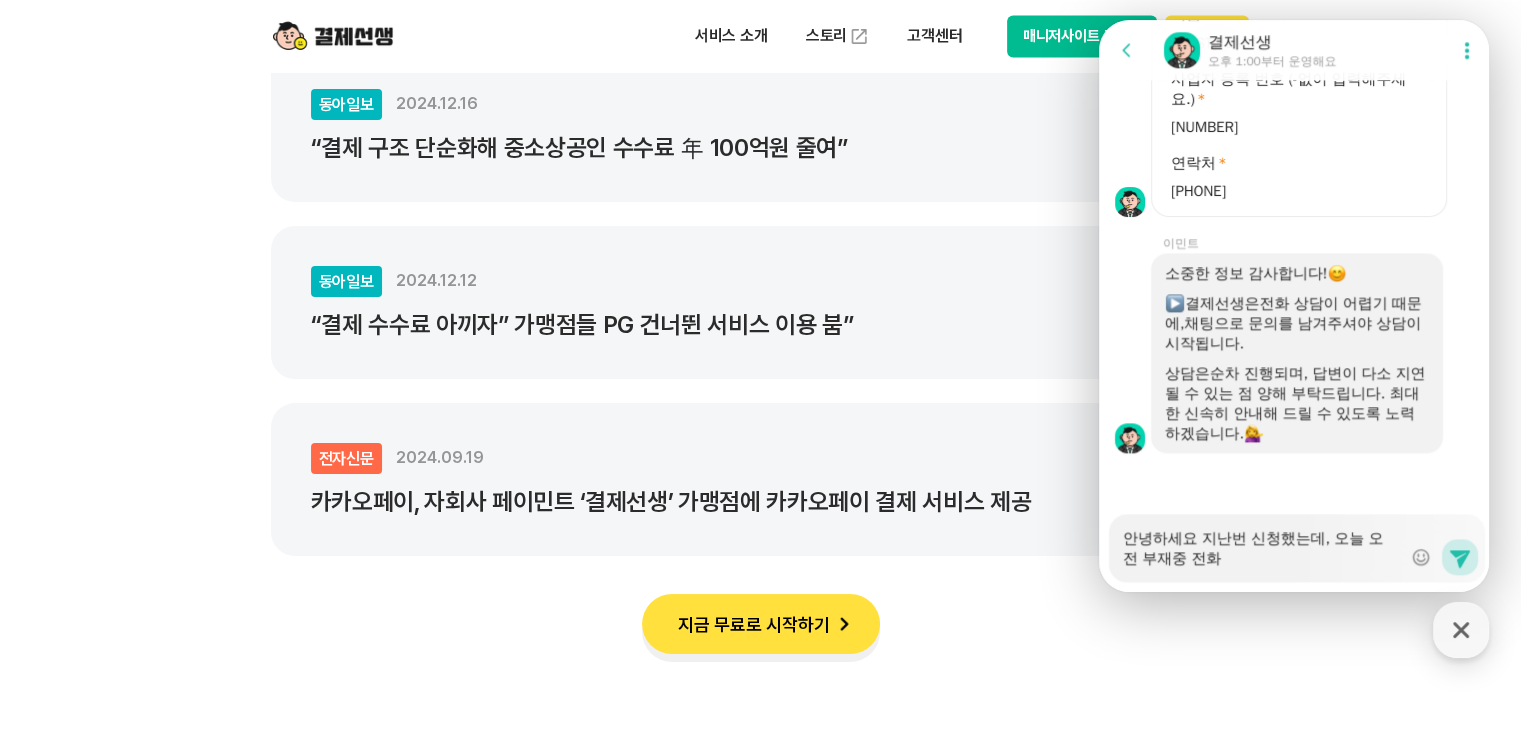 type on "x" 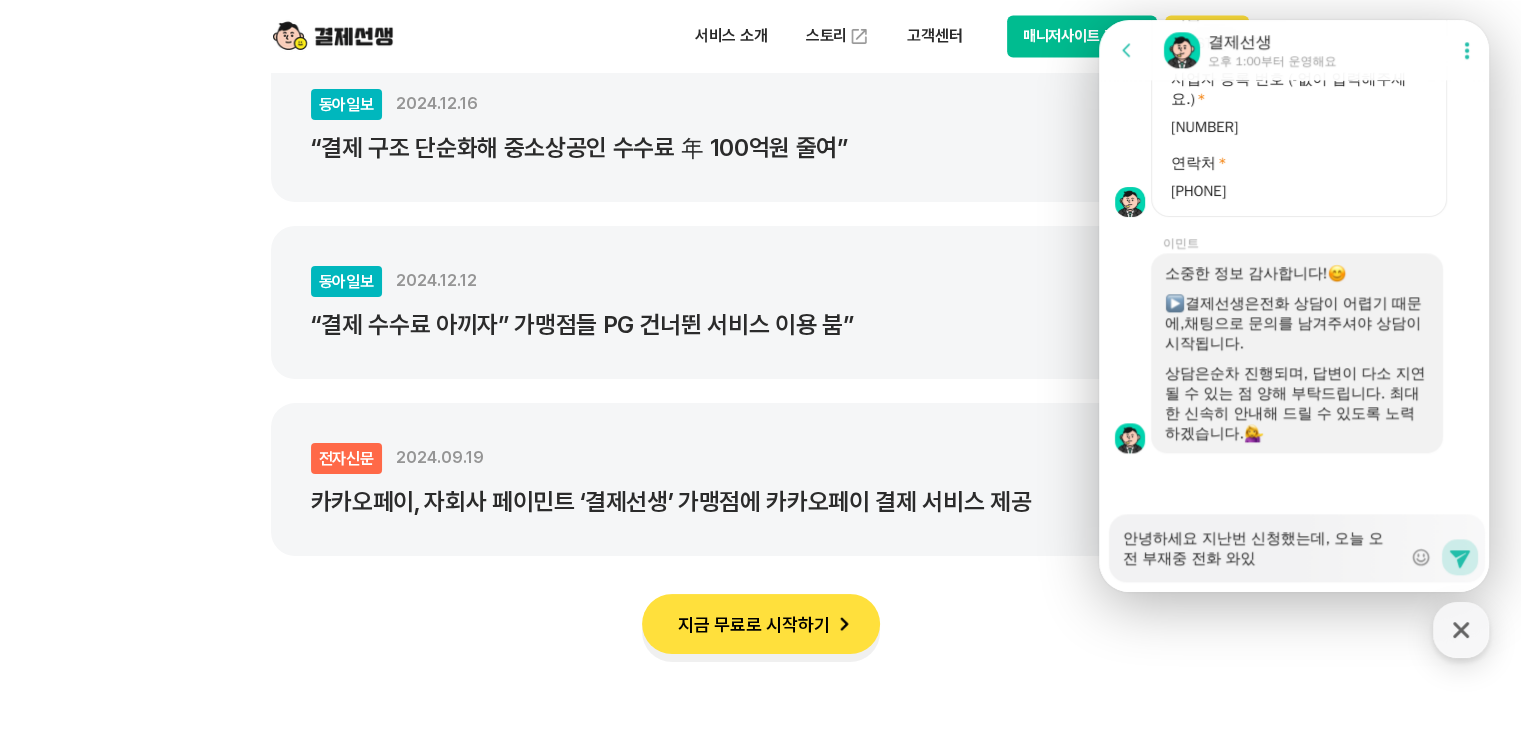 type on "x" 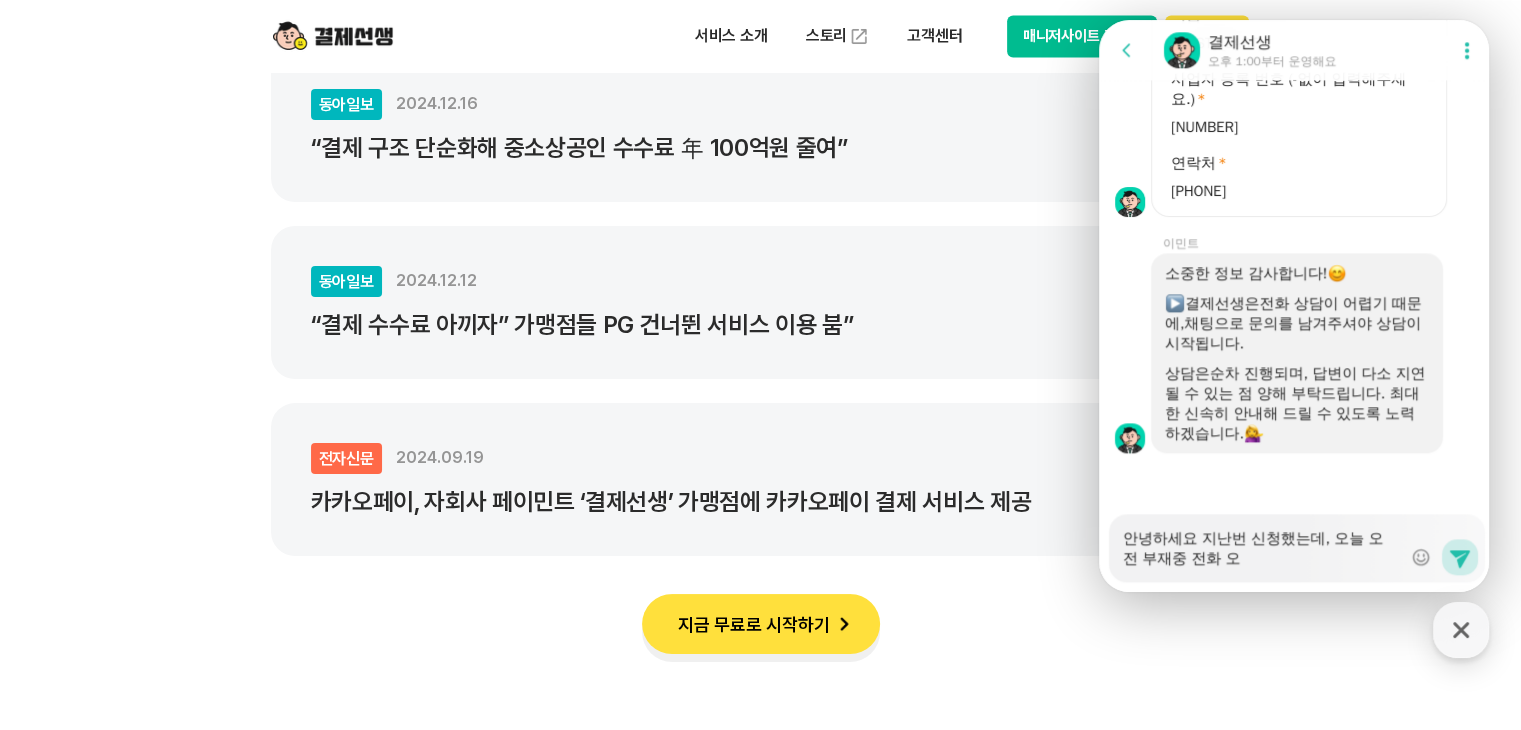 type on "x" 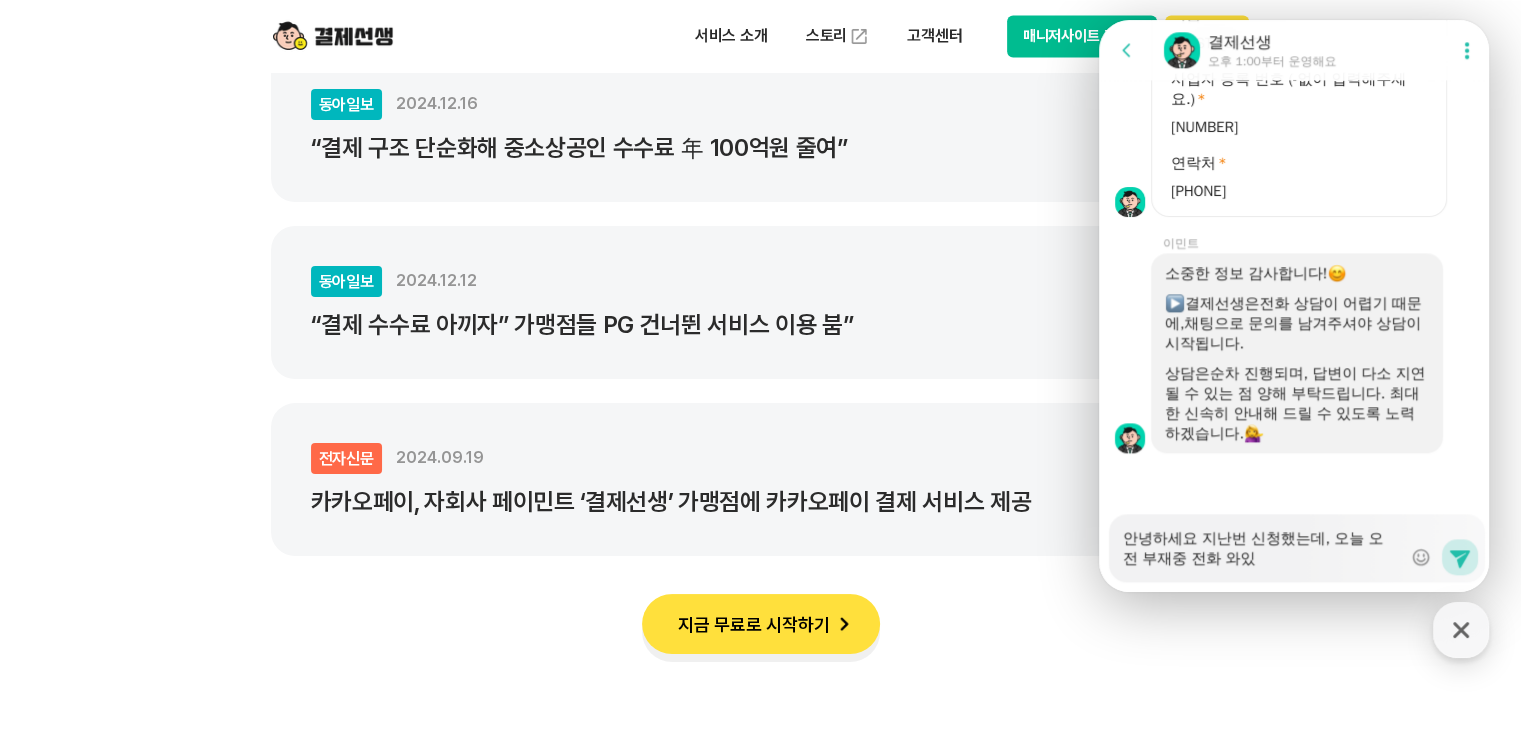 type on "안녕하세요 지난번 신청했는데, 오늘 오전 부재중 전화 왕" 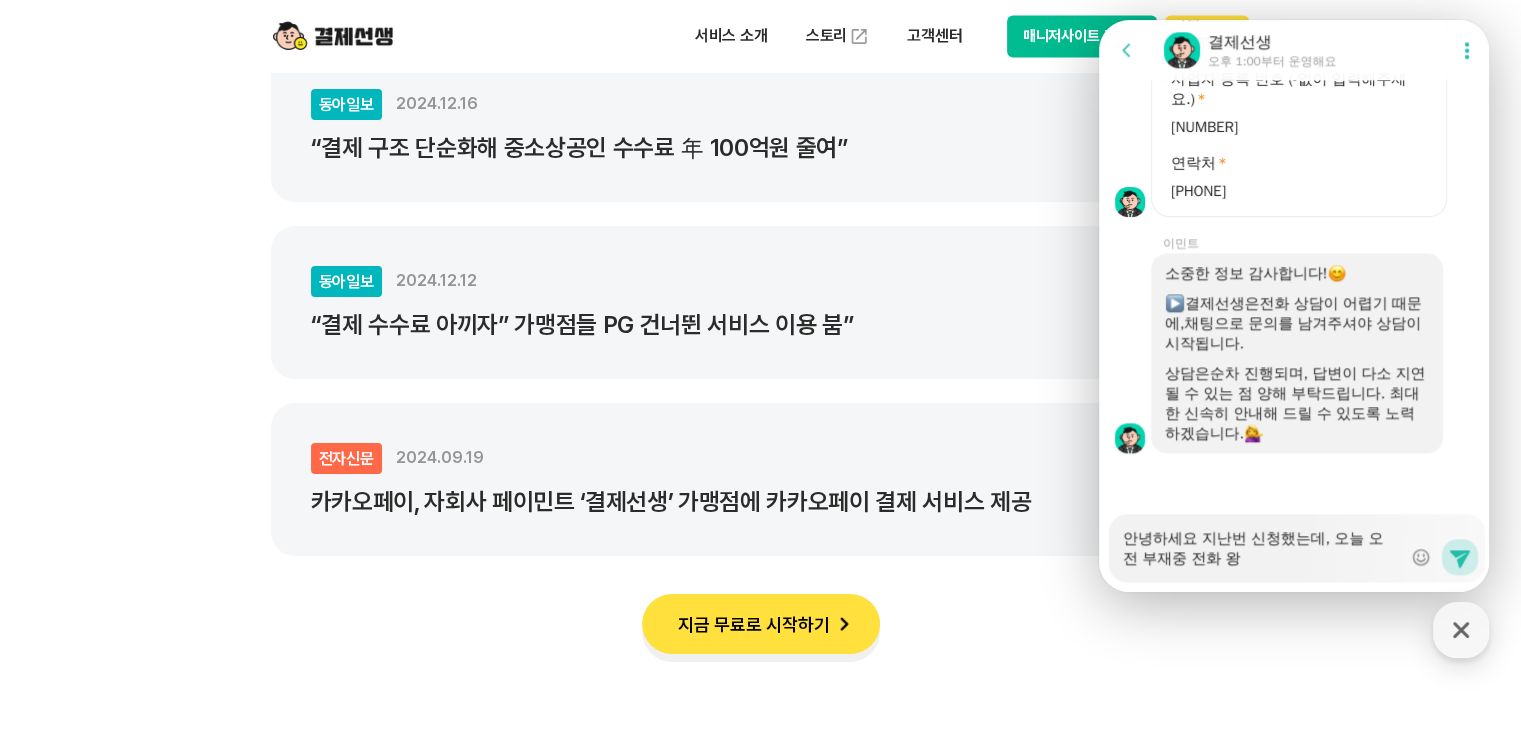 type on "x" 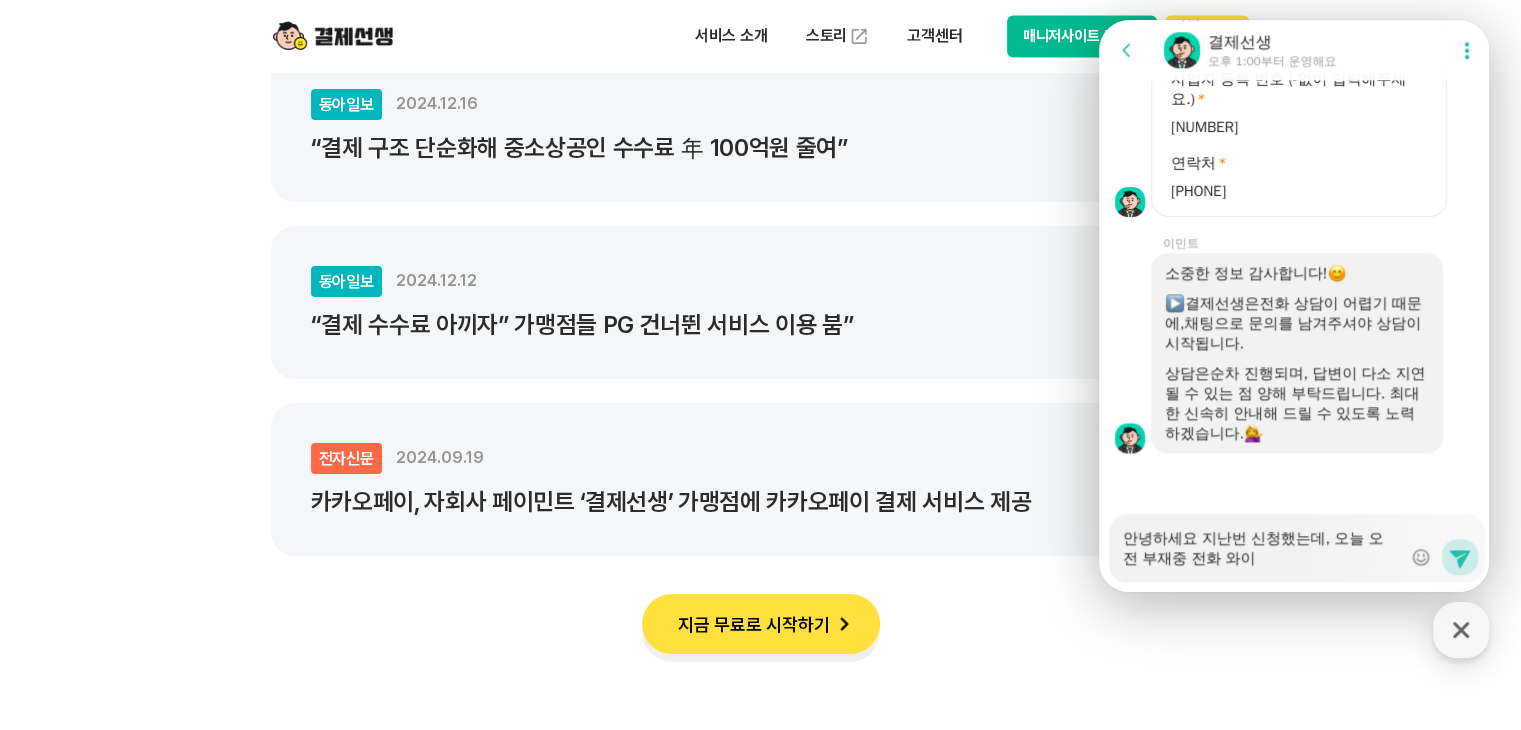 type on "x" 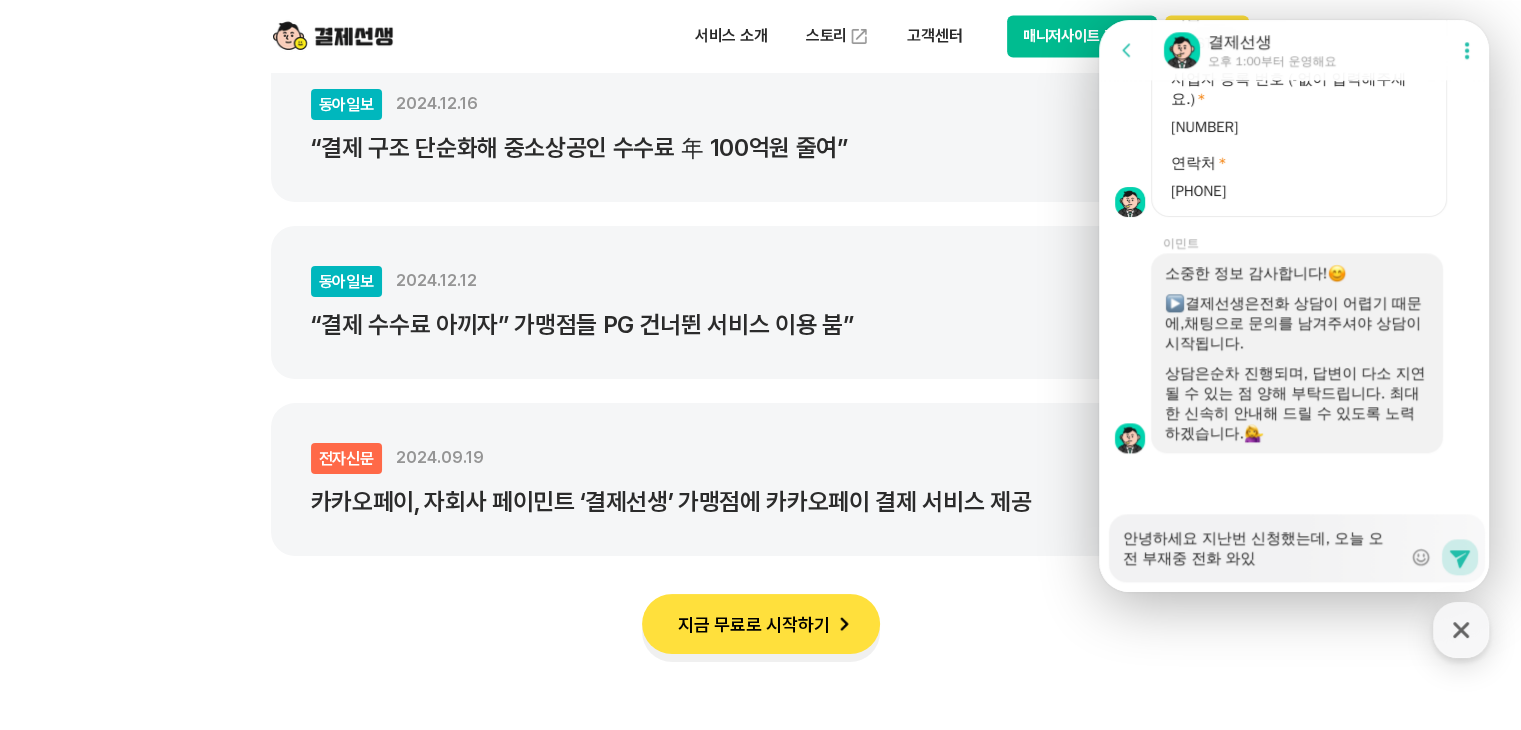 type on "x" 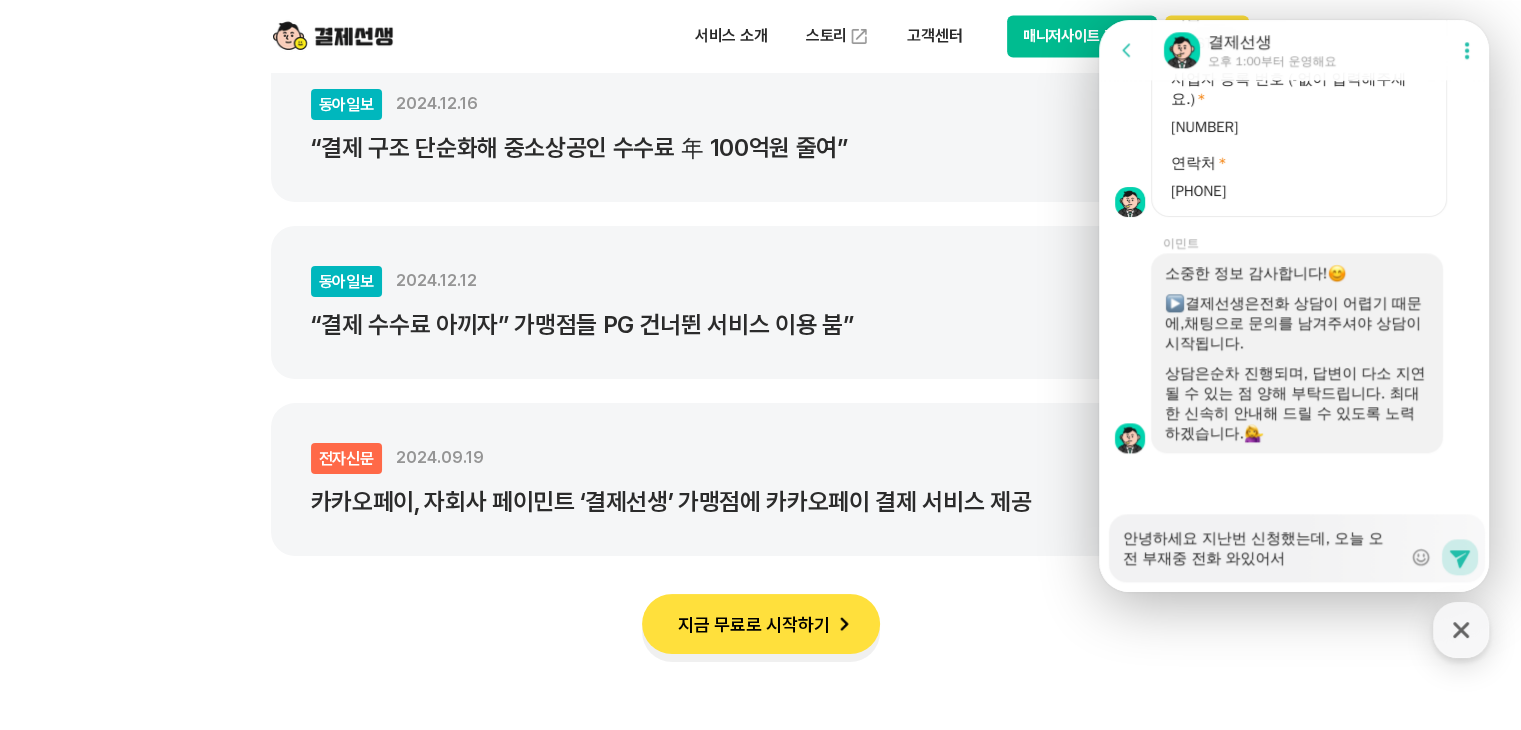 type on "x" 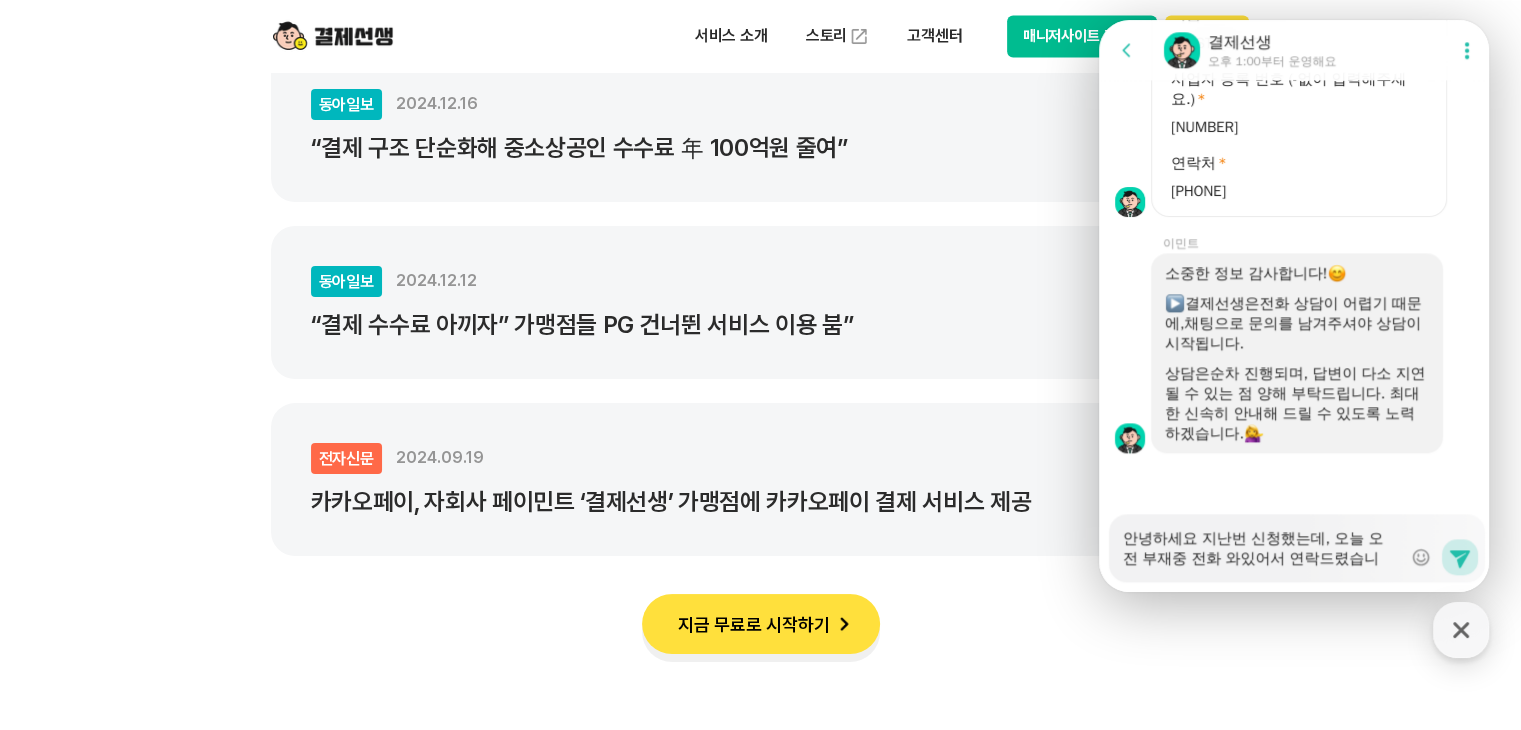 type on "x" 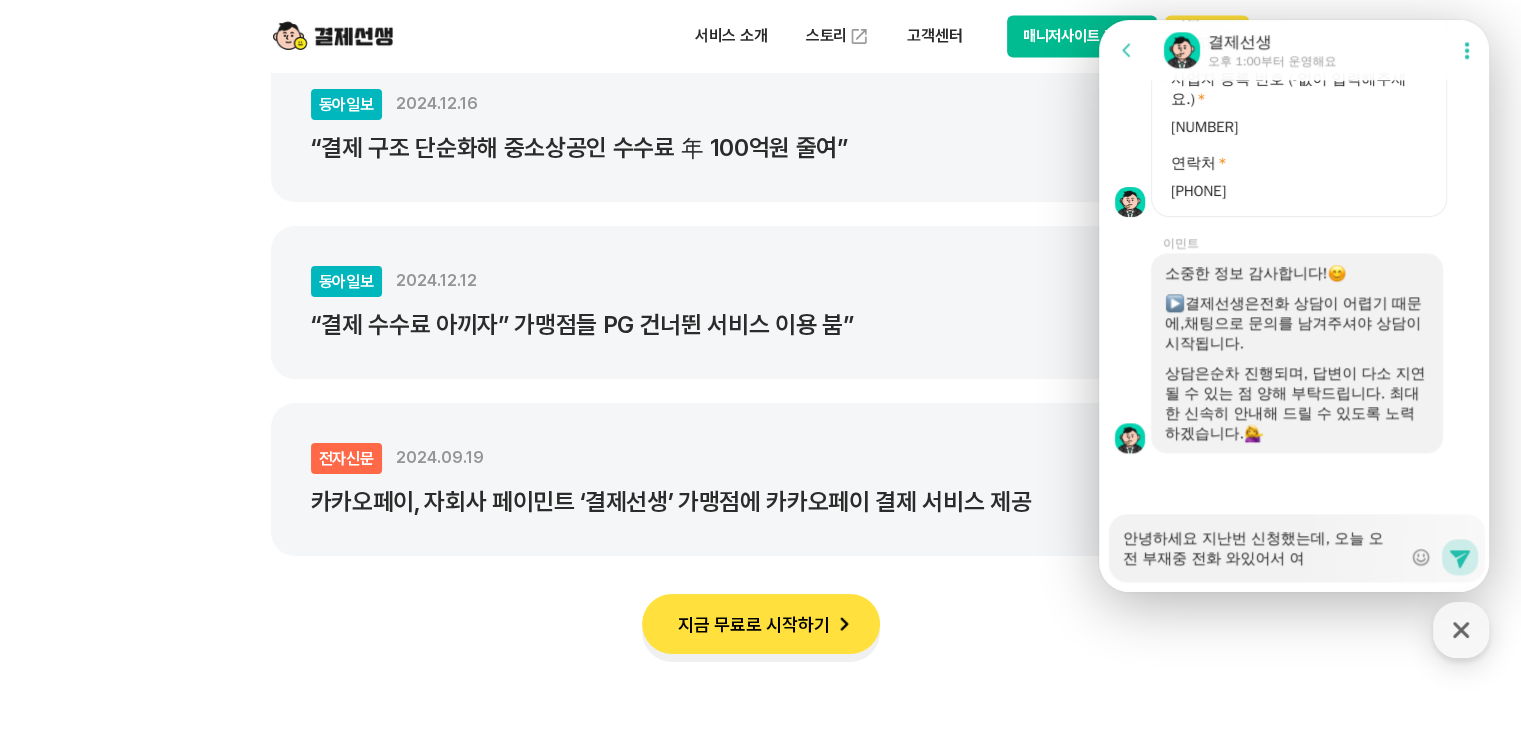 type on "x" 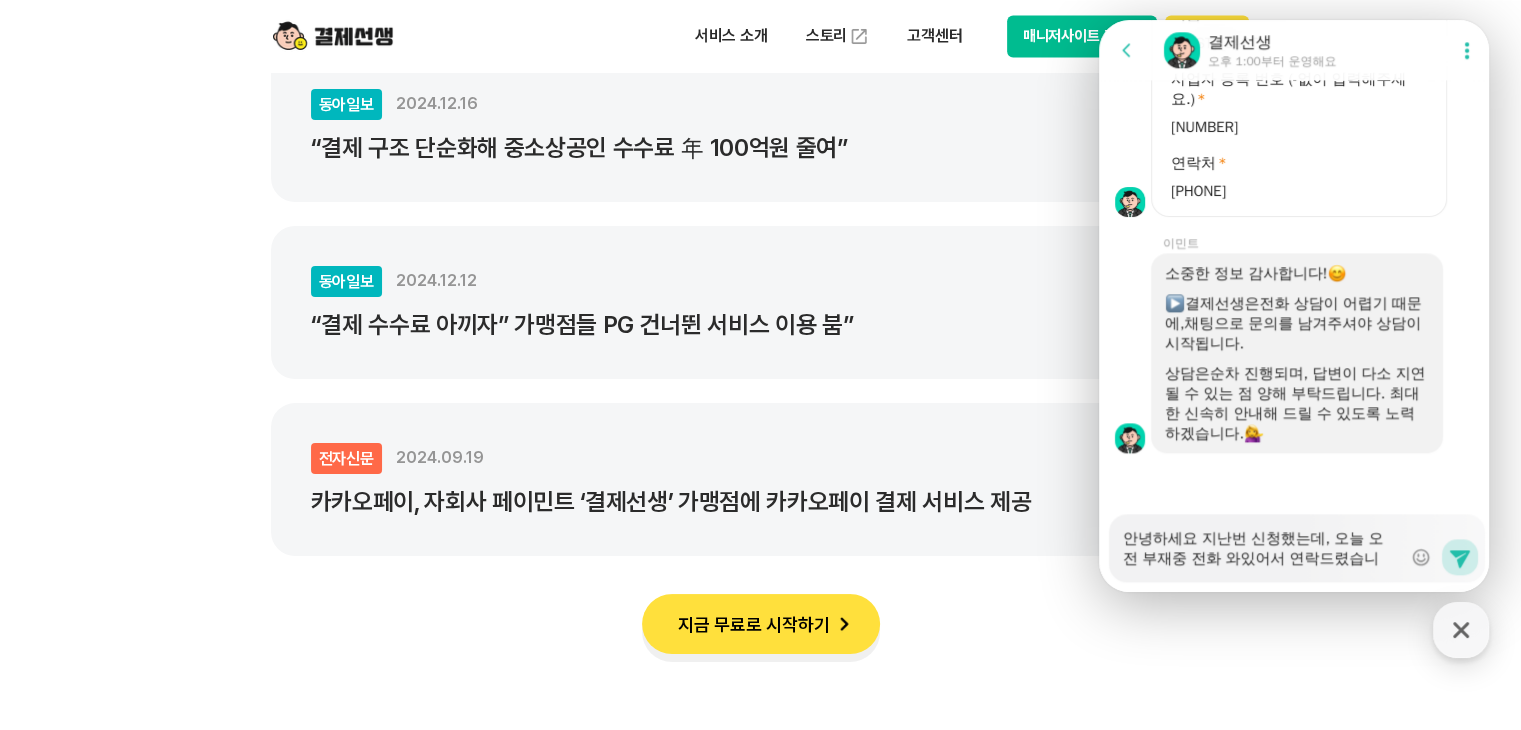 type on "안녕하세요 지난번 신청했는데, 오늘 오전 부재중 전화 와있어서 연락드렸습니다." 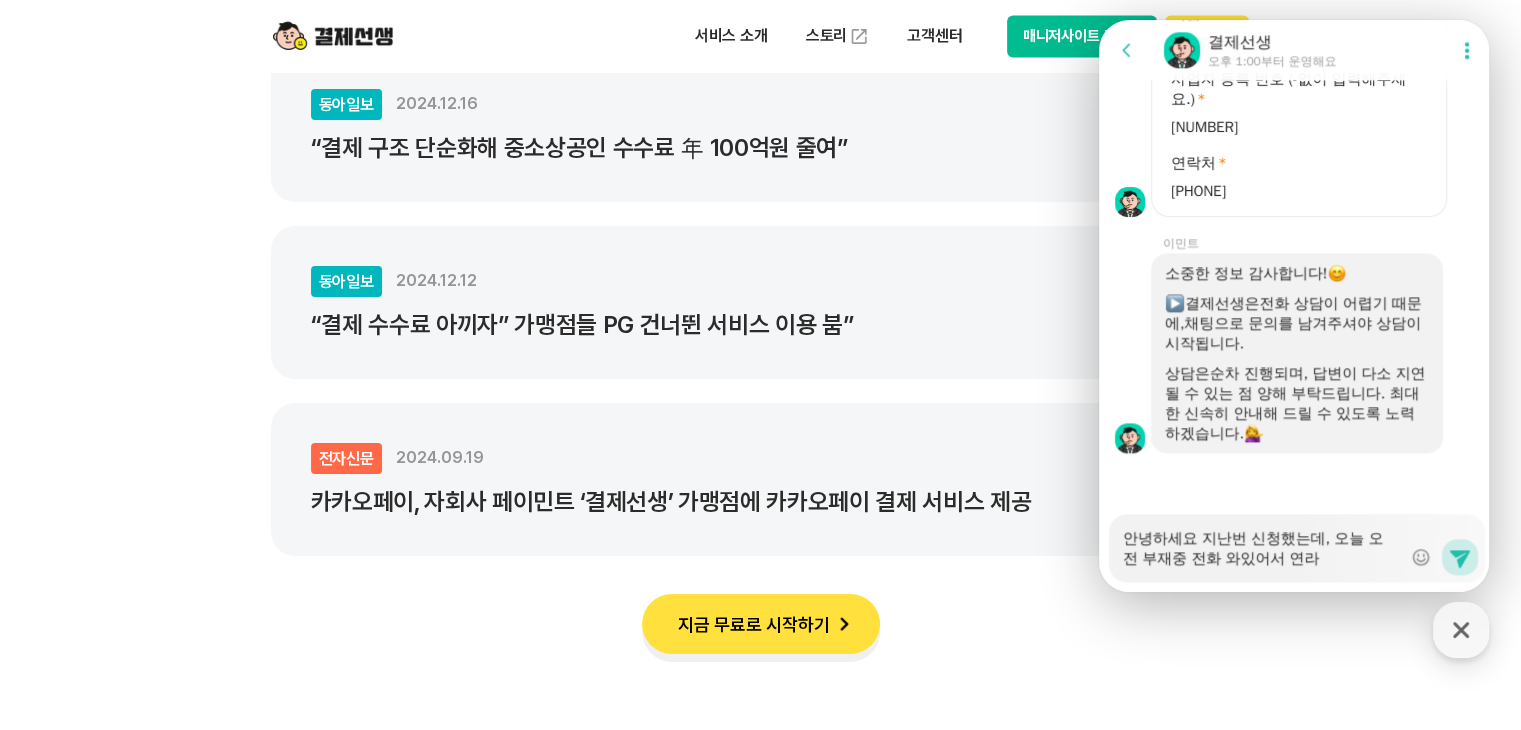type on "x" 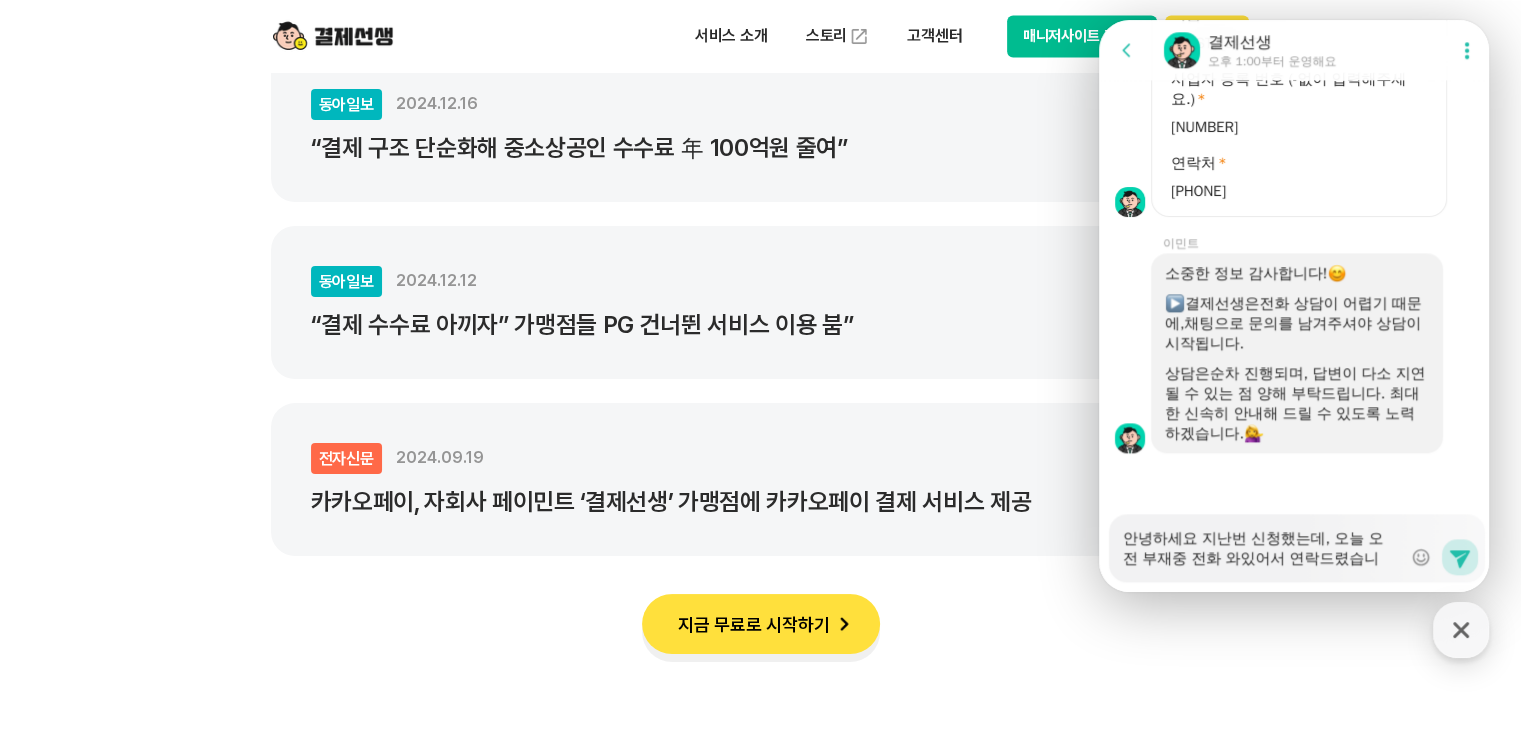 type on "x" 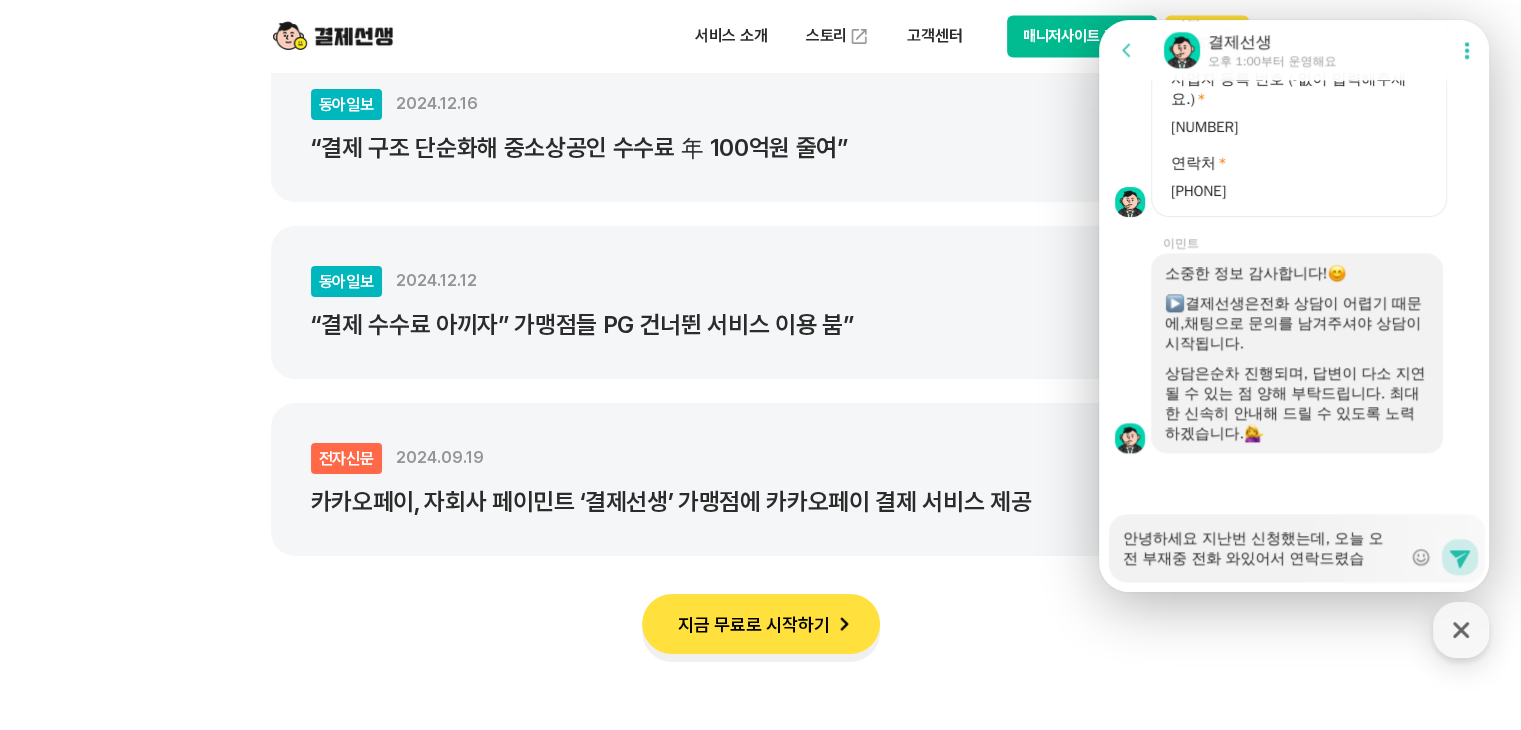 type on "안녕하세요 지난번 신청했는데, 오늘 오전 부재중 전화 와있어서 연락드렸습니다." 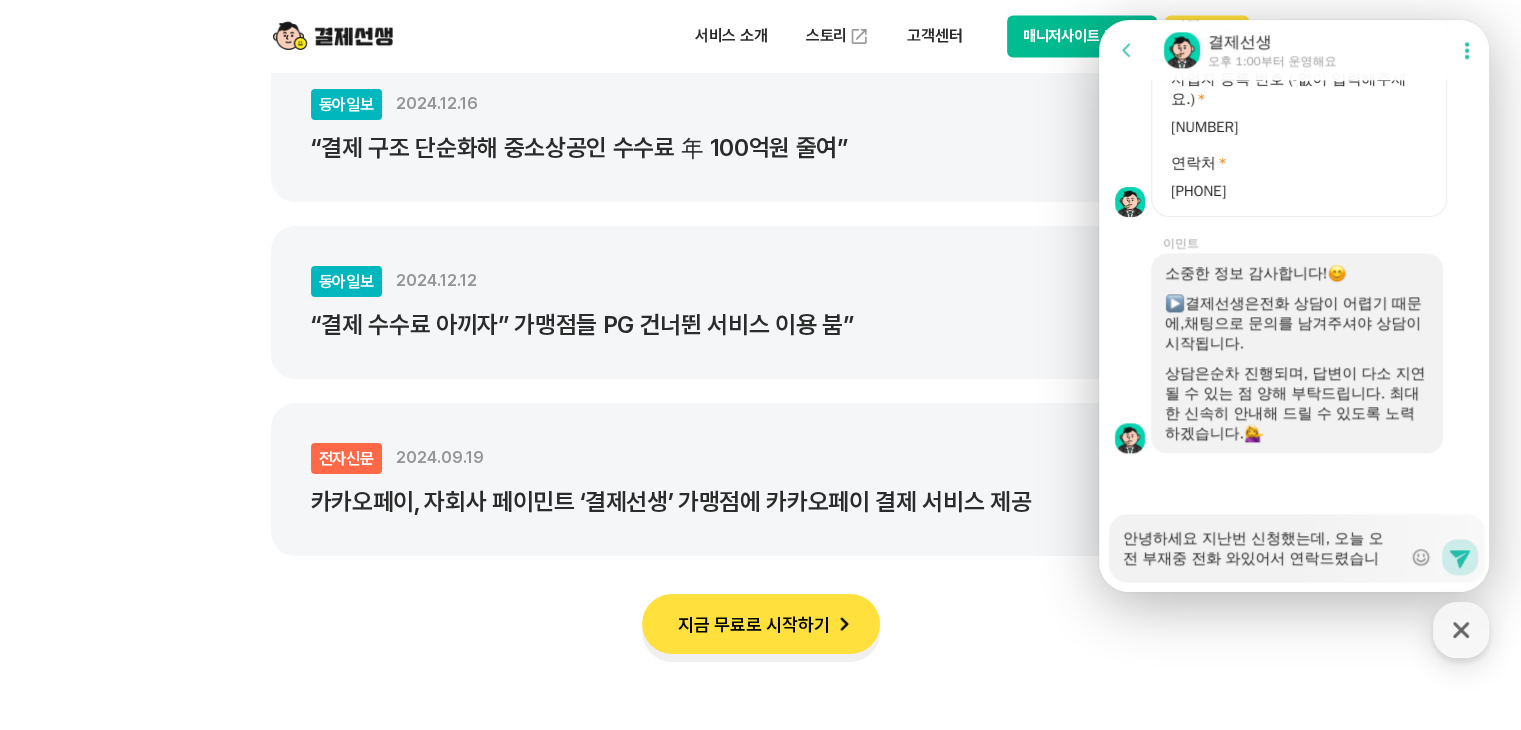 type on "x" 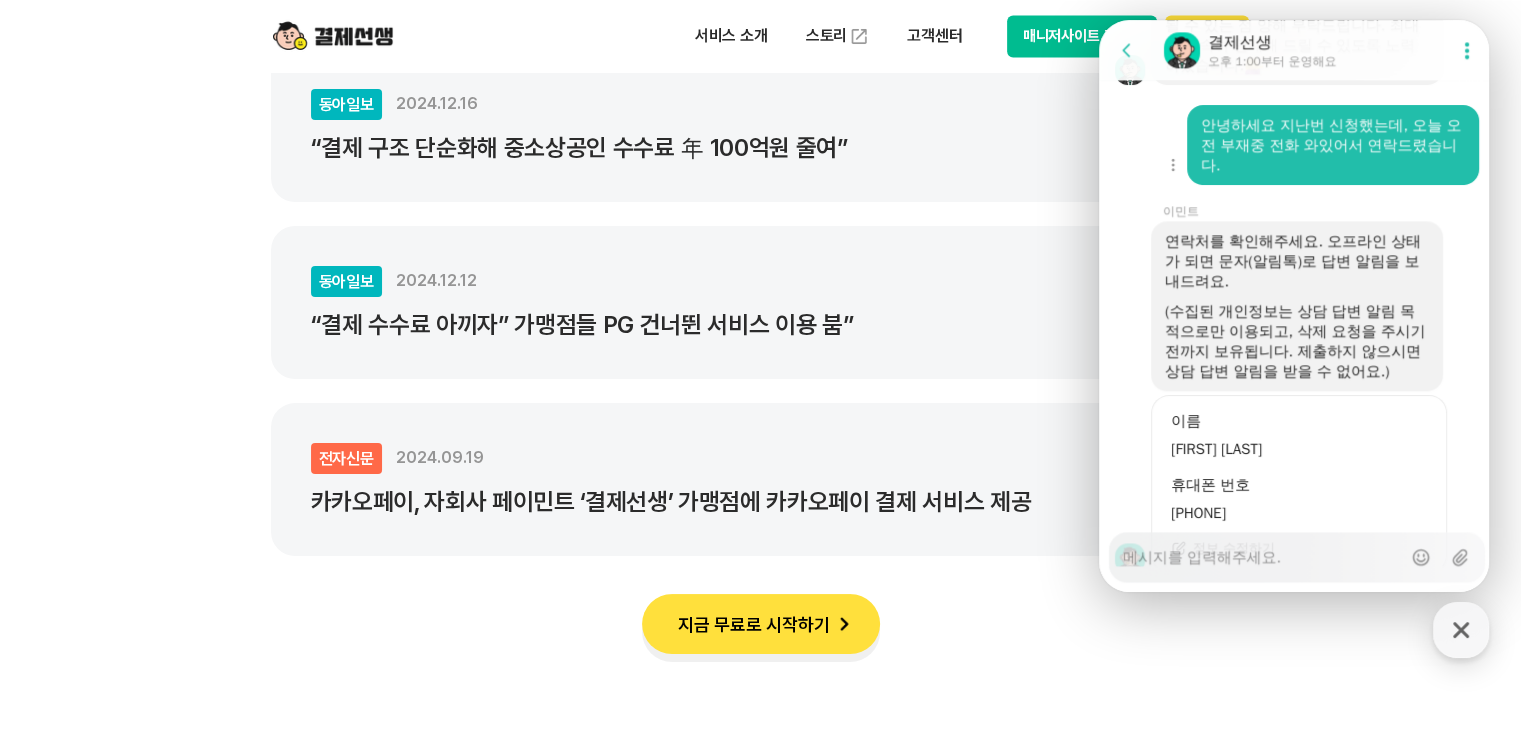 scroll, scrollTop: 2514, scrollLeft: 0, axis: vertical 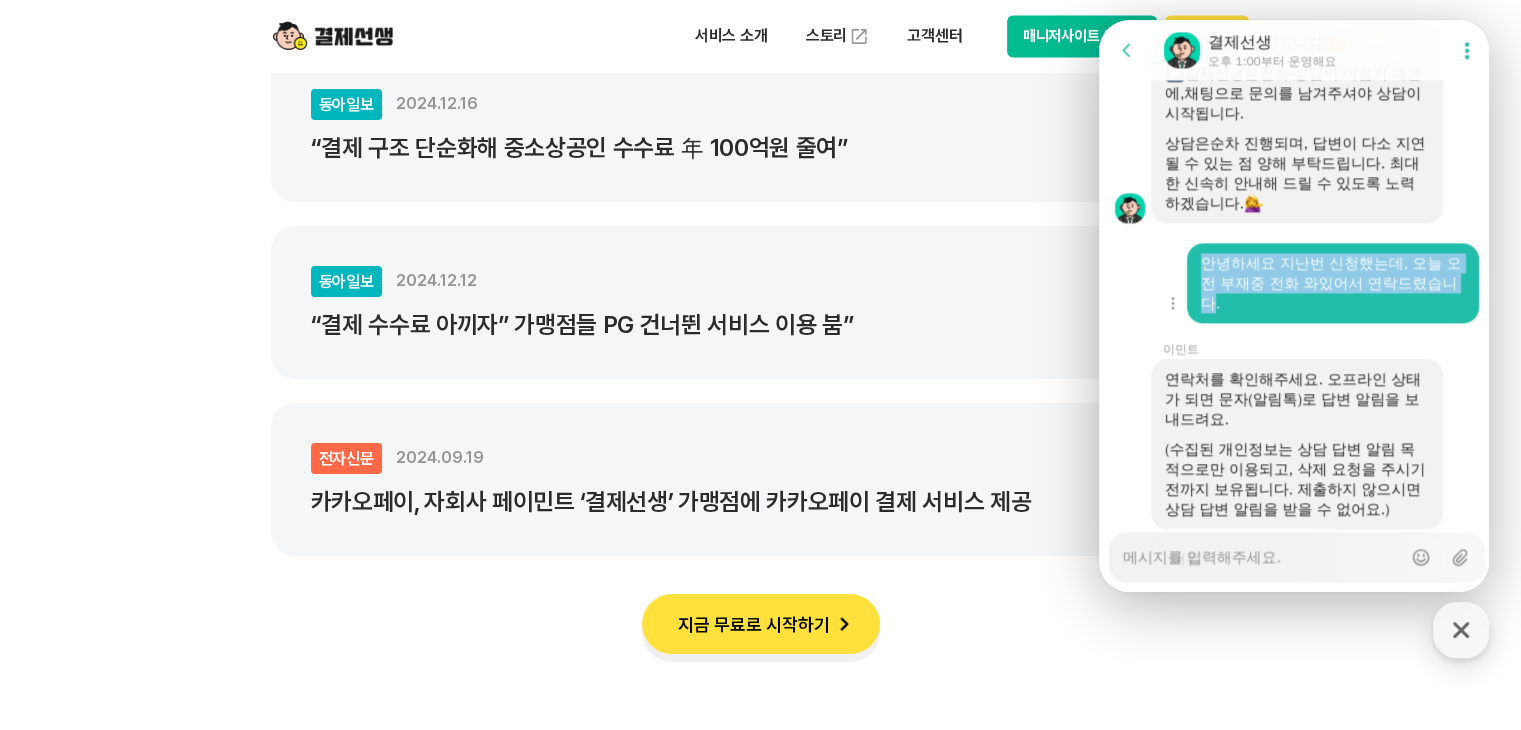 drag, startPoint x: 1202, startPoint y: 261, endPoint x: 1241, endPoint y: 303, distance: 57.31492 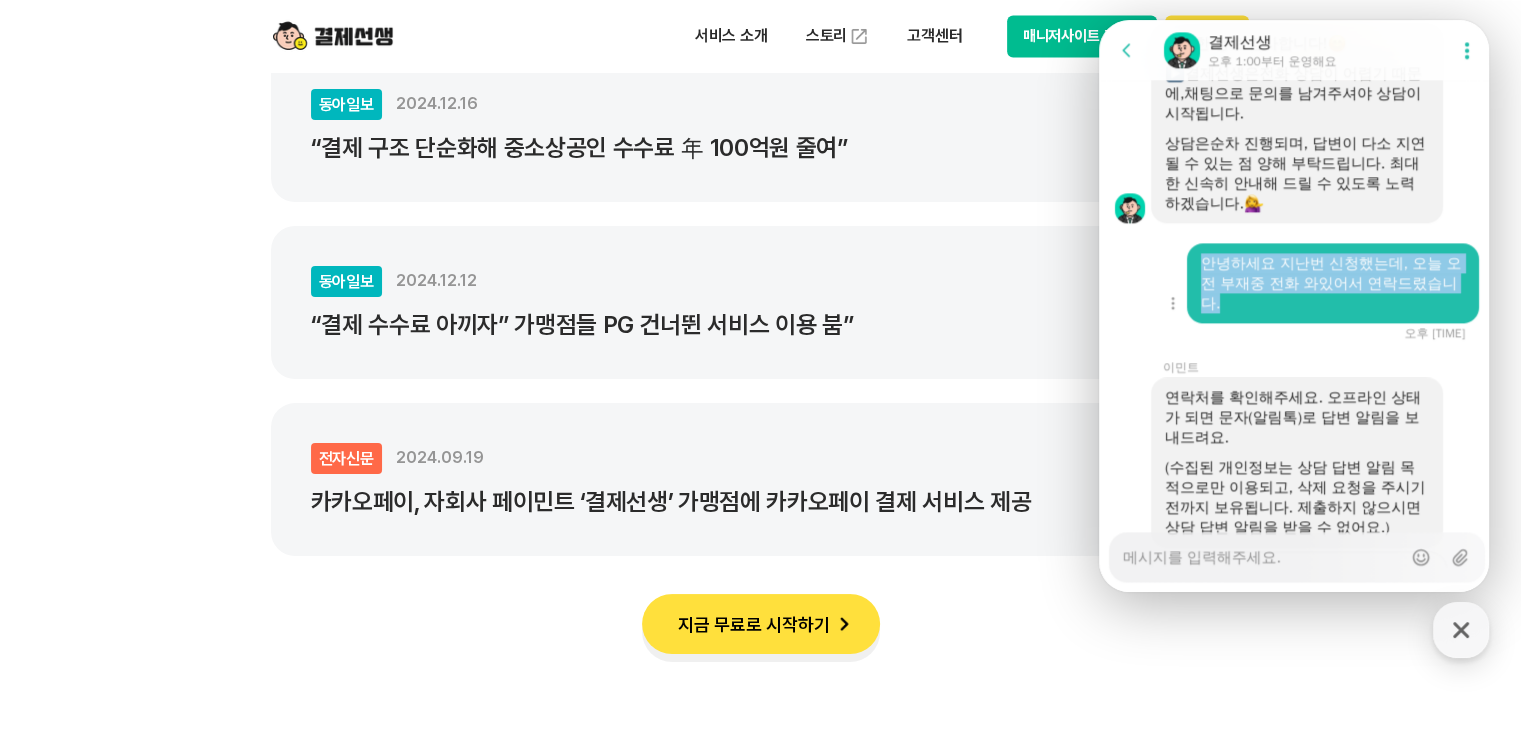 click on "안녕하세요 지난번 신청했는데, 오늘 오전 부재중 전화 와있어서 연락드렸습니다." at bounding box center [1333, 283] 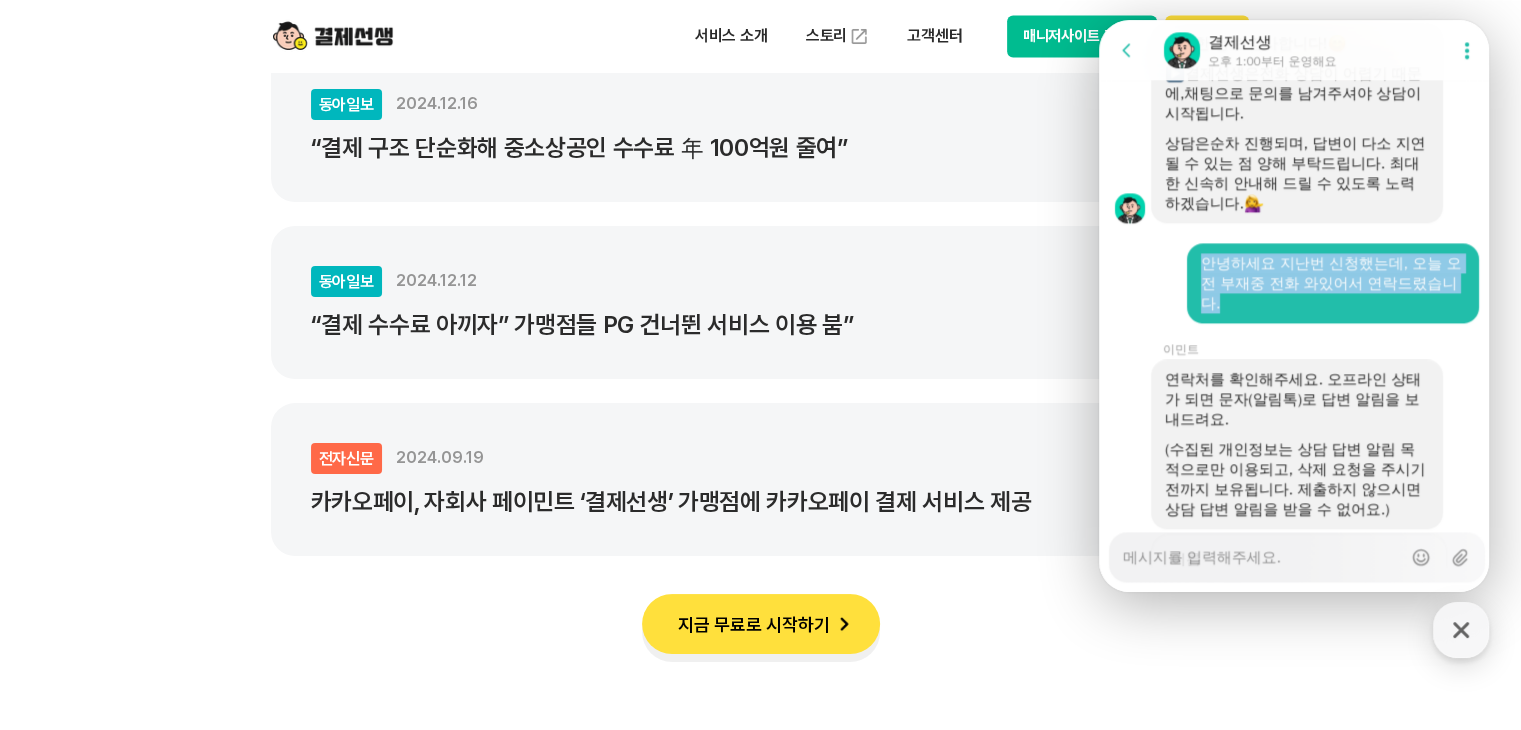 copy on "안녕하세요 지난번 신청했는데, 오늘 오전 부재중 전화 와있어서 연락드렸습니다." 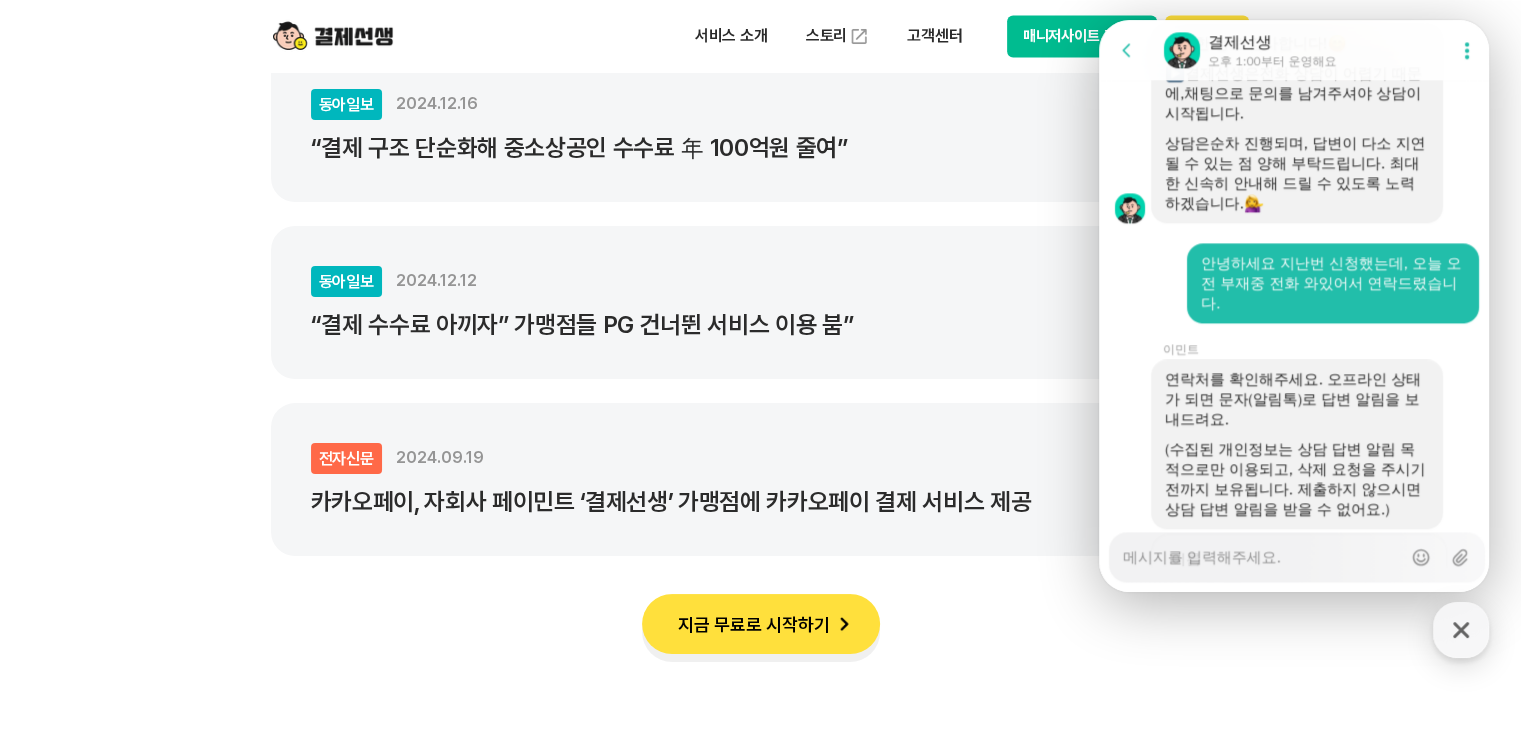 paste on "안녕하세요 지난번 신청했는데, 오늘 오전 부재중 전화 와있어서 연락드렸습니다." 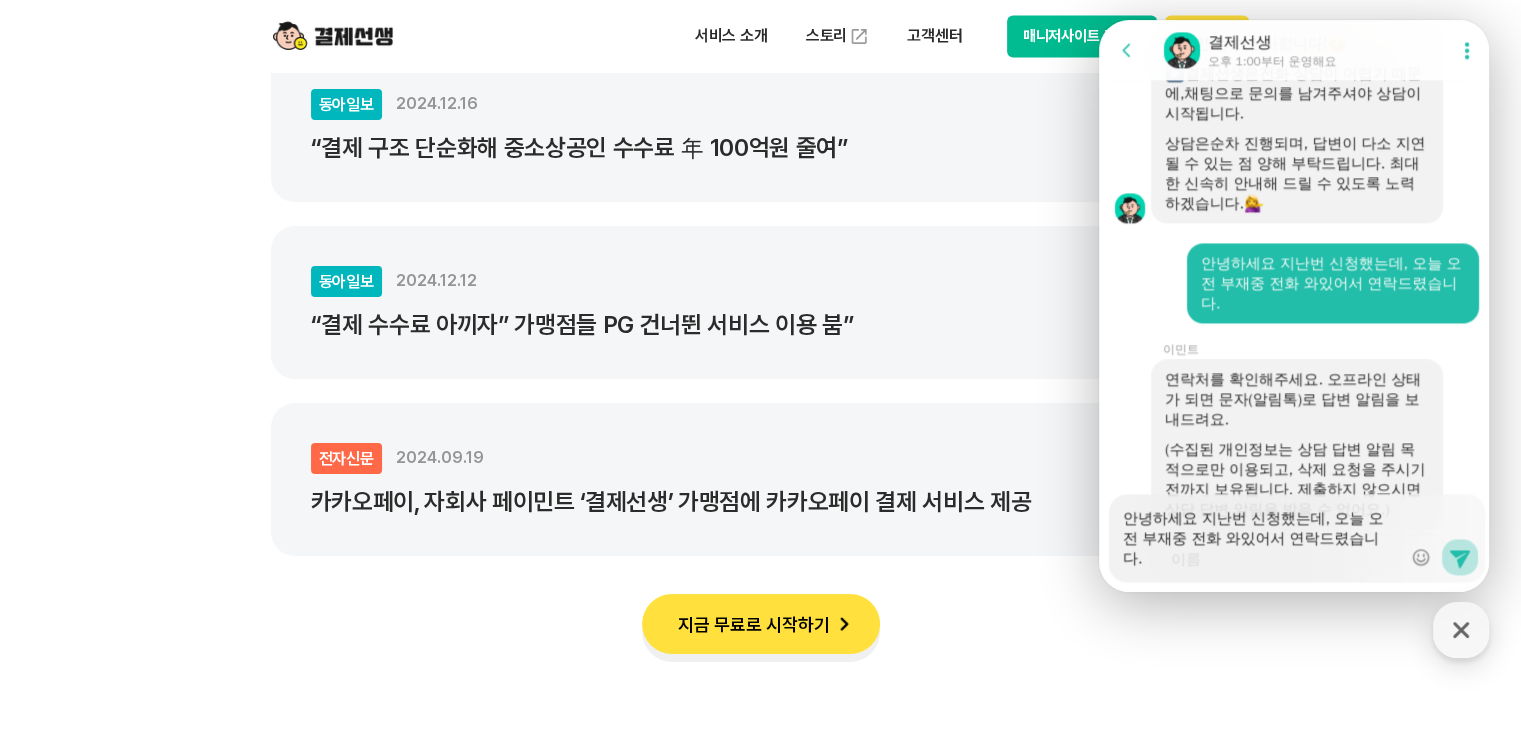click 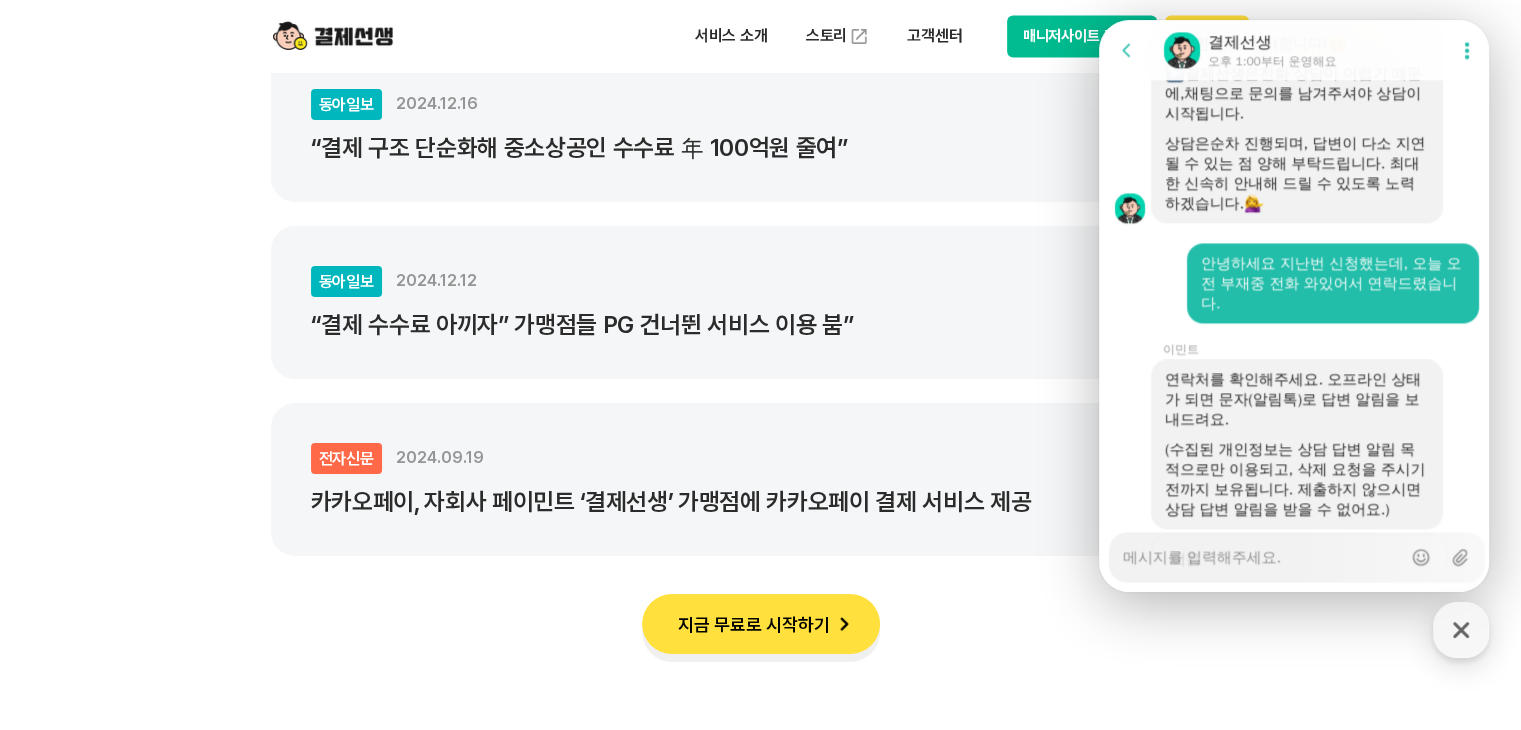 scroll, scrollTop: 3280, scrollLeft: 0, axis: vertical 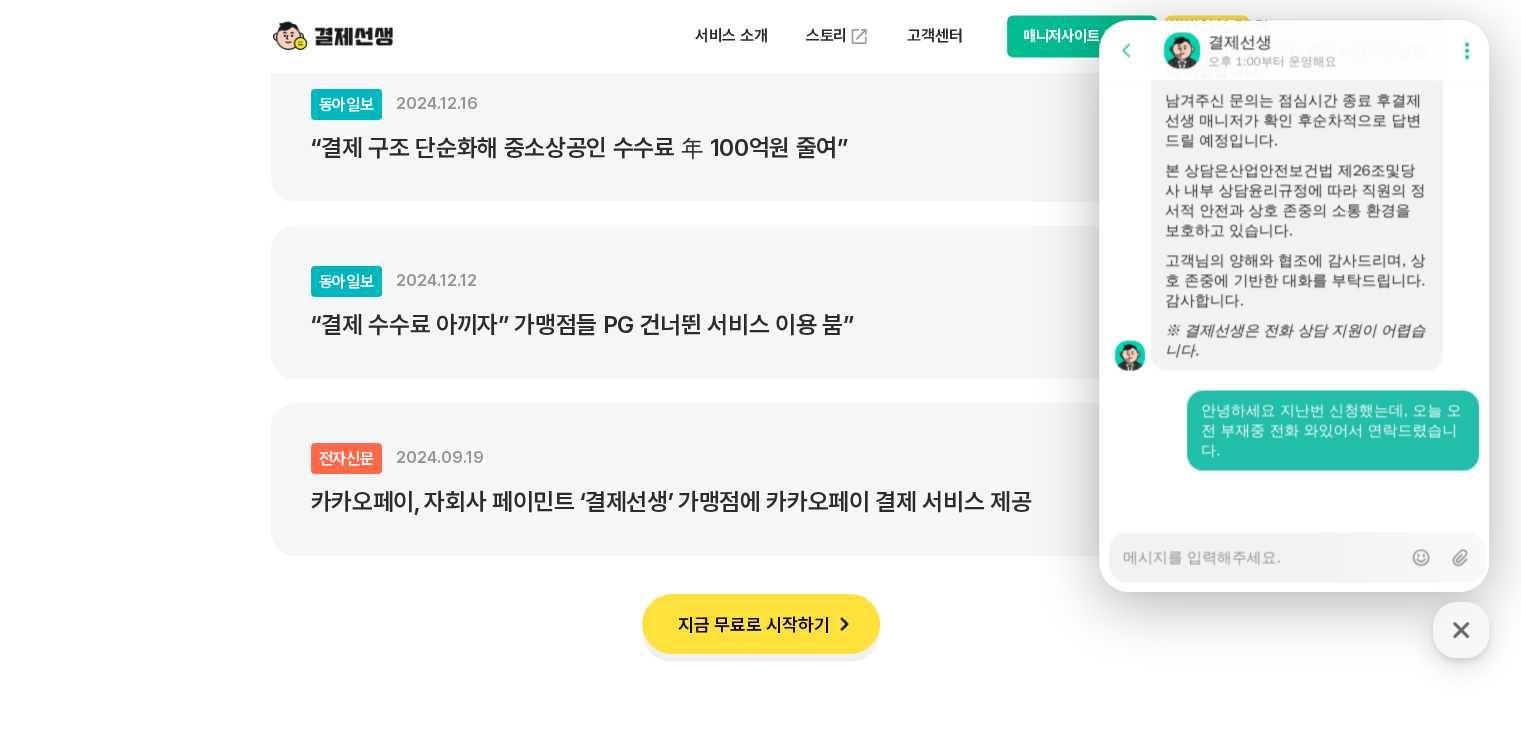 click on "여러 언론에서도 주목하며  스마트금융 분야에서 혁신성을  인정받았습니다. 동아일보 2024.12.16 “결제 구조 단순화해 중소상공인 수수료 年 100억원 줄여” 동아일보 2024.12.12 “결제 수수료 아끼자” 가맹점들 PG 건너뛴 서비스 이용 붐” 전자신문 2024.09.19 카카오페이, 자회사 페이민트 ‘결제선생’ 가맹점에 카카오페이 결제 서비스 제공 뉴스 더보기 하이서울기업 지정 서울특별시장 2021.01~2024.12 서울파이넨스위크 IR 컴피티션 서울특별시장 2020.11.06 한경핀테크대상 대상 금융감독원장상 2020.10.07 매경핀테크어워드 대상 과학기술정보통신부 장관상 2020.07.23 국무총리실 규제개혁유공 대통령 표창 2019.07.31 혁신금융서비스 사업자 금융위원회 2019.06.12" at bounding box center [761, 460] 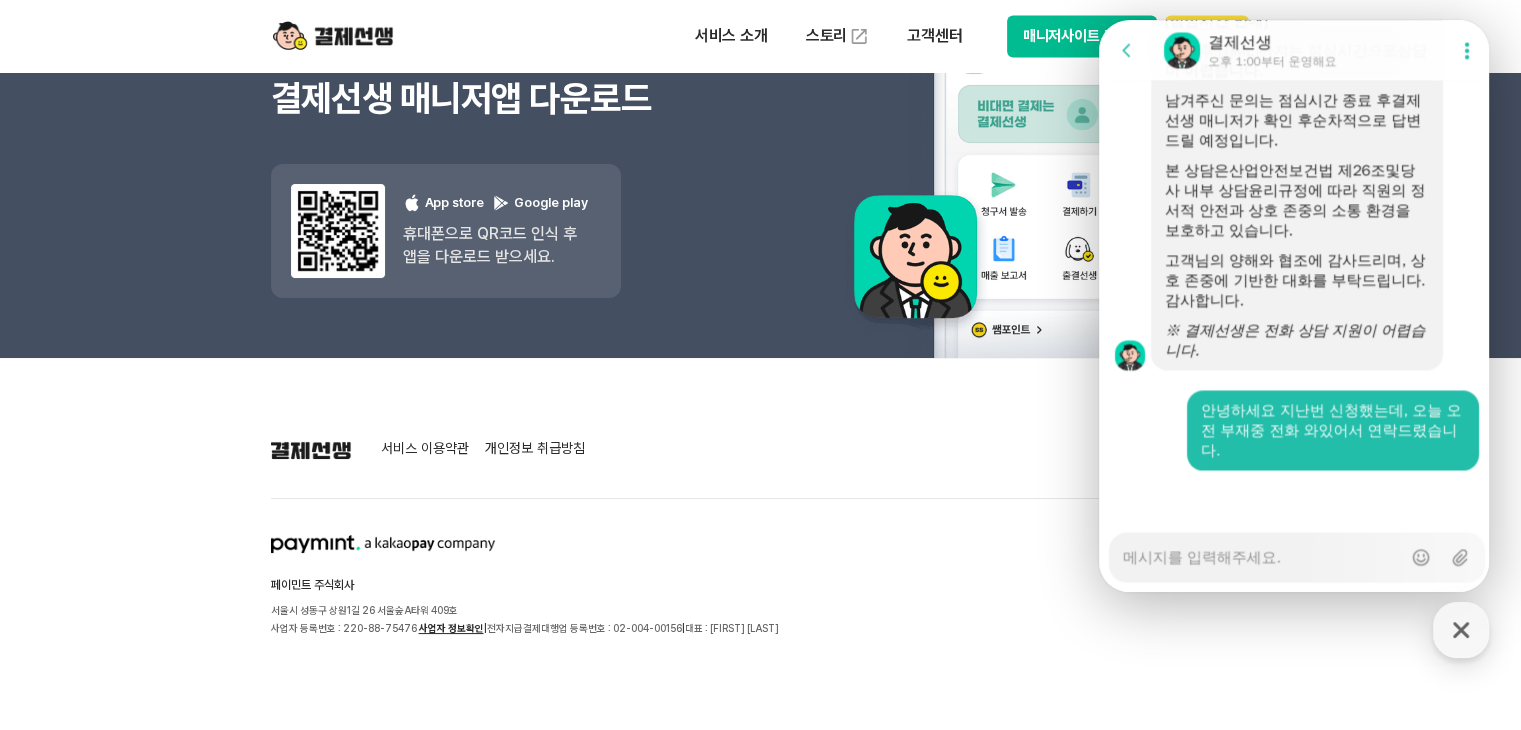 scroll, scrollTop: 18196, scrollLeft: 0, axis: vertical 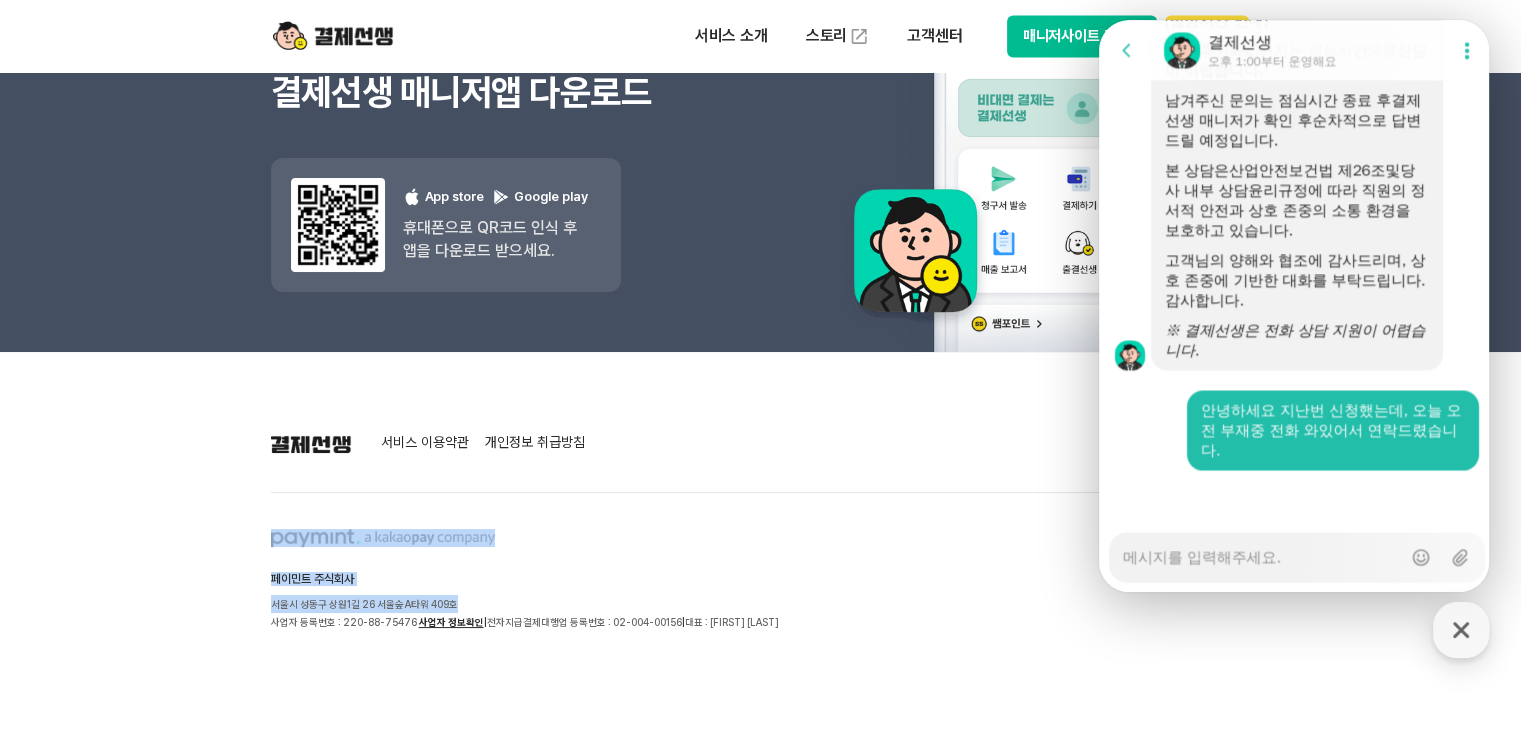drag, startPoint x: 714, startPoint y: 540, endPoint x: 856, endPoint y: 609, distance: 157.87654 